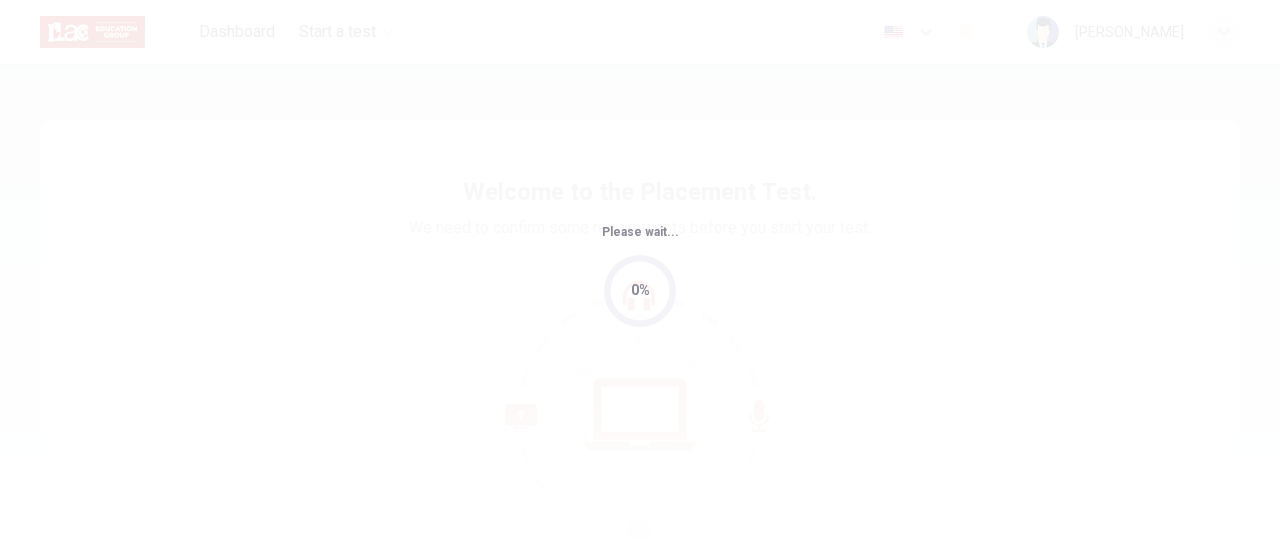 scroll, scrollTop: 0, scrollLeft: 0, axis: both 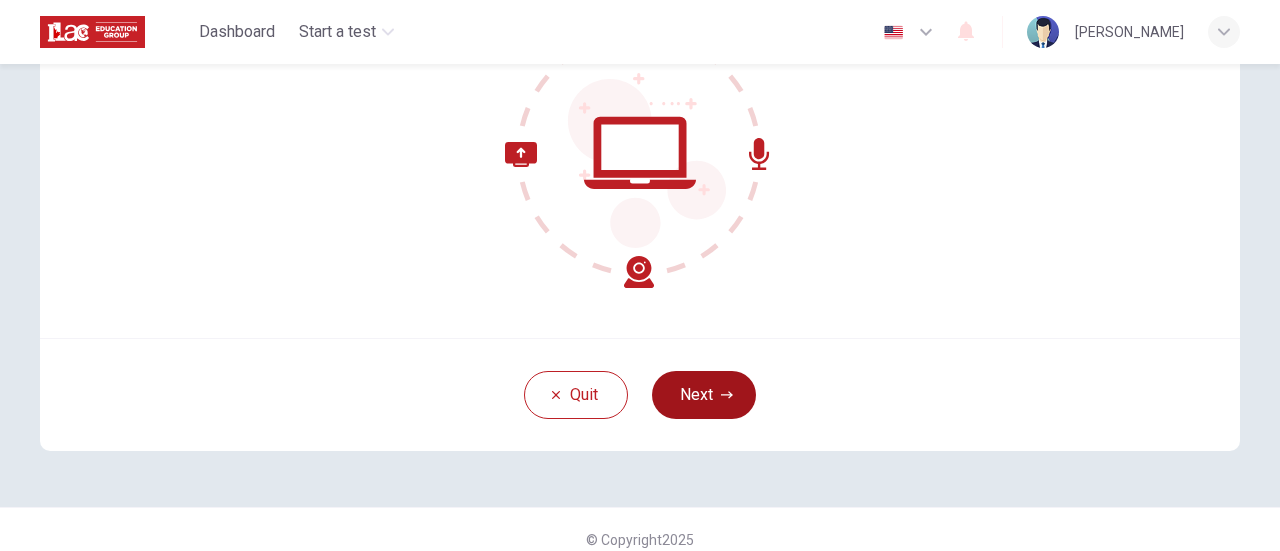 click on "Next" at bounding box center [704, 395] 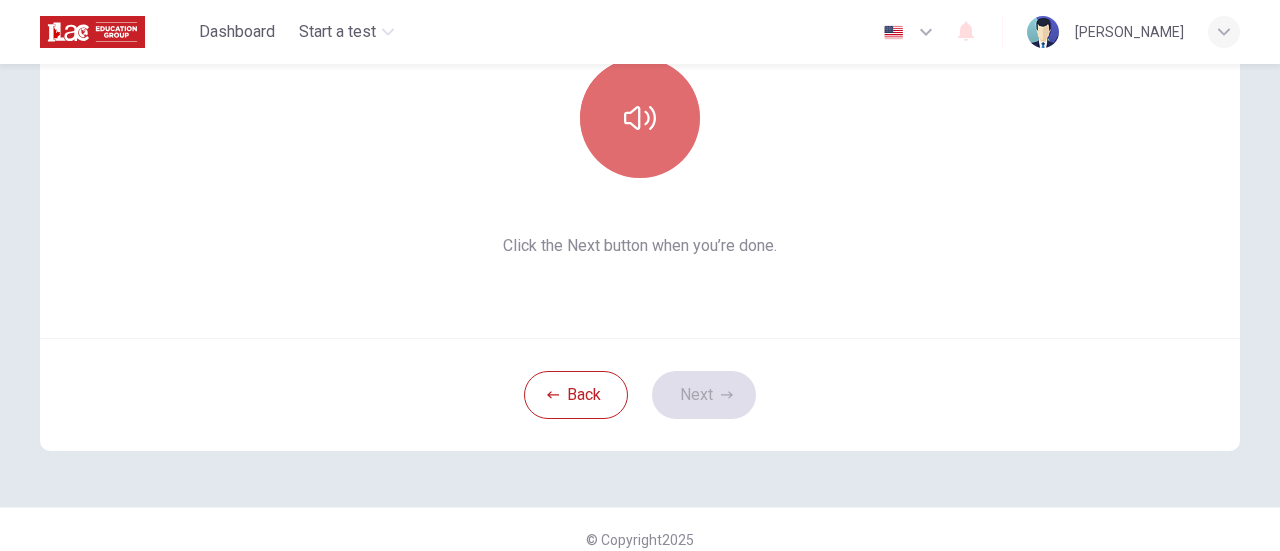 click at bounding box center [640, 118] 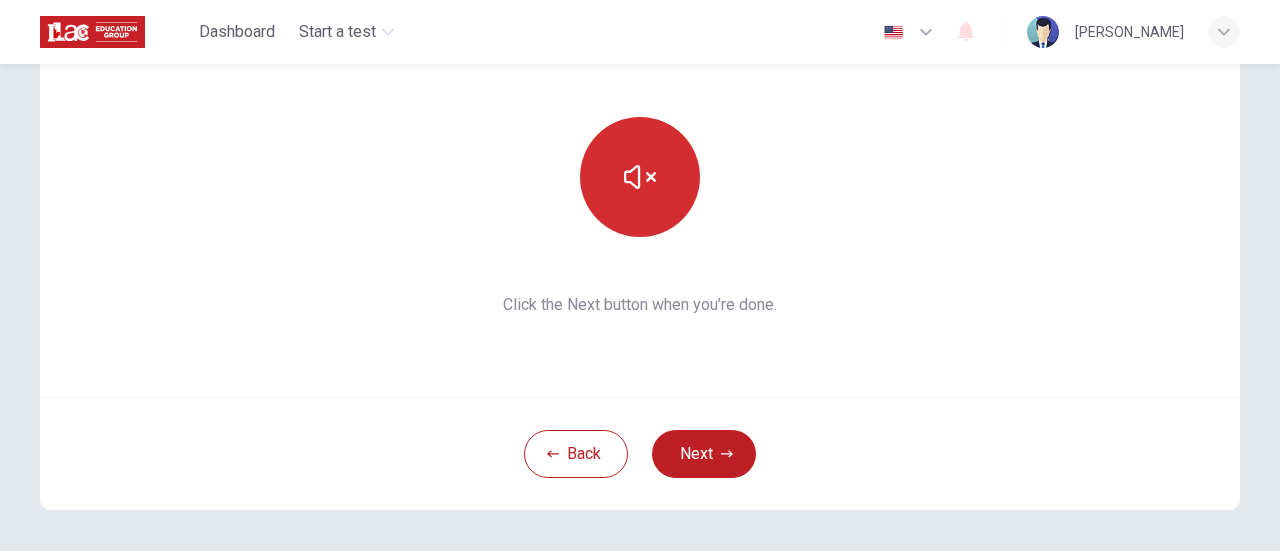 scroll, scrollTop: 202, scrollLeft: 0, axis: vertical 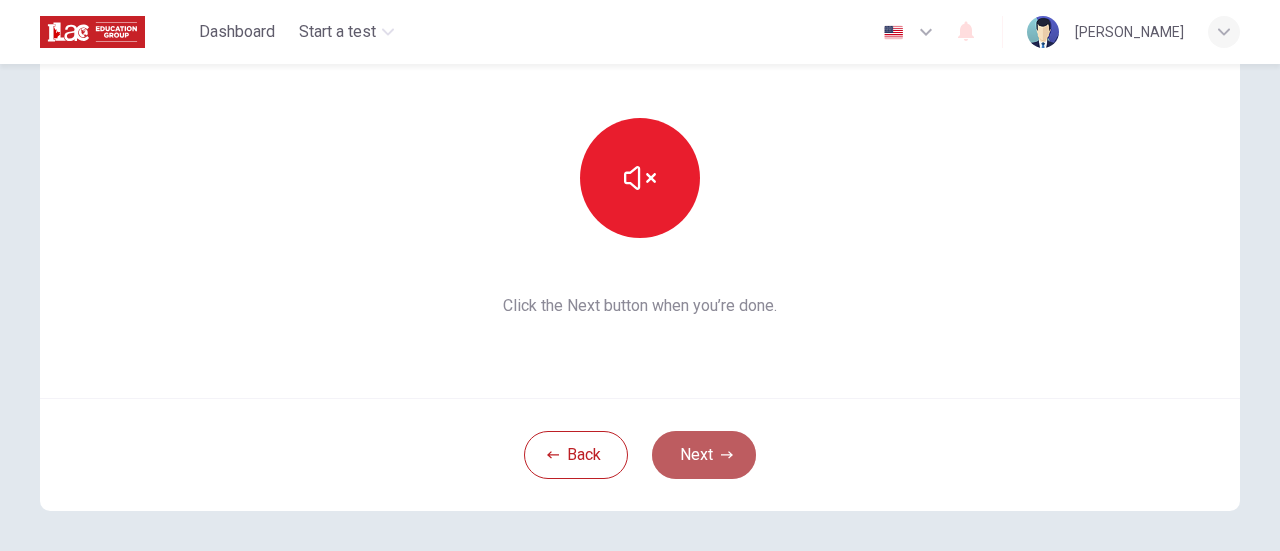click on "Next" at bounding box center (704, 455) 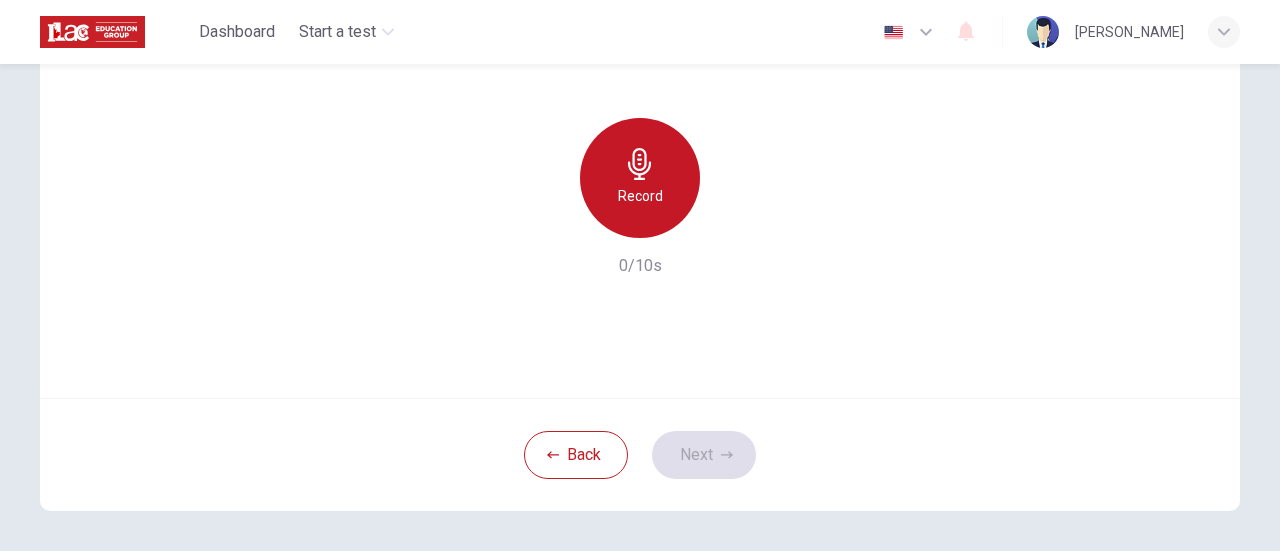 click on "Record" at bounding box center [640, 178] 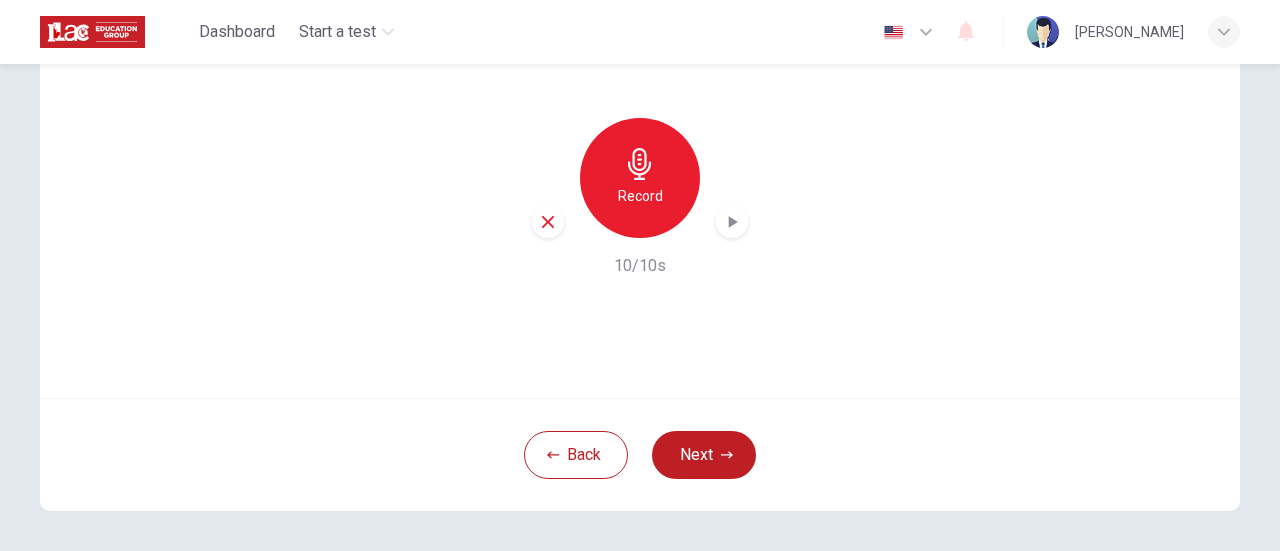 click 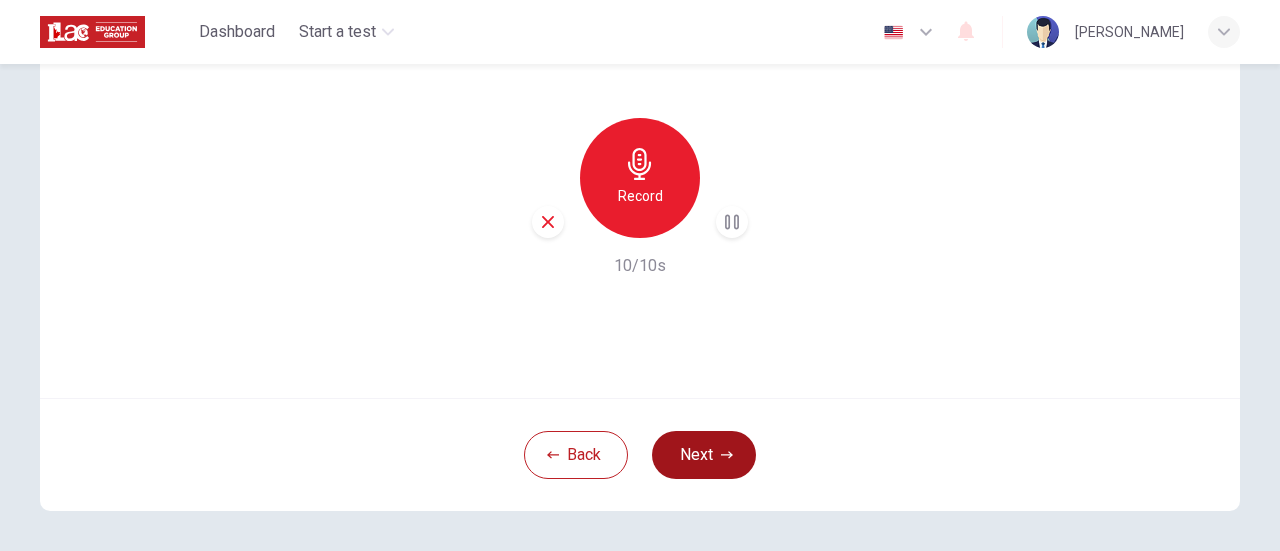 click on "Next" at bounding box center [704, 455] 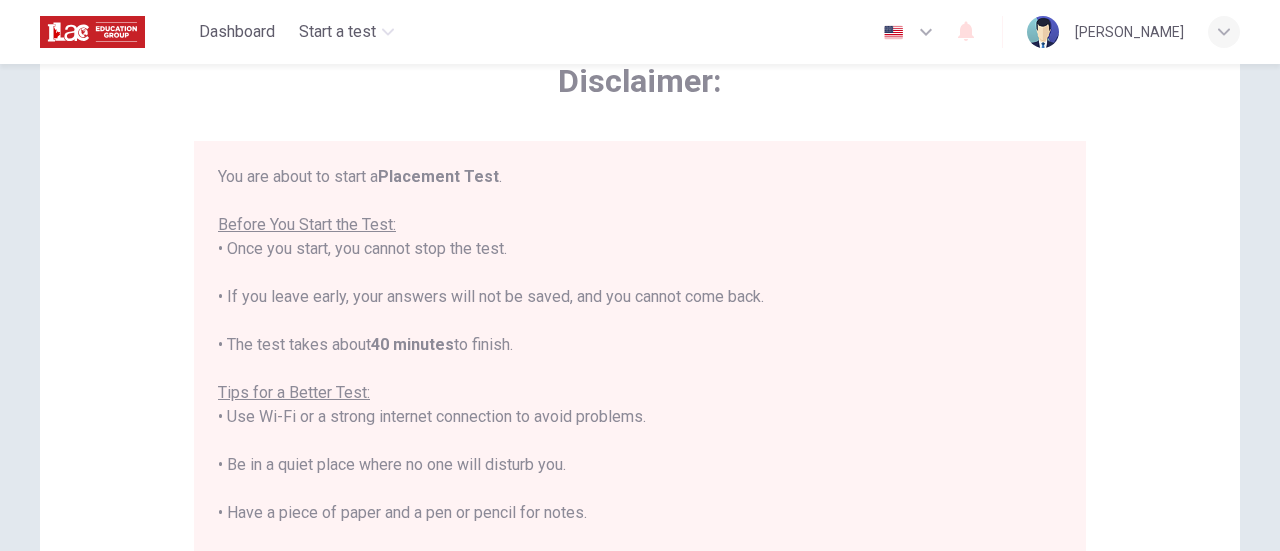 scroll, scrollTop: 112, scrollLeft: 0, axis: vertical 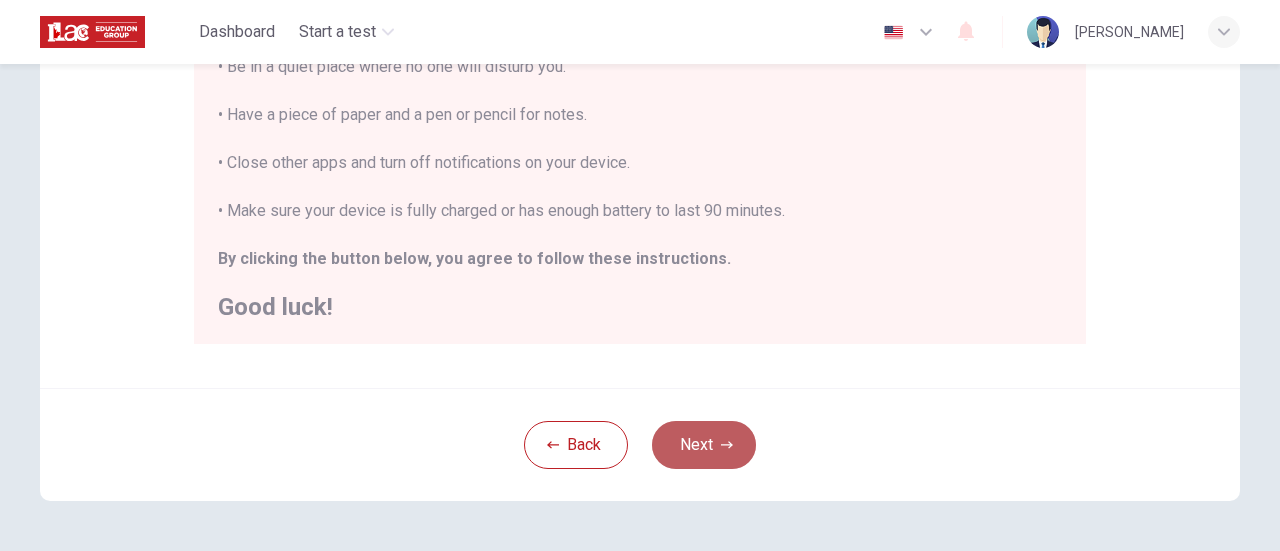 click on "Next" at bounding box center [704, 445] 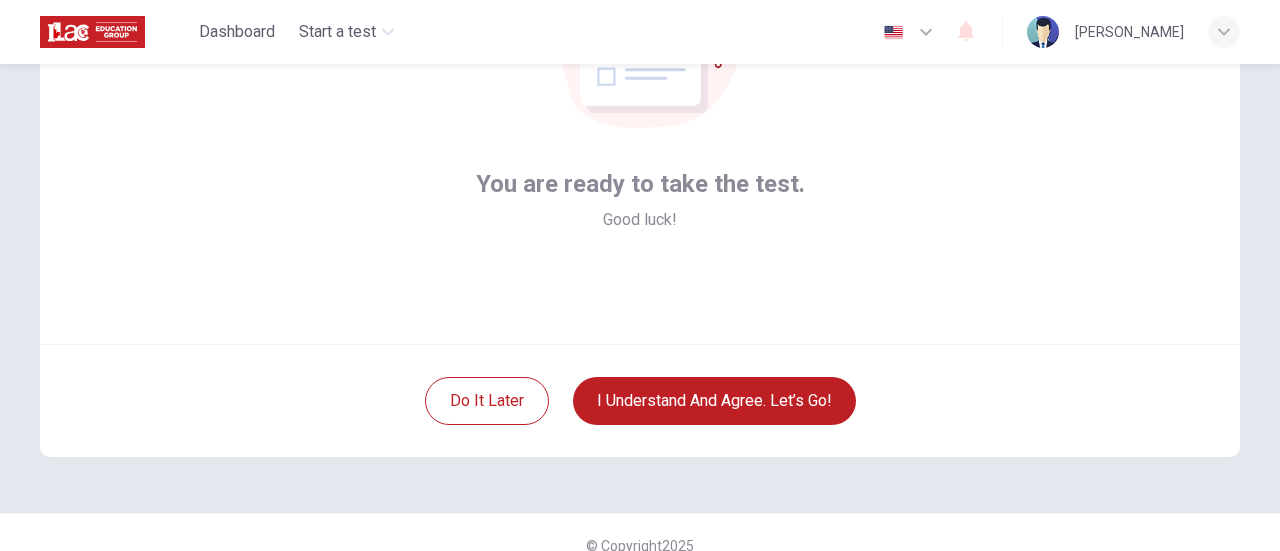 scroll, scrollTop: 265, scrollLeft: 0, axis: vertical 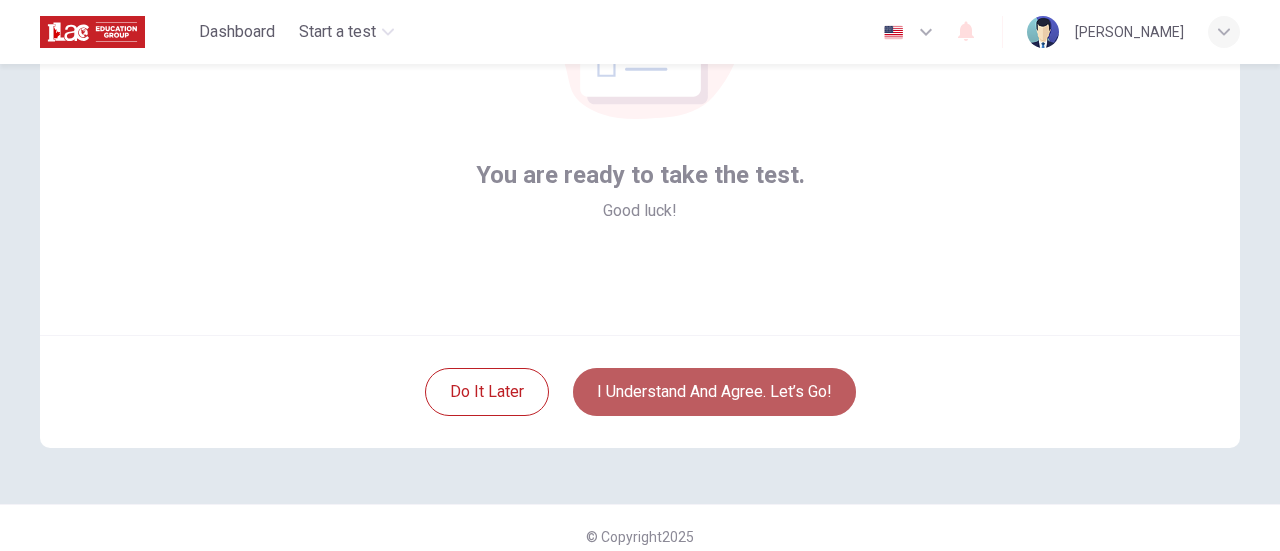 click on "I understand and agree. Let’s go!" at bounding box center [714, 392] 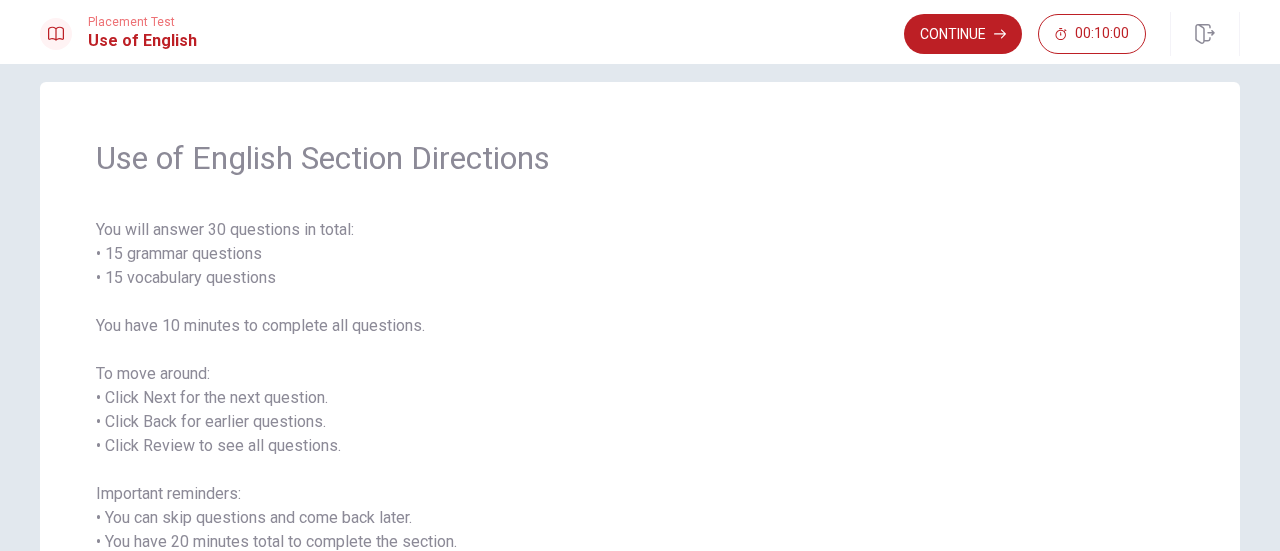 scroll, scrollTop: 0, scrollLeft: 0, axis: both 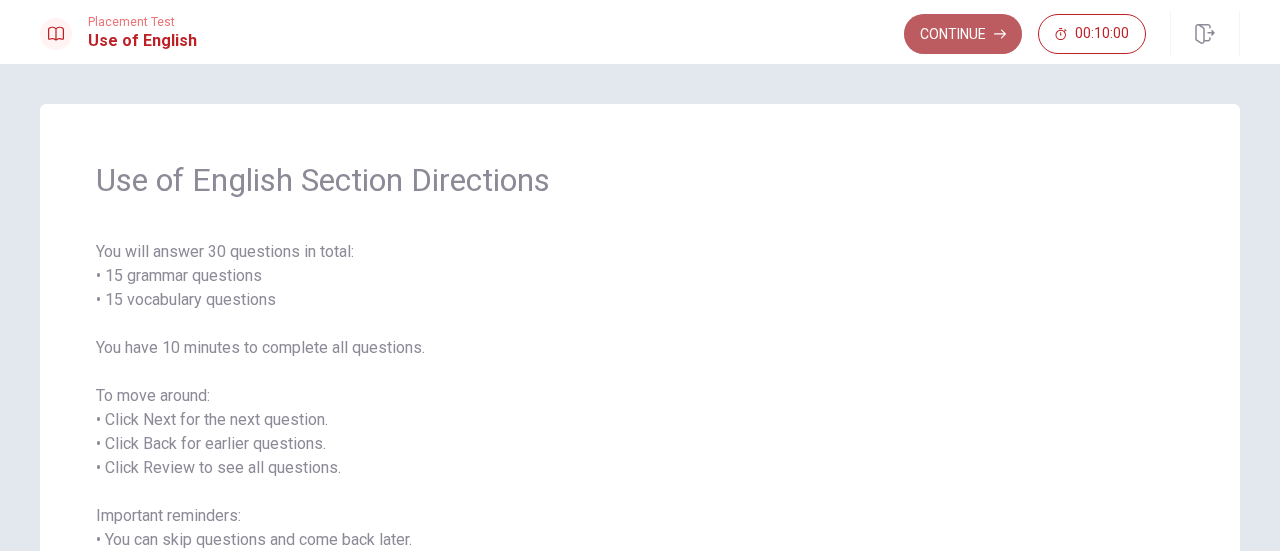 click on "Continue" at bounding box center [963, 34] 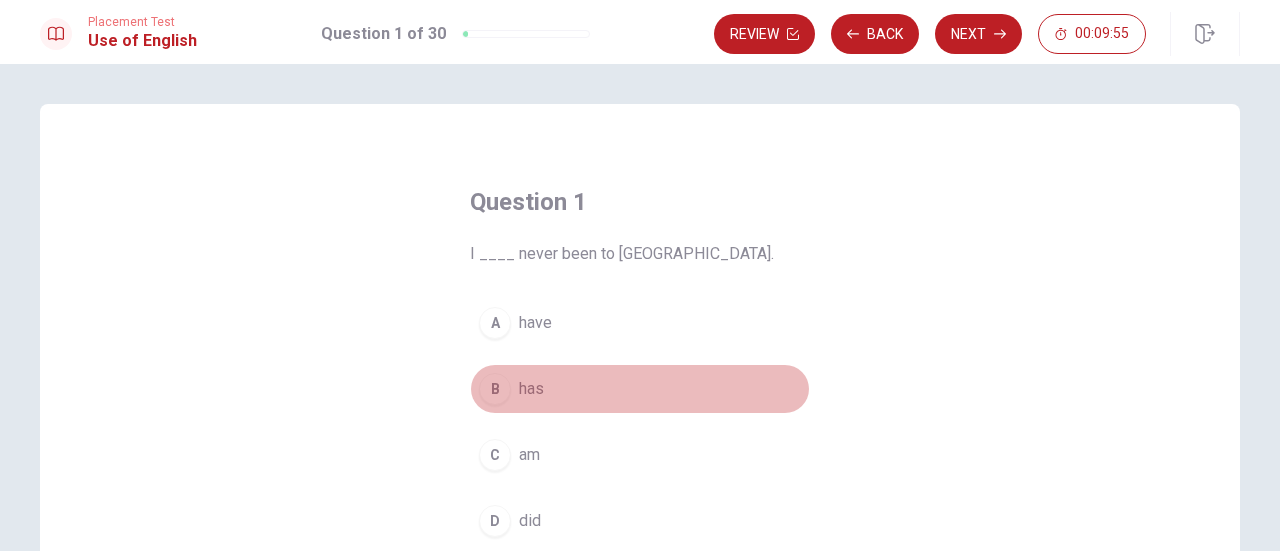 click on "B" at bounding box center (495, 389) 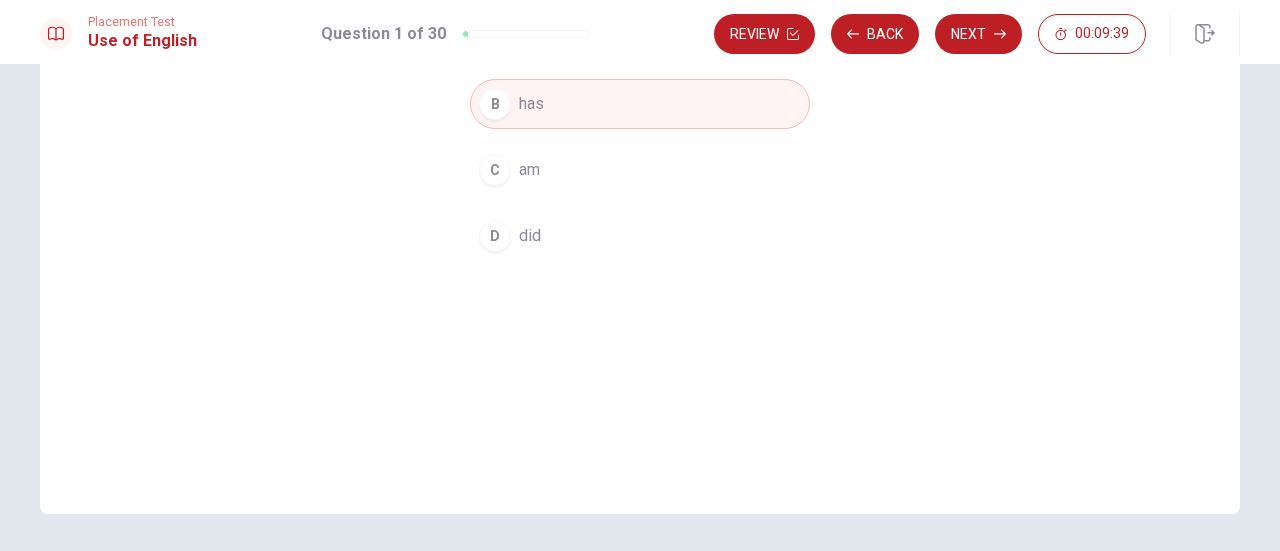 scroll, scrollTop: 286, scrollLeft: 0, axis: vertical 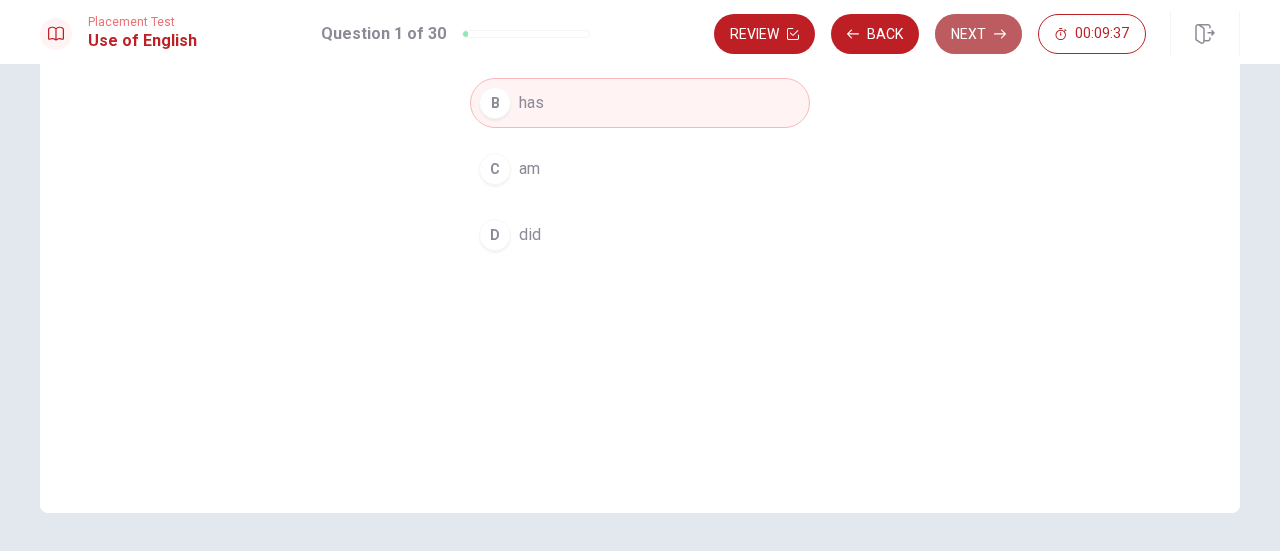 click on "Next" at bounding box center [978, 34] 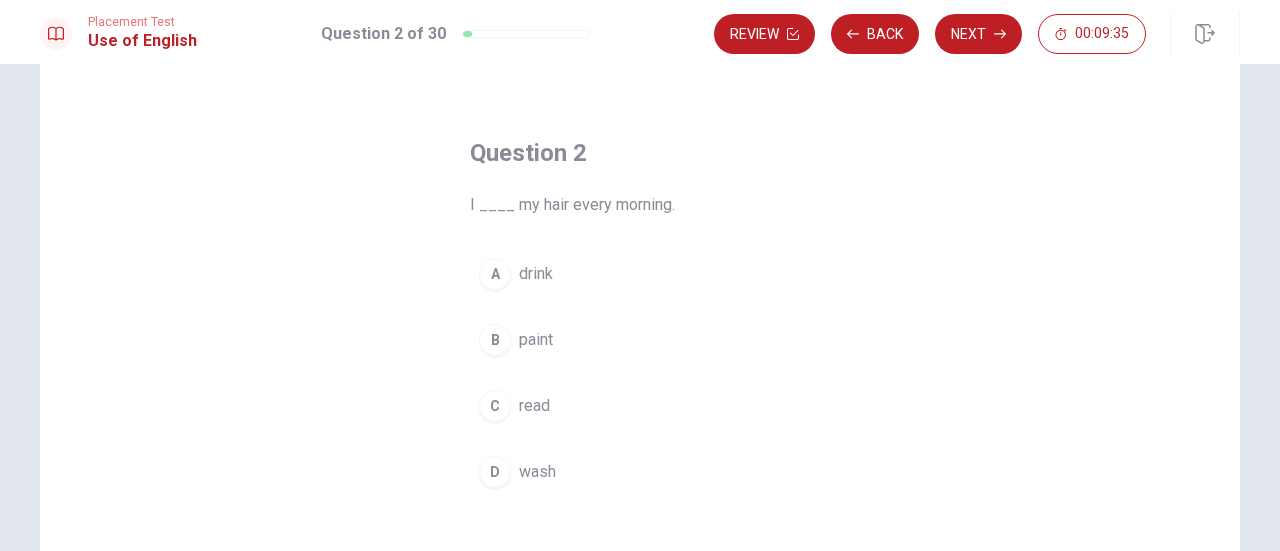 scroll, scrollTop: 48, scrollLeft: 0, axis: vertical 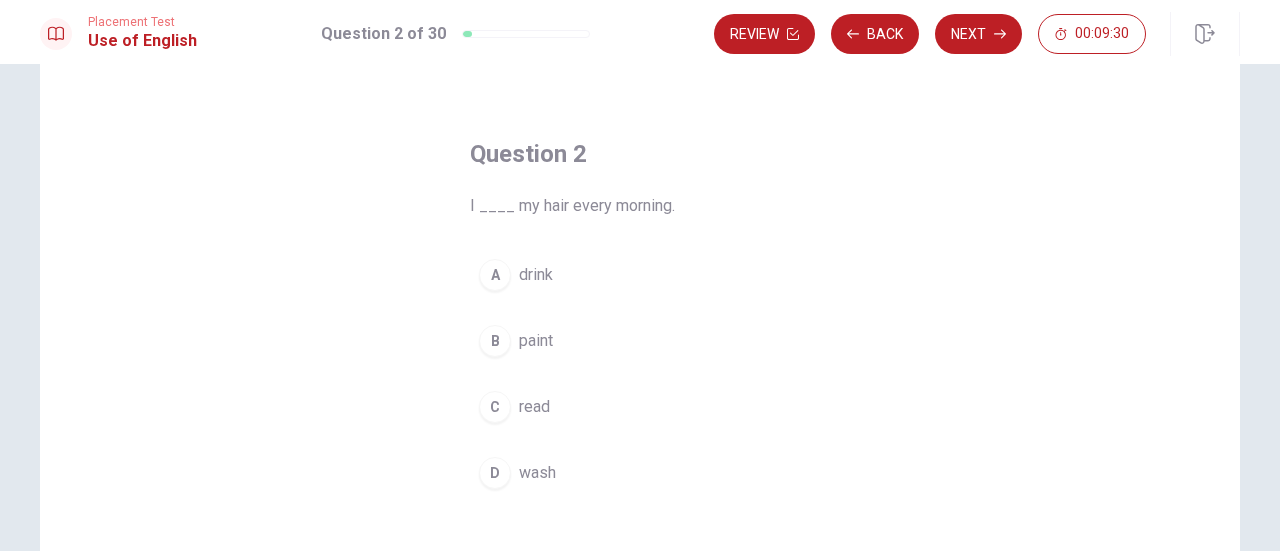 click on "D" at bounding box center [495, 473] 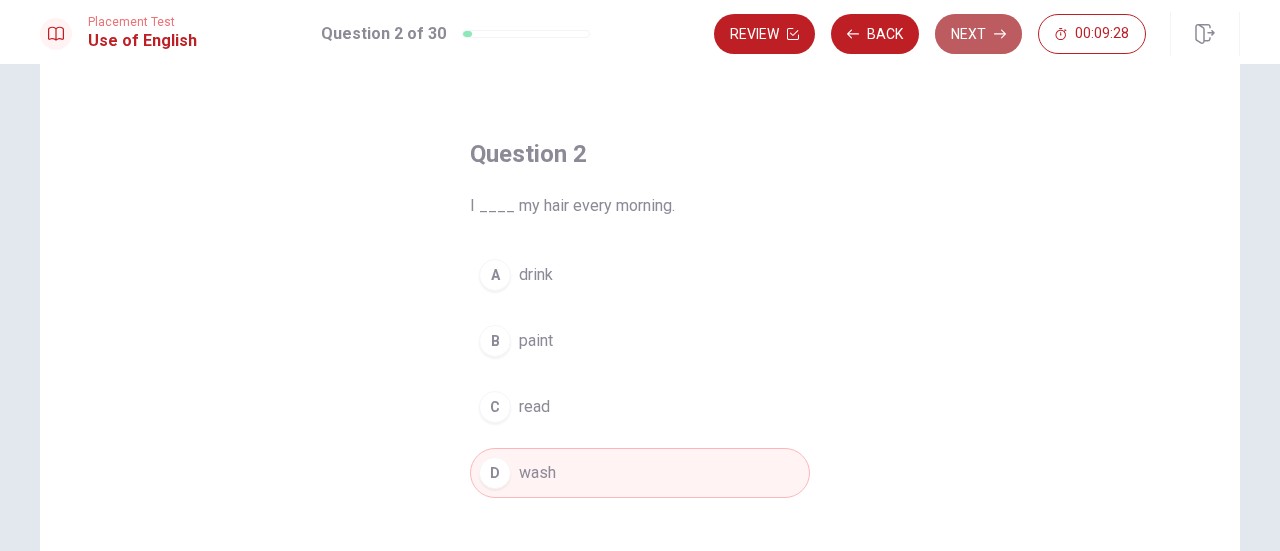 click on "Next" at bounding box center (978, 34) 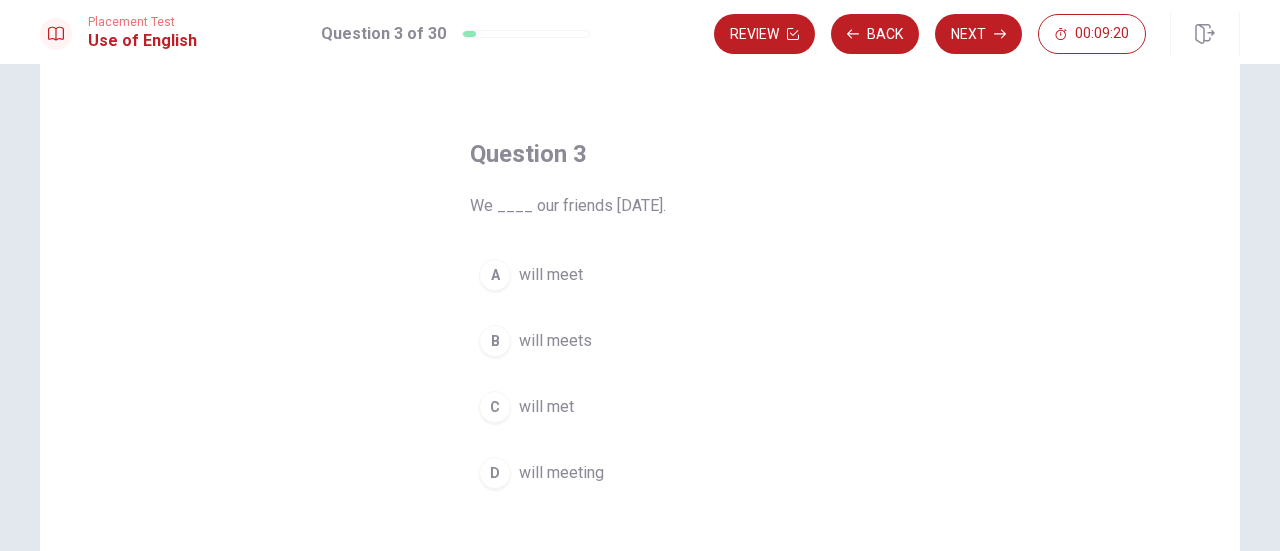 click on "will meet" at bounding box center [551, 275] 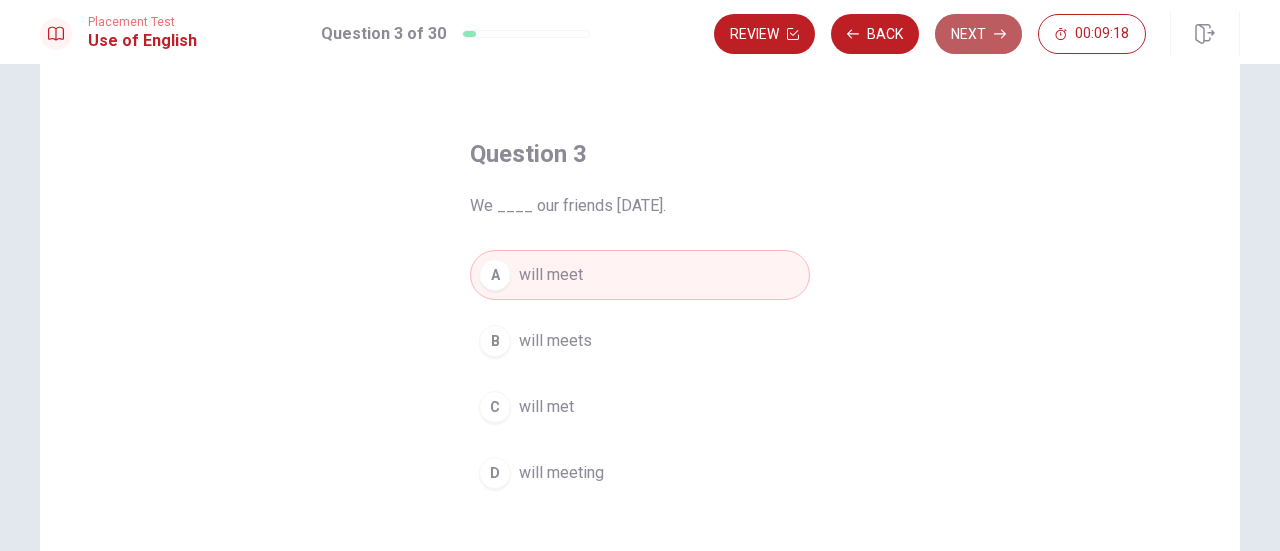 click on "Next" at bounding box center (978, 34) 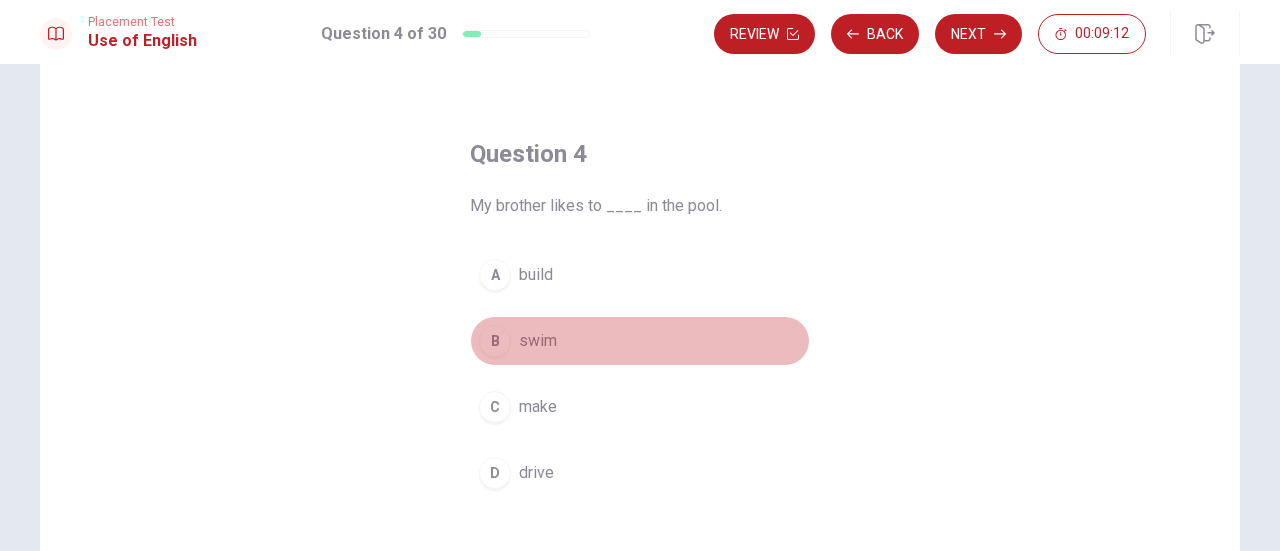 click on "B" at bounding box center (495, 341) 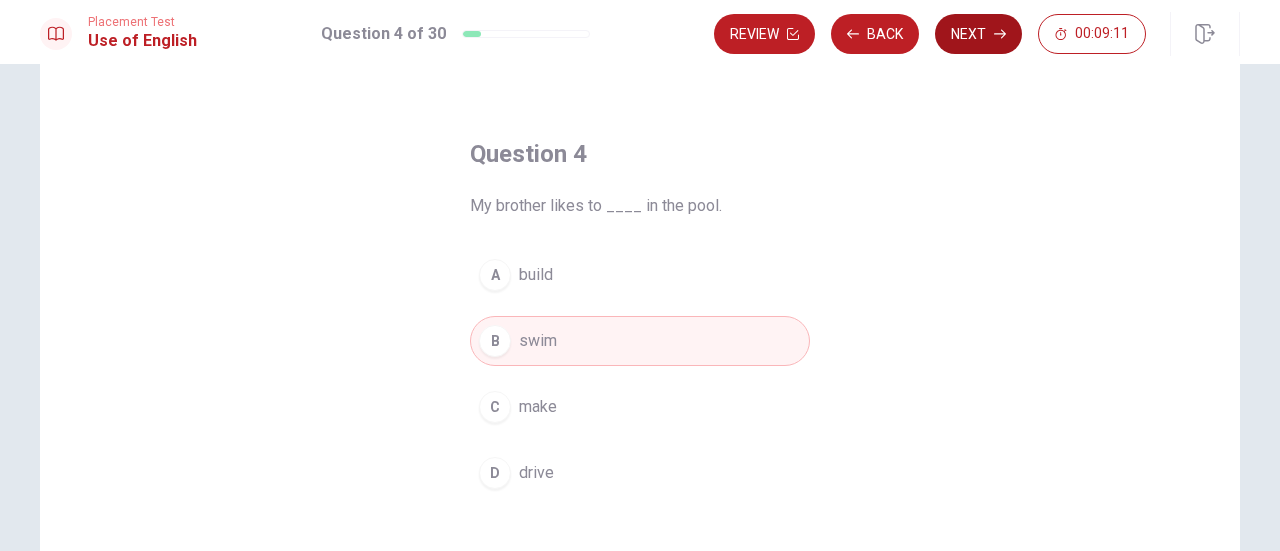 click on "Next" at bounding box center [978, 34] 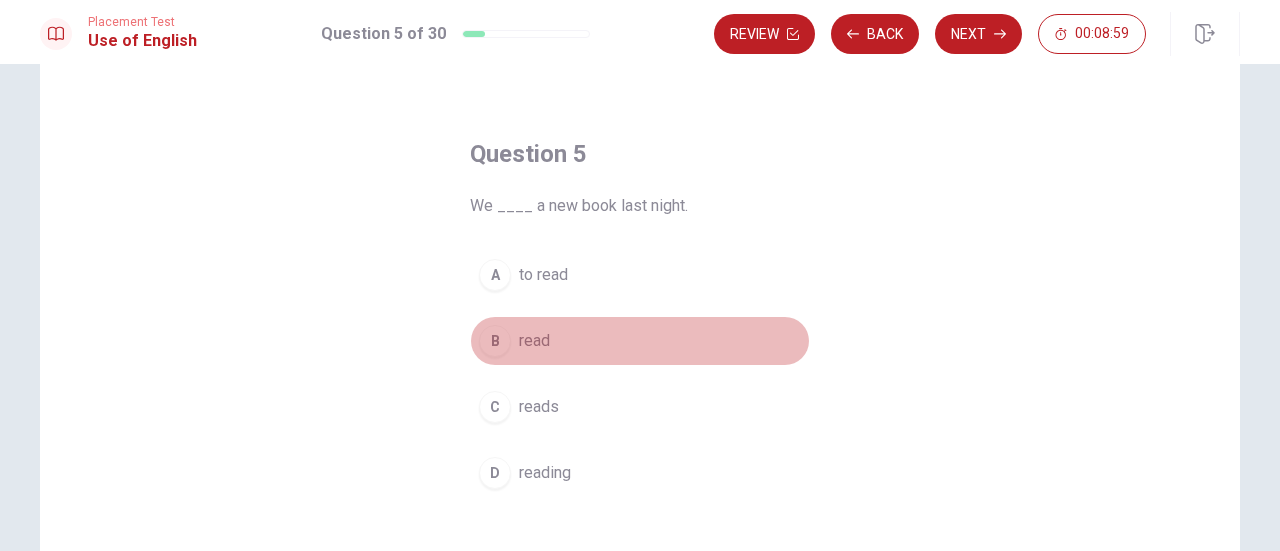 click on "B" at bounding box center [495, 341] 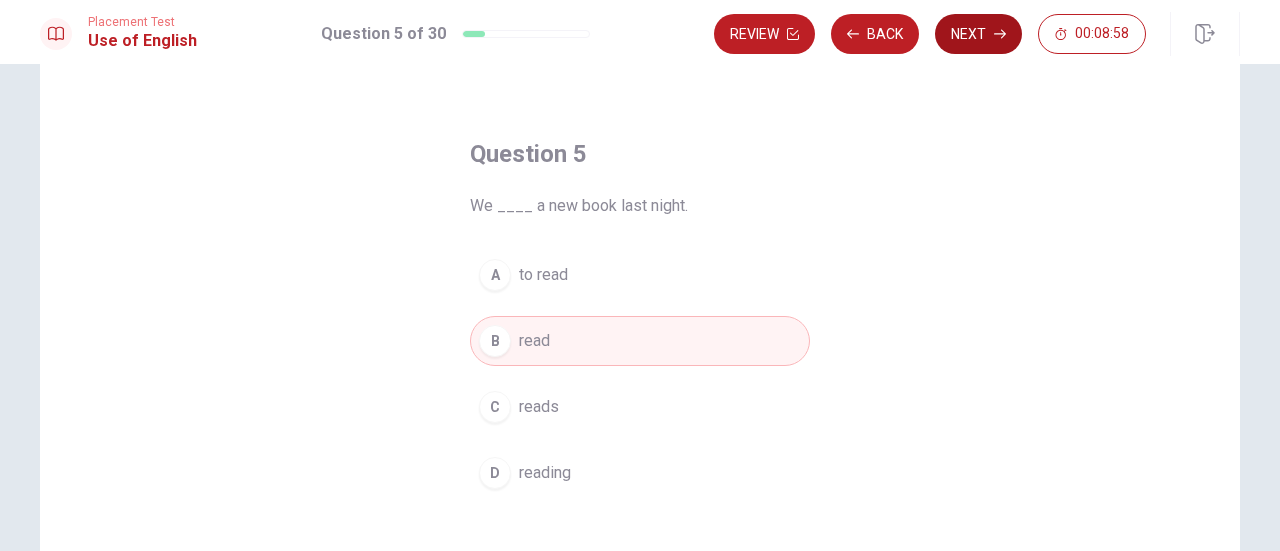 click on "Next" at bounding box center [978, 34] 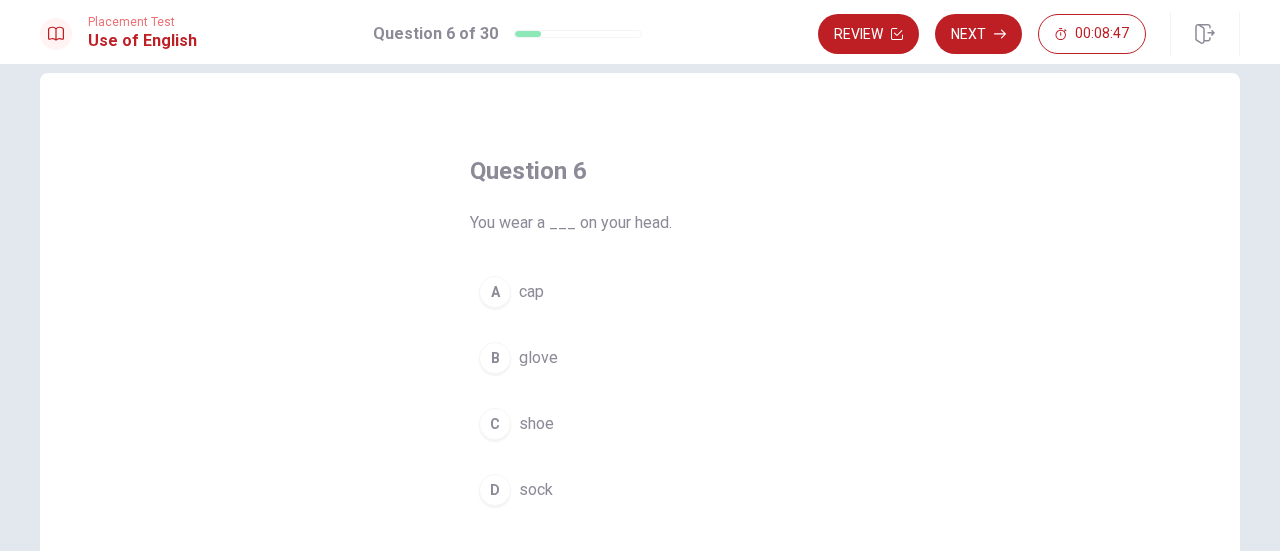 scroll, scrollTop: 32, scrollLeft: 0, axis: vertical 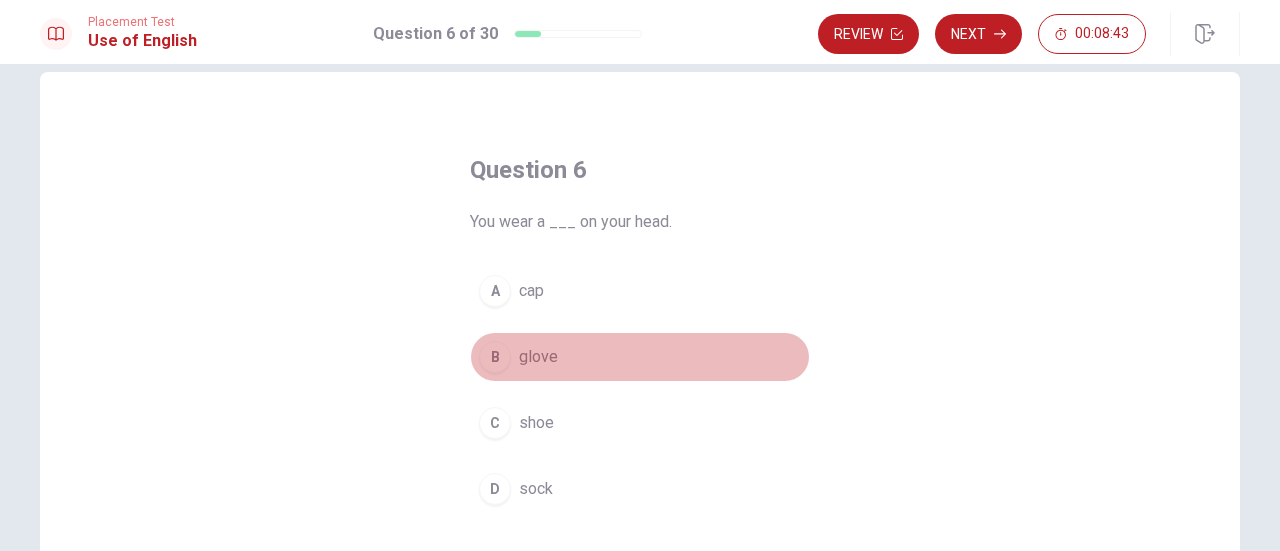 click on "B" at bounding box center [495, 357] 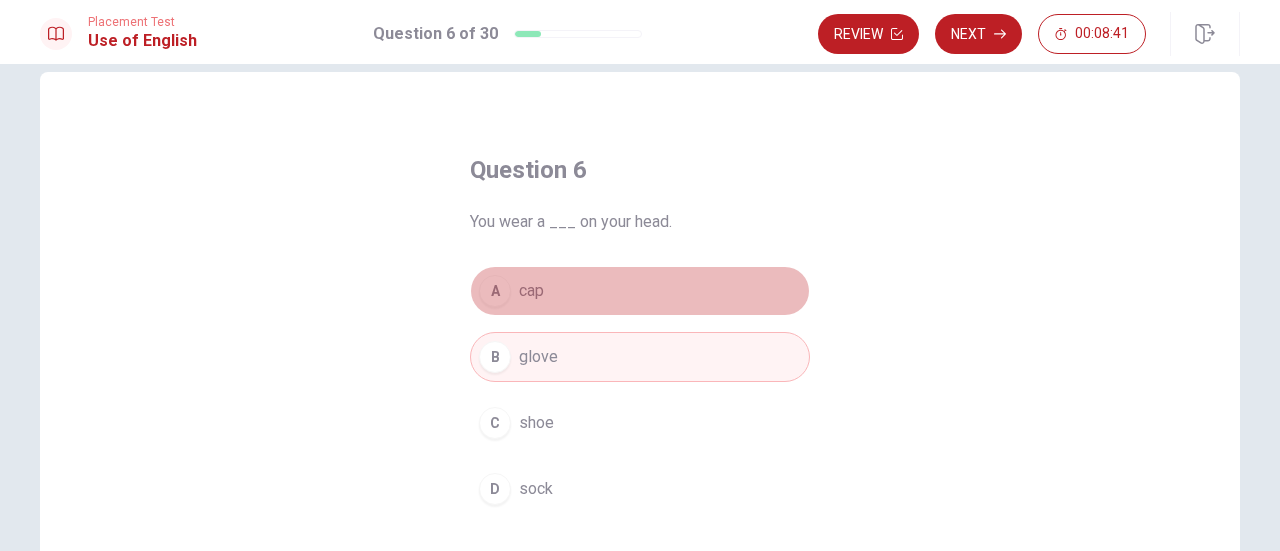 click on "A" at bounding box center (495, 291) 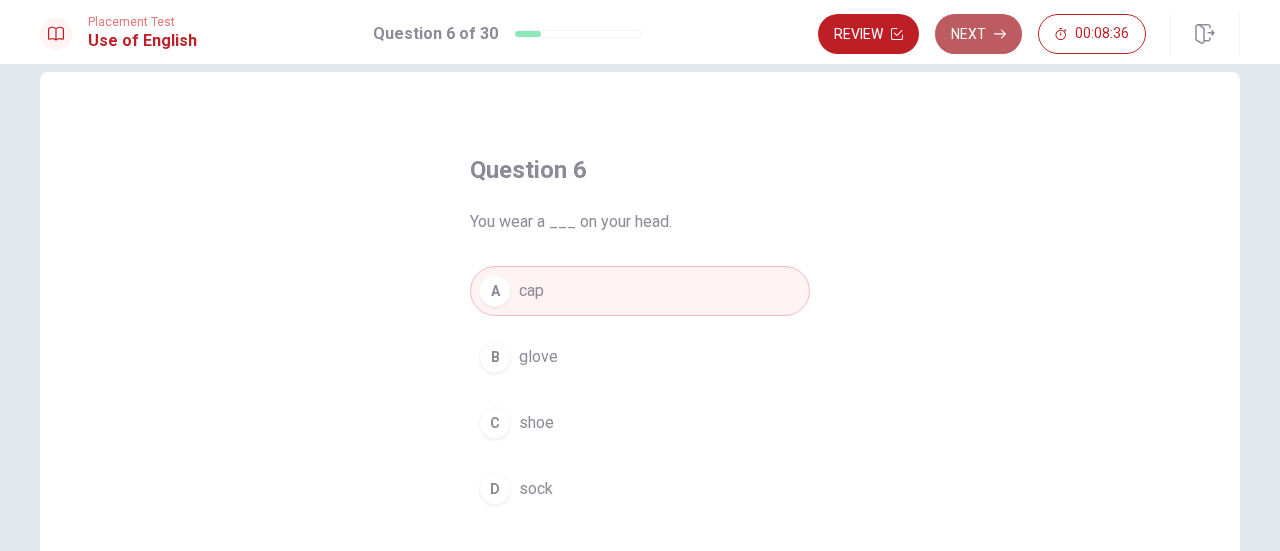 click on "Next" at bounding box center (978, 34) 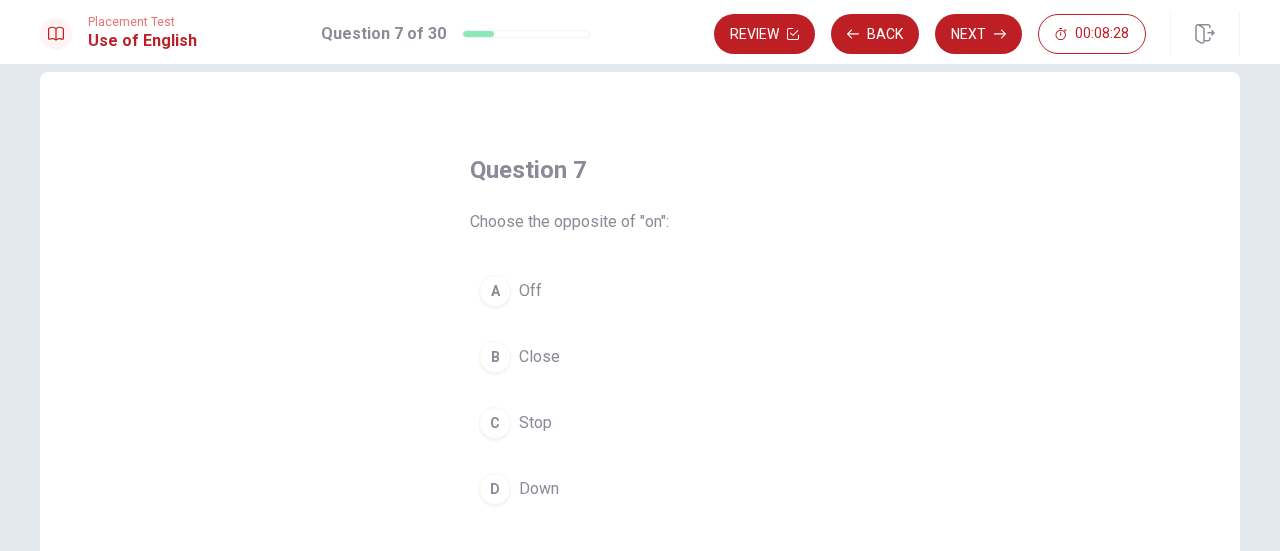 click on "A" at bounding box center [495, 291] 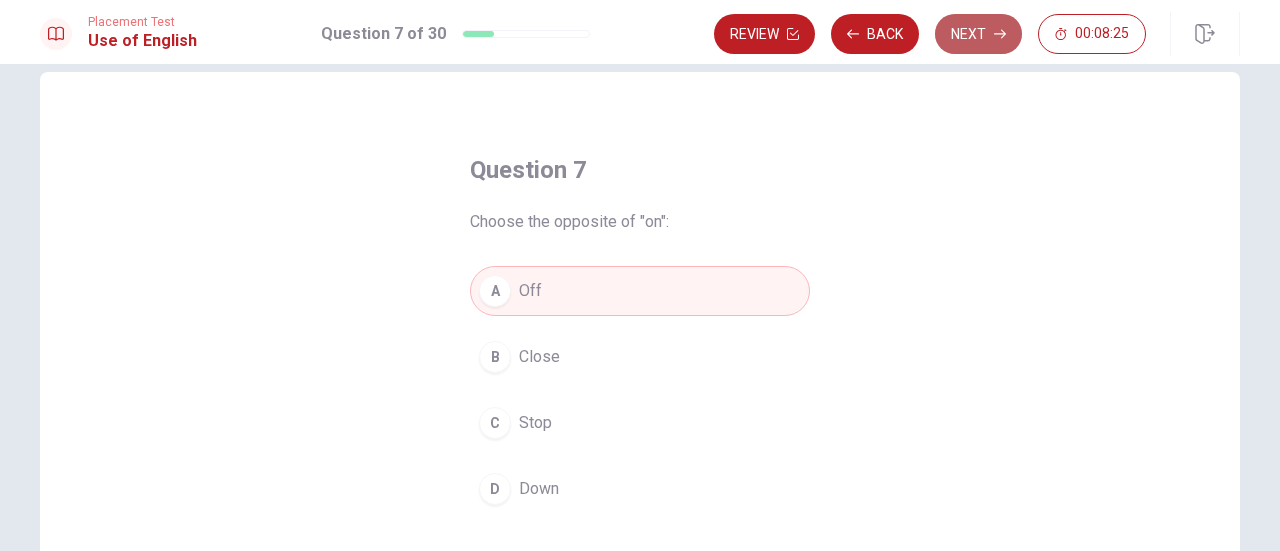 click on "Next" at bounding box center (978, 34) 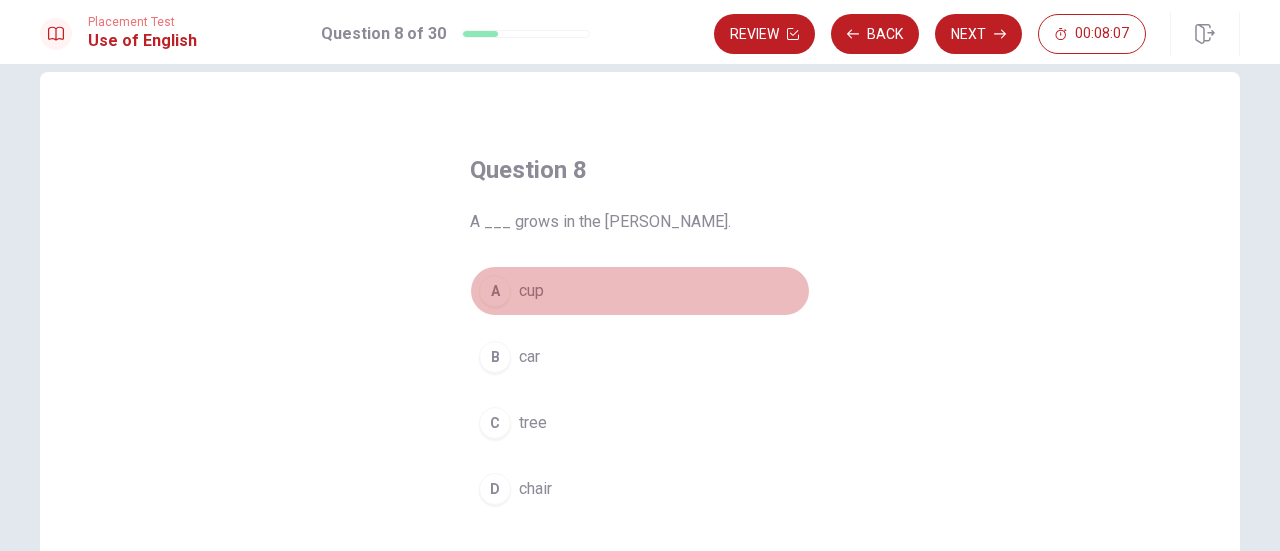 click on "A" at bounding box center (495, 291) 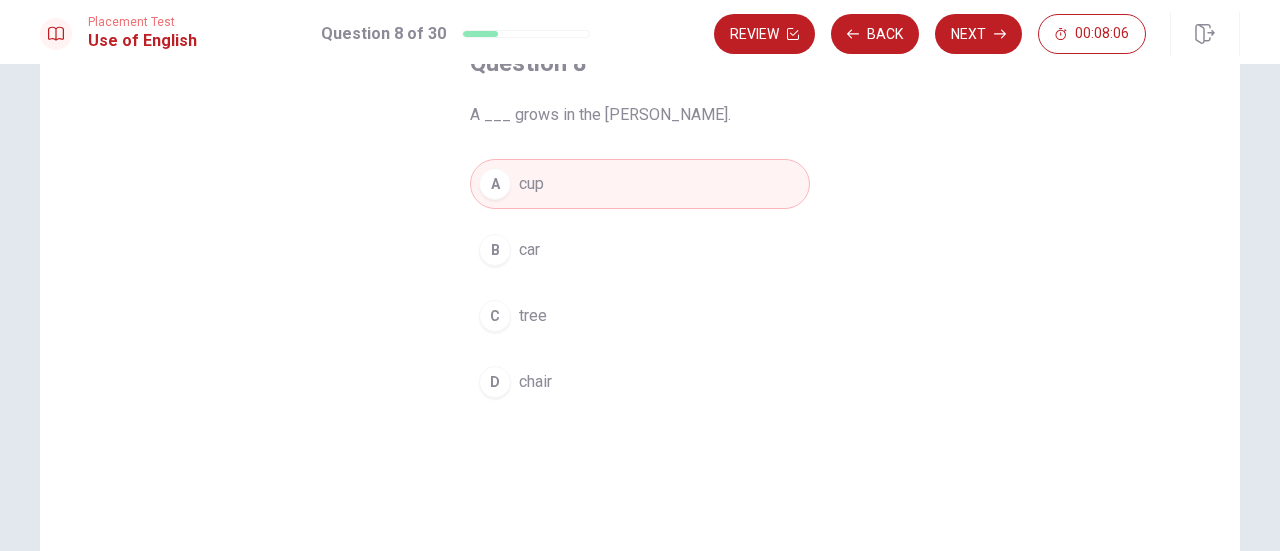 scroll, scrollTop: 140, scrollLeft: 0, axis: vertical 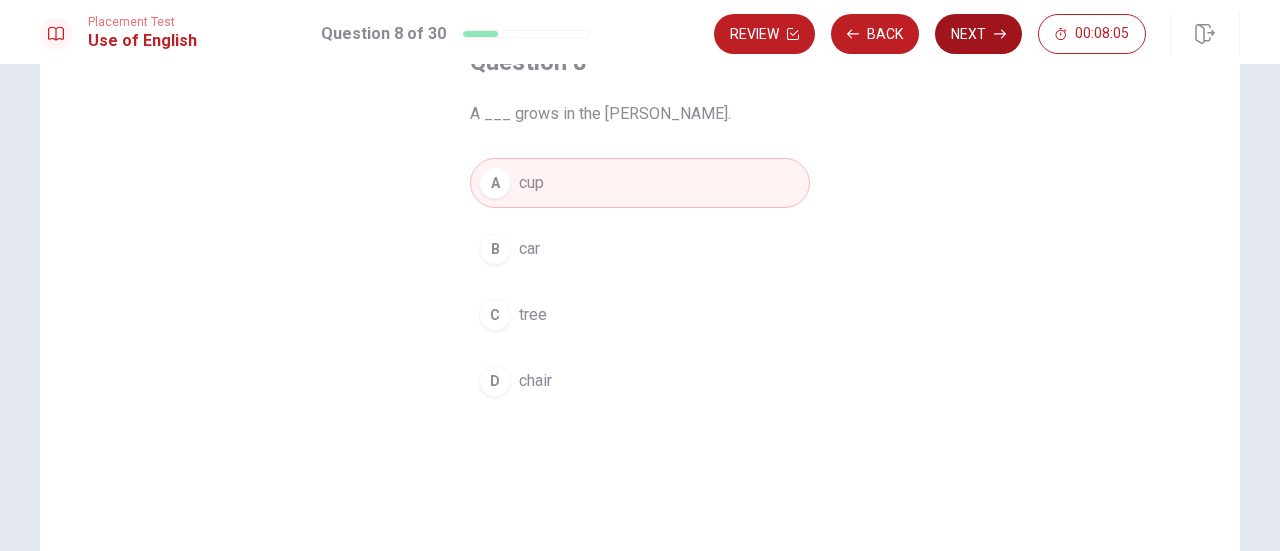 click on "Next" at bounding box center (978, 34) 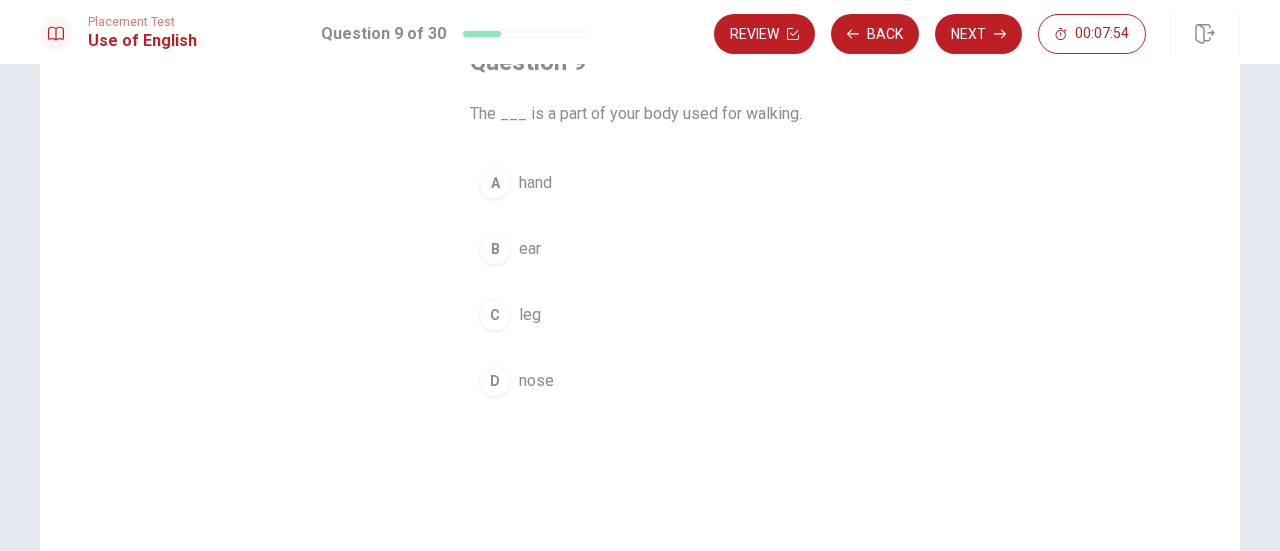 click on "A hand B ear C leg D nose" at bounding box center [640, 282] 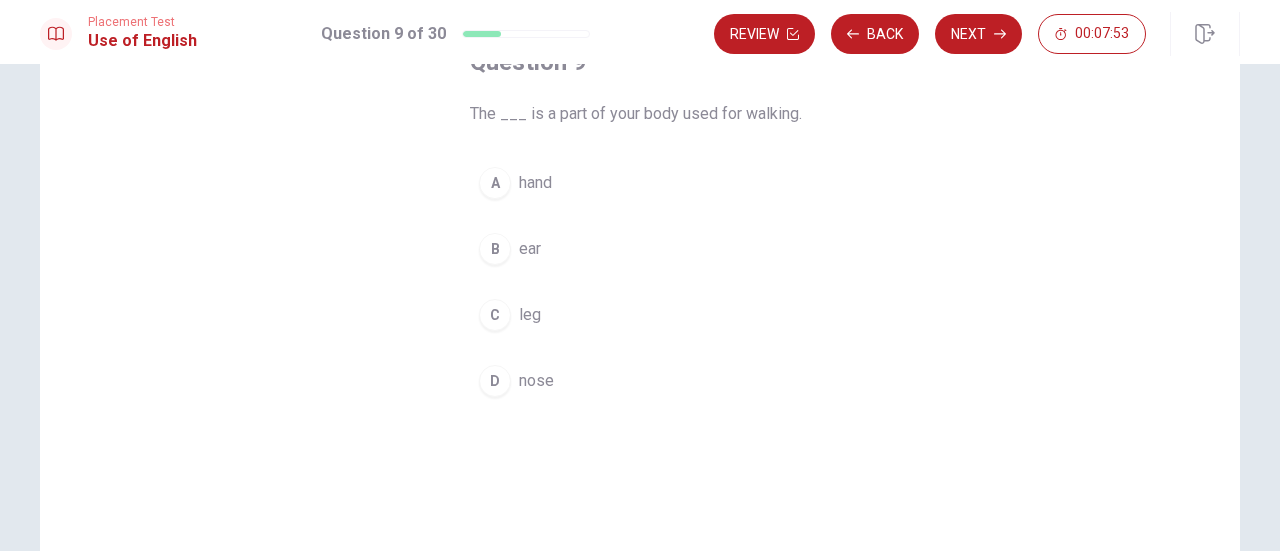 click on "C leg" at bounding box center (640, 315) 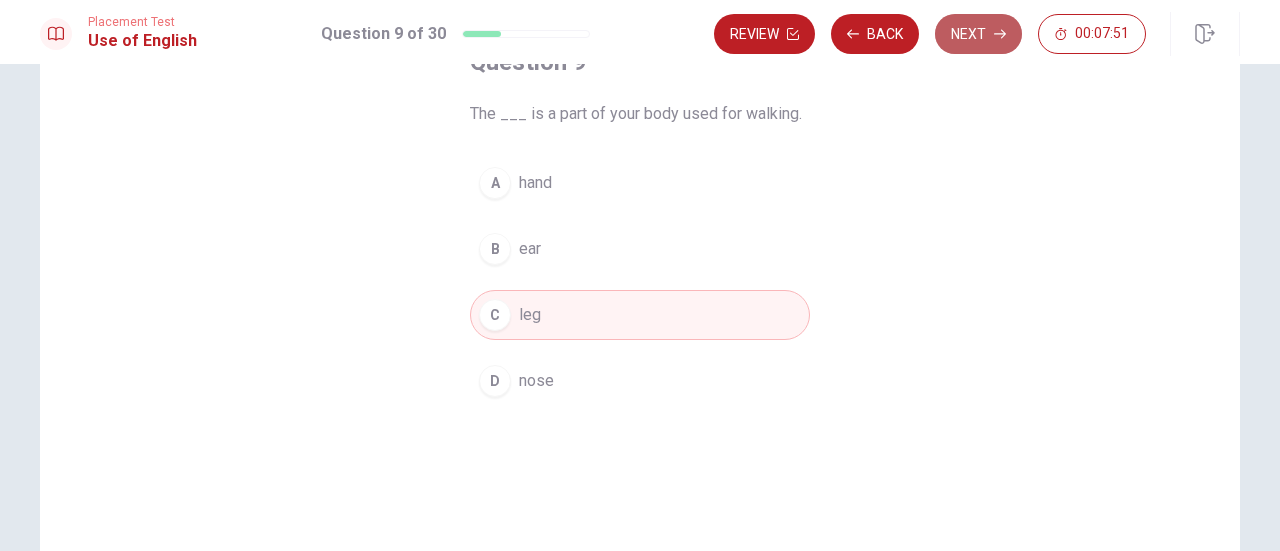 click on "Next" at bounding box center [978, 34] 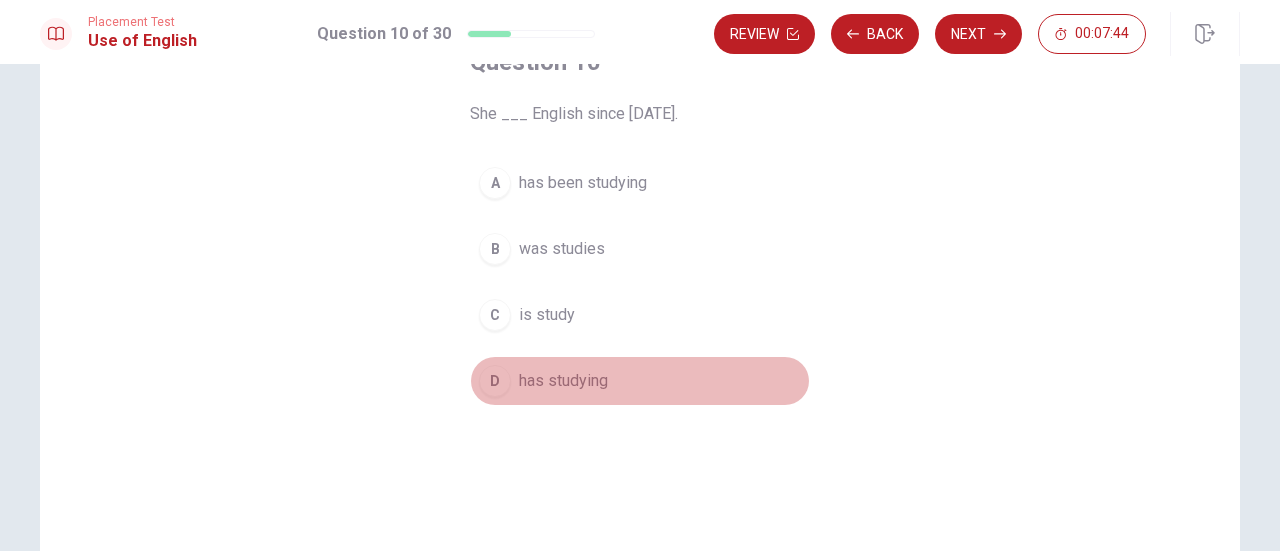 click on "D" at bounding box center [495, 381] 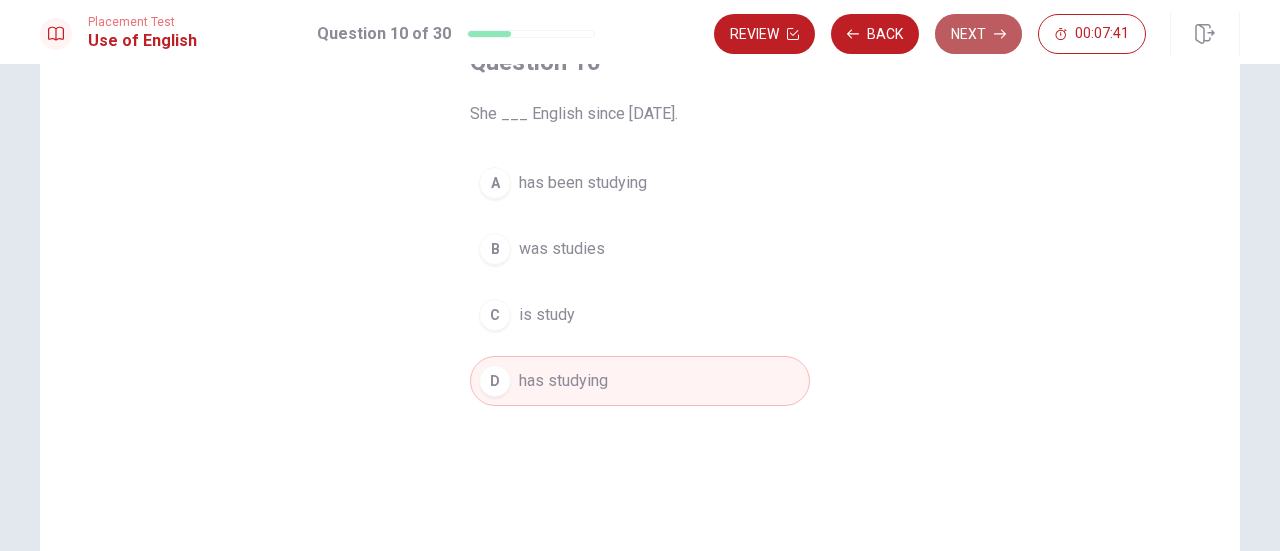 click on "Next" at bounding box center (978, 34) 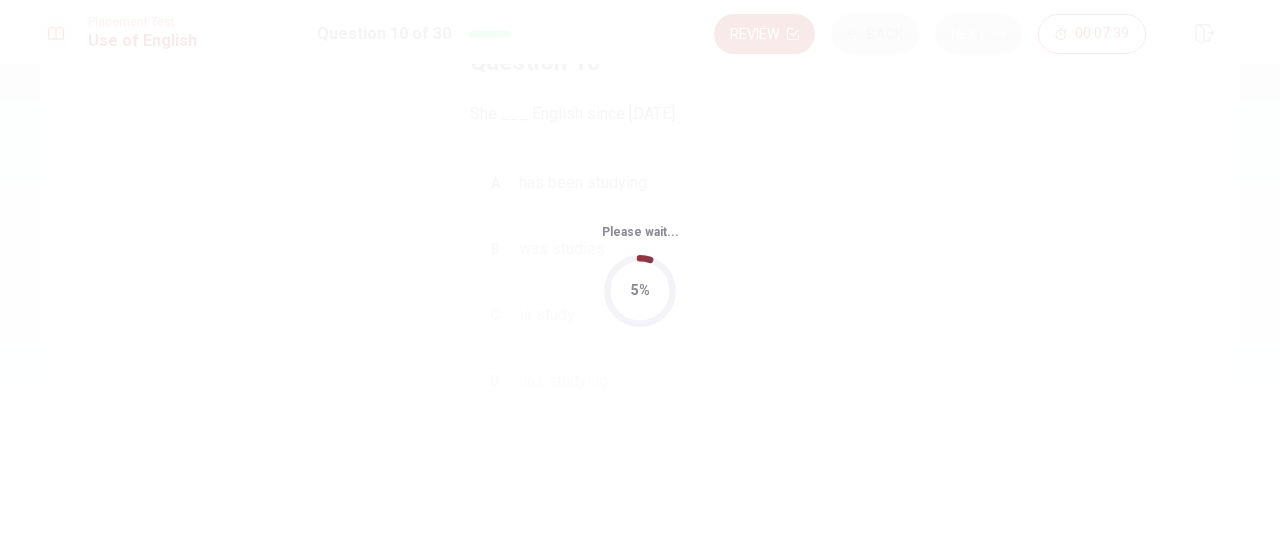 scroll, scrollTop: 0, scrollLeft: 0, axis: both 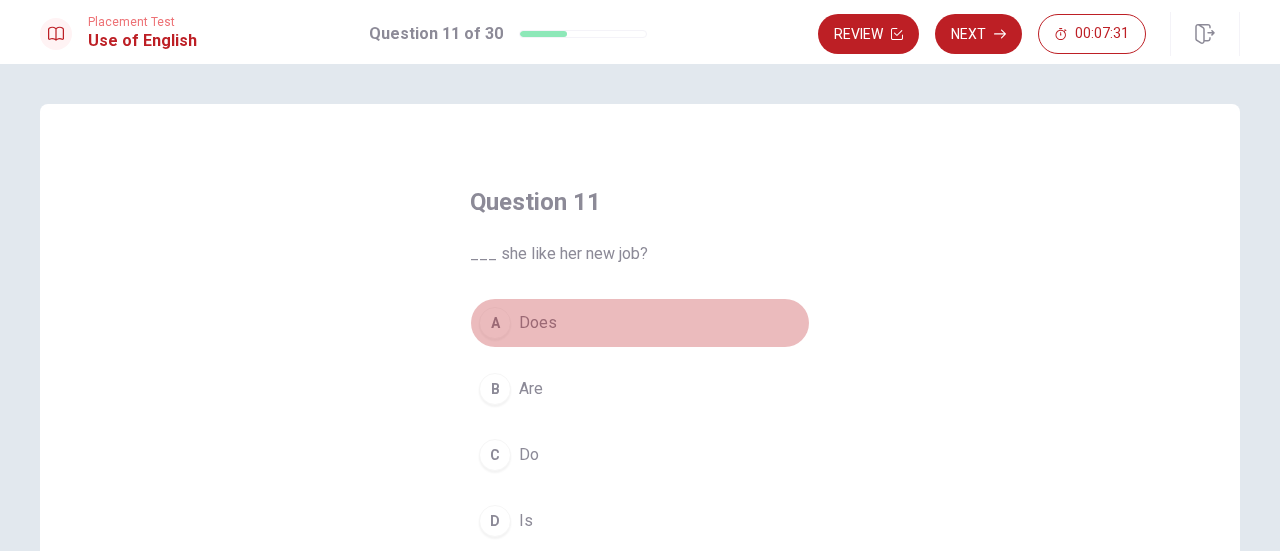 click on "A Does" at bounding box center (640, 323) 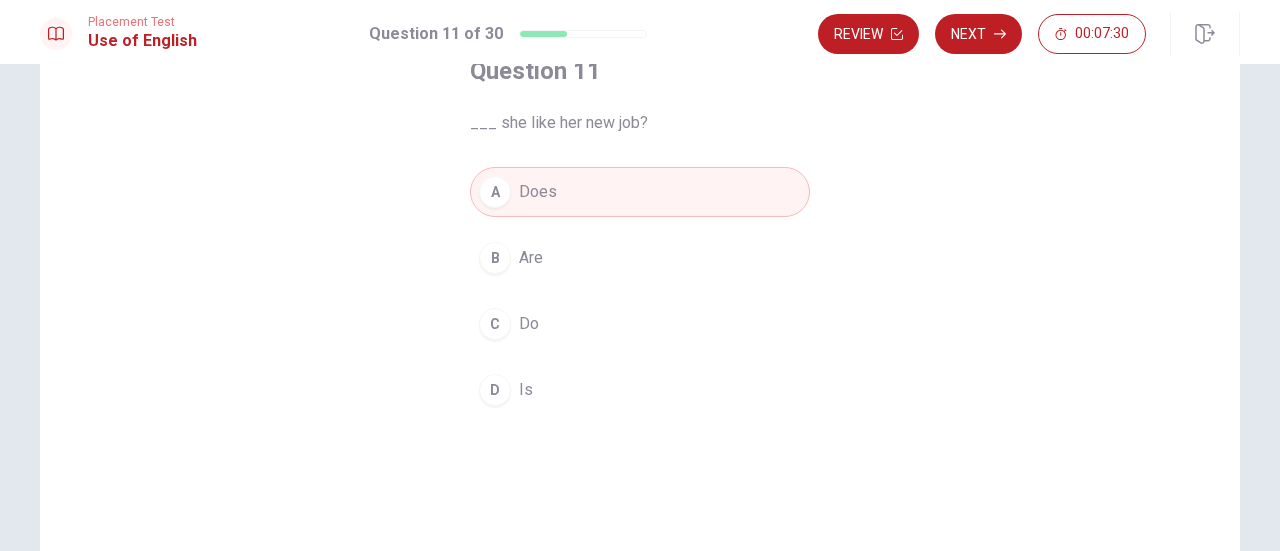 scroll, scrollTop: 151, scrollLeft: 0, axis: vertical 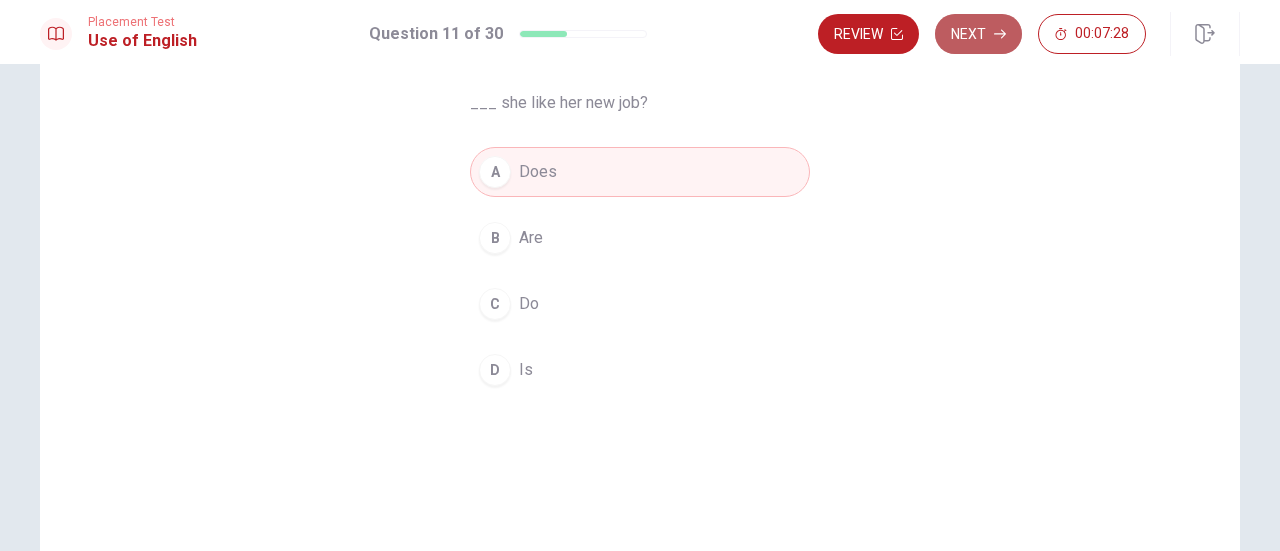 click on "Next" at bounding box center [978, 34] 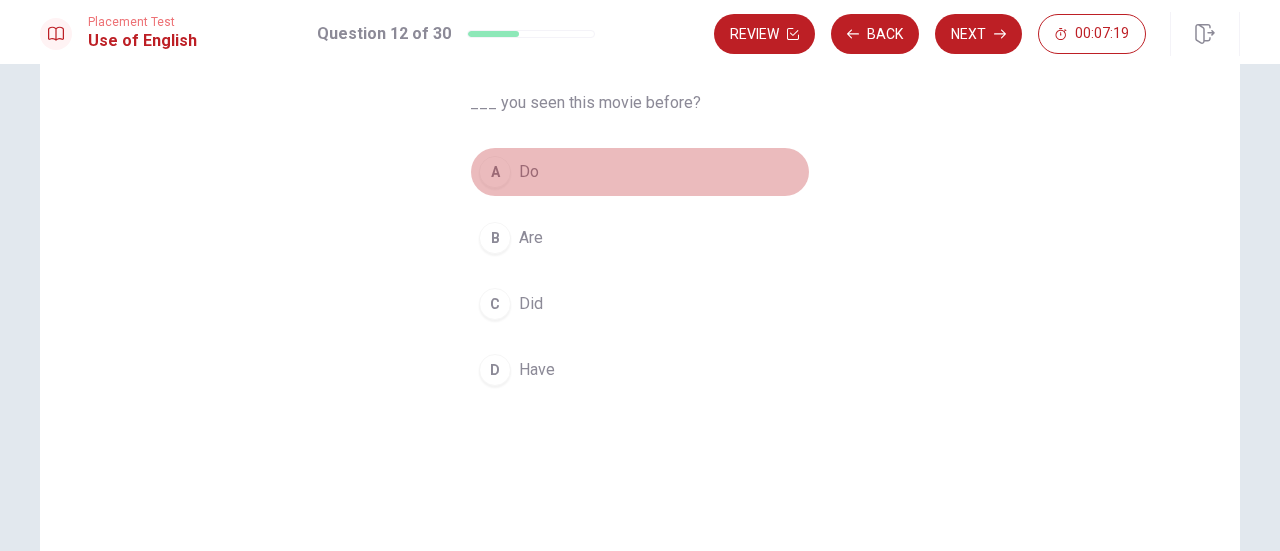 click on "A" at bounding box center [495, 172] 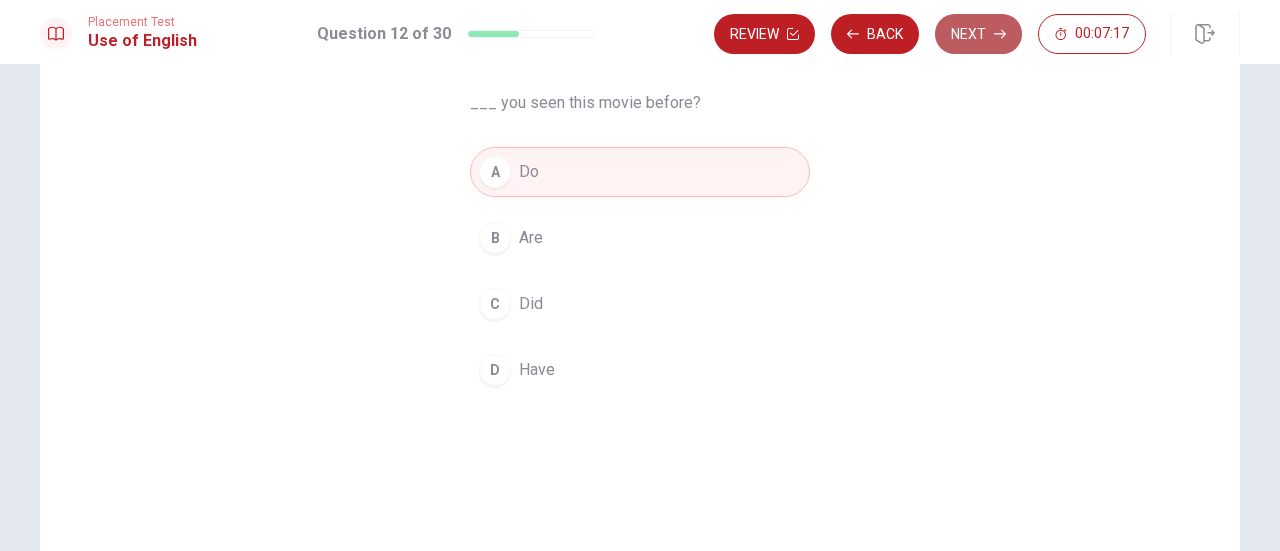 click on "Next" at bounding box center (978, 34) 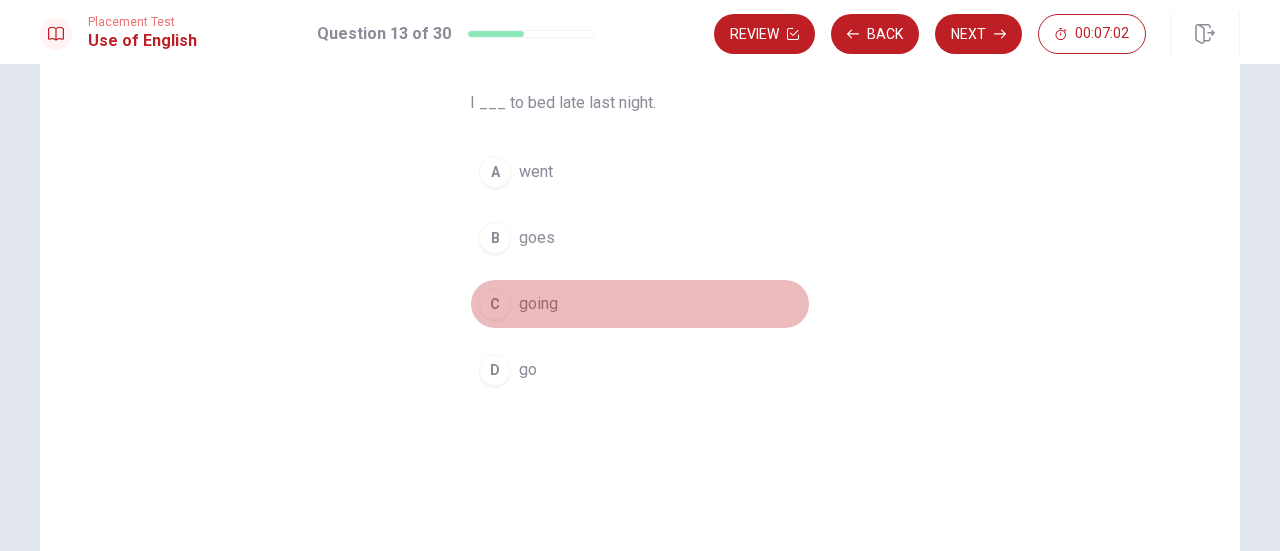 click on "C" at bounding box center (495, 304) 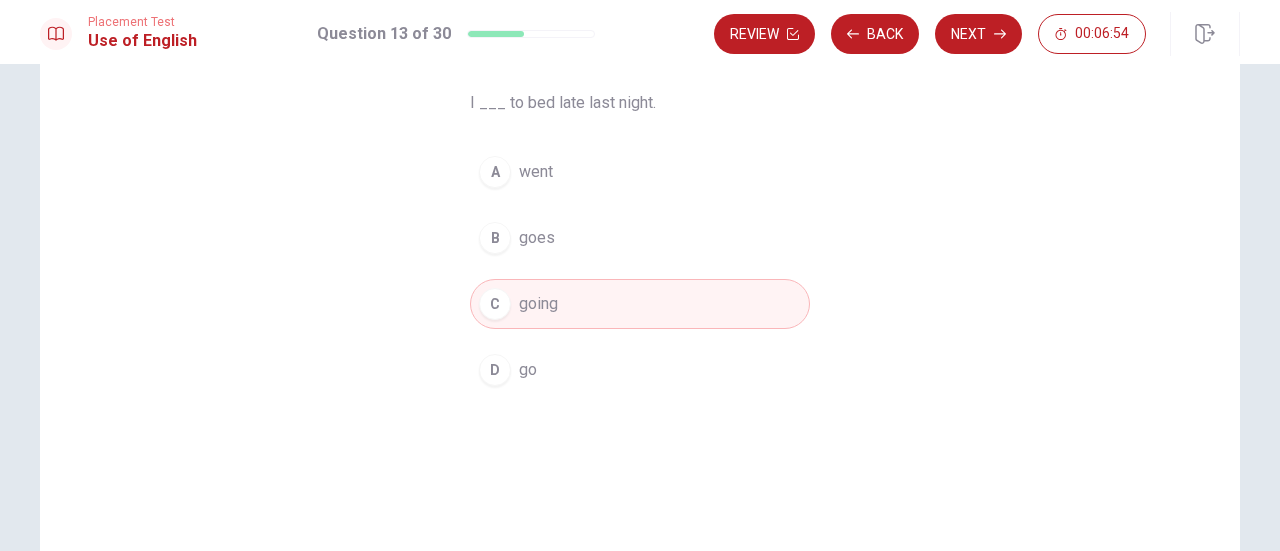 click on "goes" at bounding box center (537, 238) 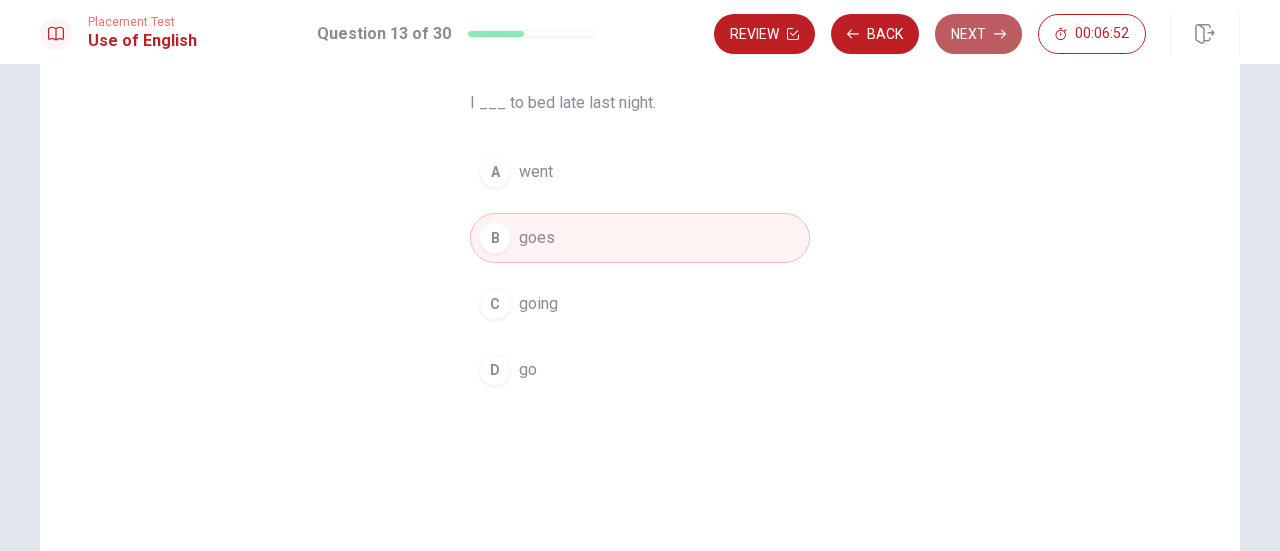 click on "Next" at bounding box center [978, 34] 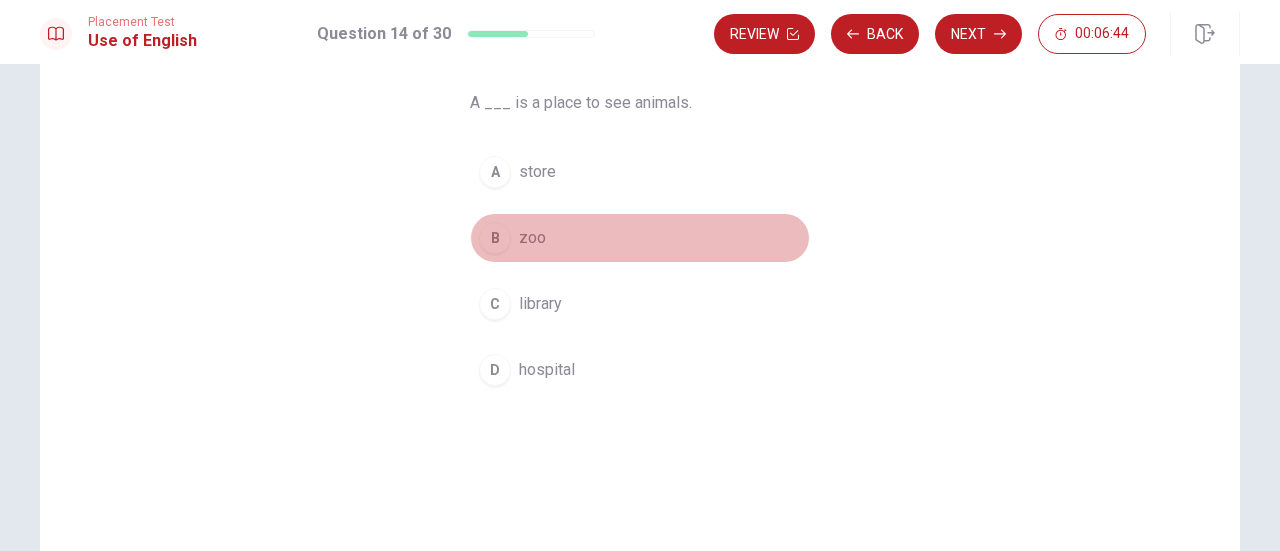 click on "B zoo" at bounding box center [640, 238] 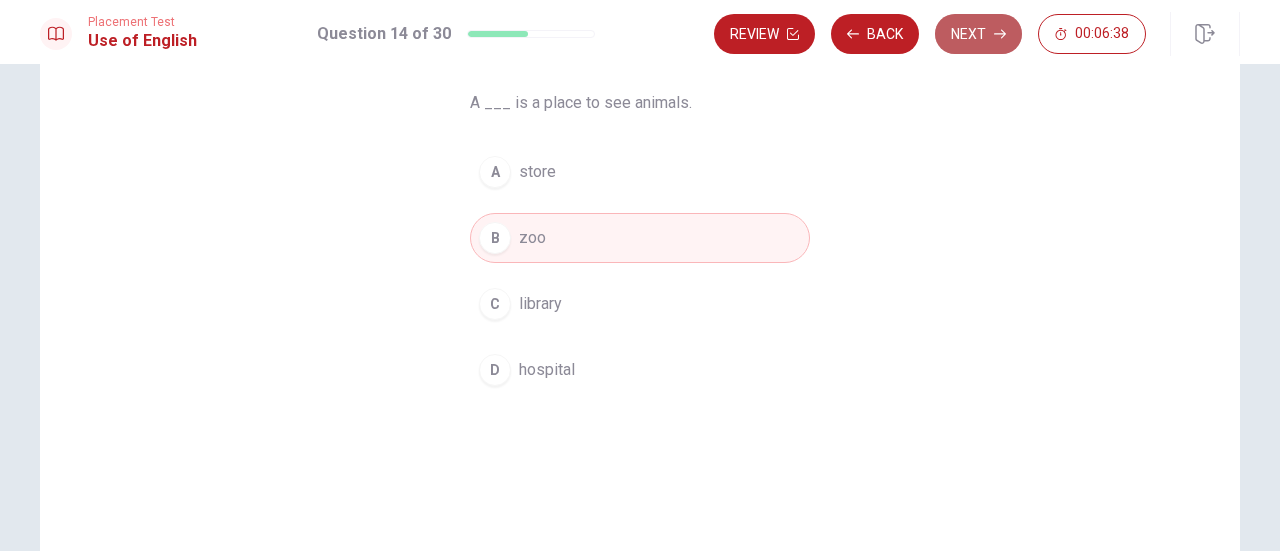 click on "Next" at bounding box center (978, 34) 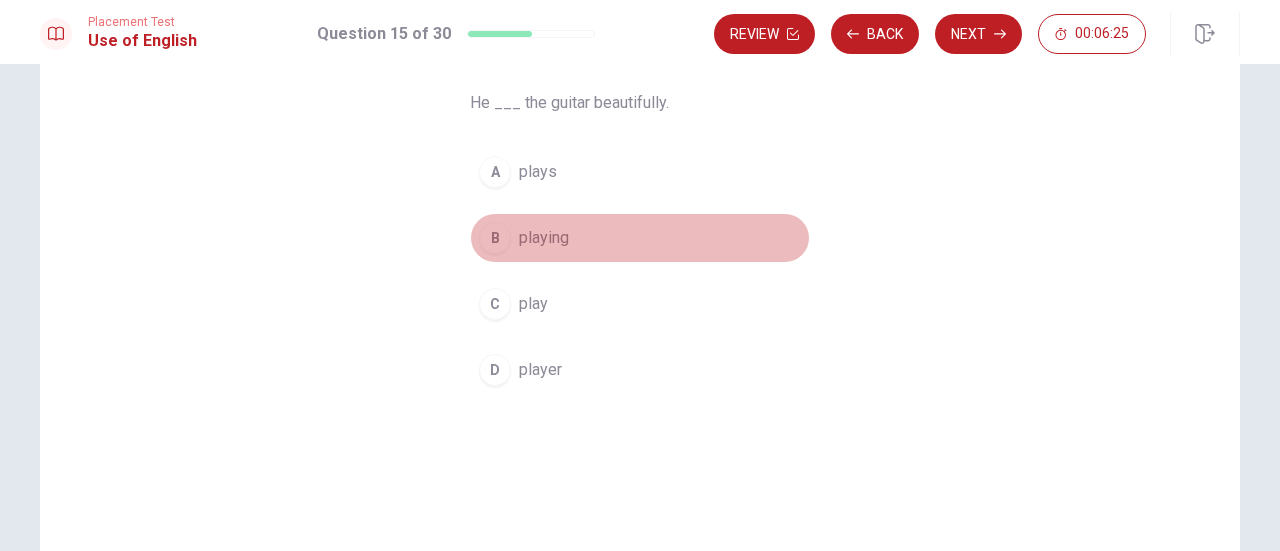 click on "playing" at bounding box center (544, 238) 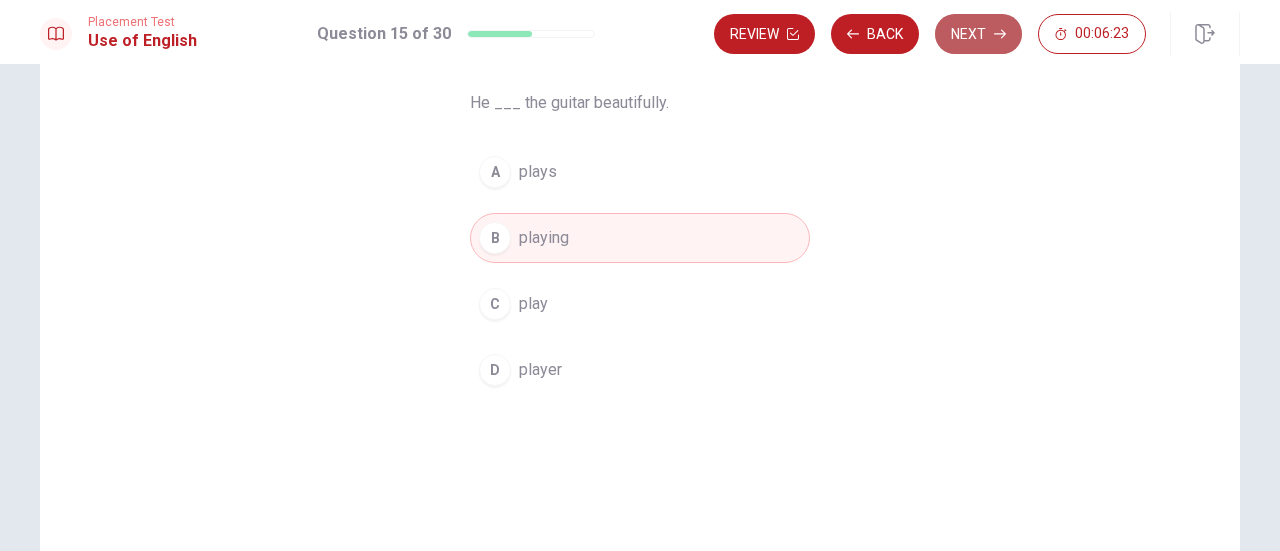 click on "Next" at bounding box center [978, 34] 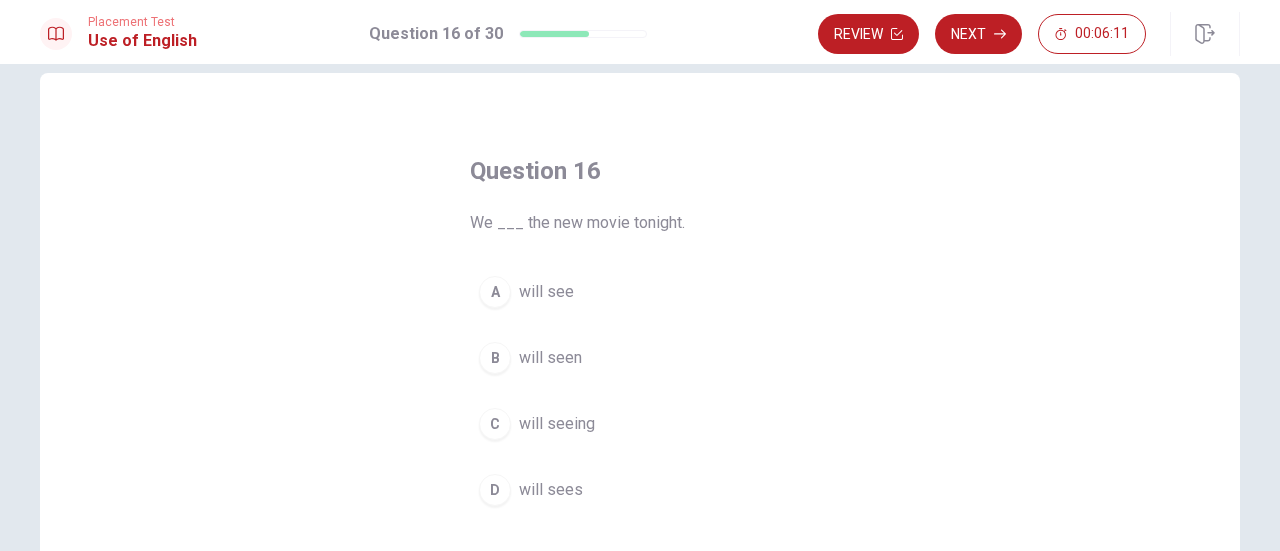 scroll, scrollTop: 32, scrollLeft: 0, axis: vertical 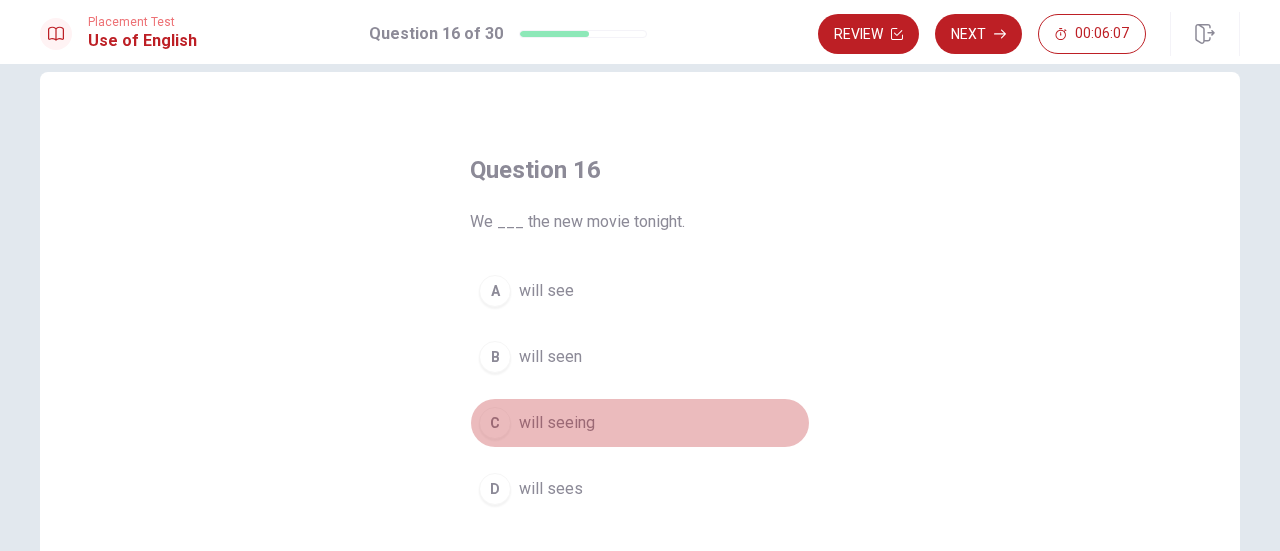 click on "will seeing" at bounding box center [557, 423] 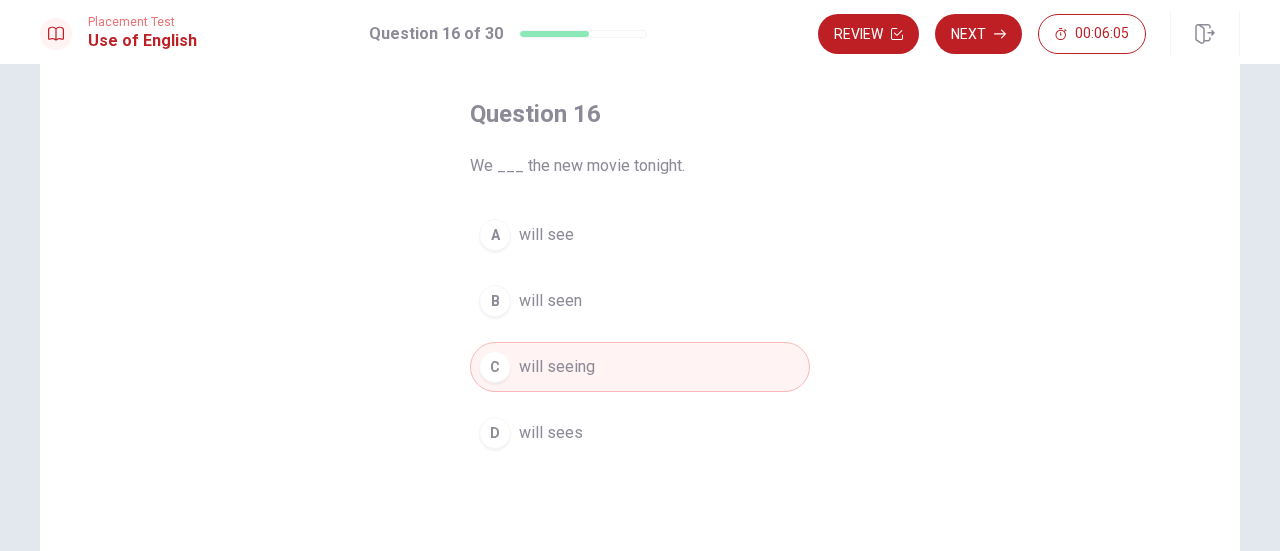 scroll, scrollTop: 98, scrollLeft: 0, axis: vertical 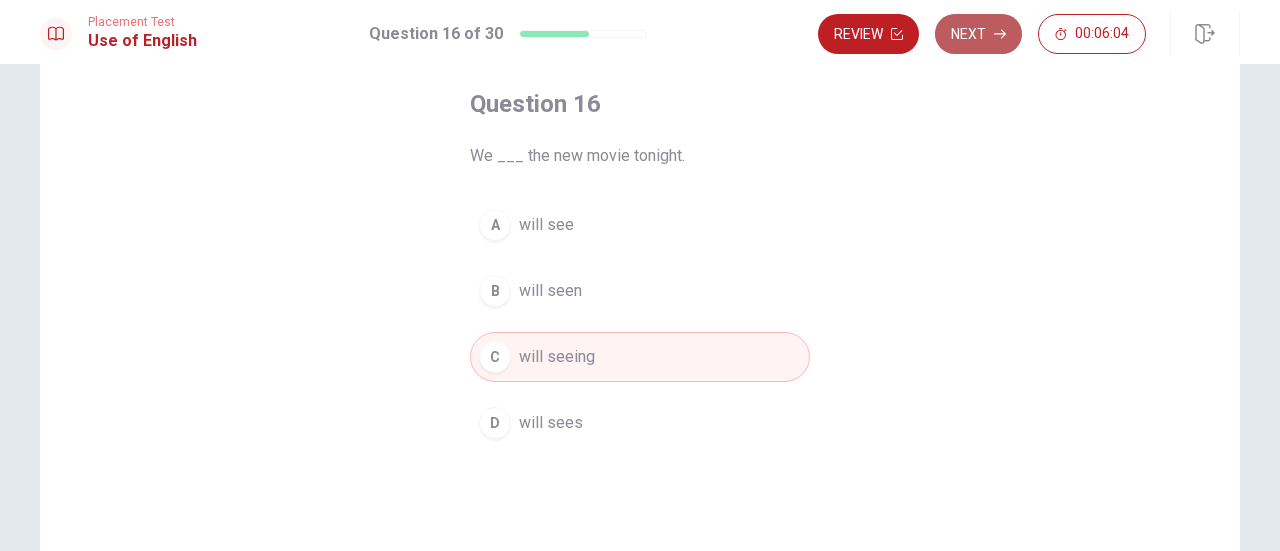 click on "Next" at bounding box center (978, 34) 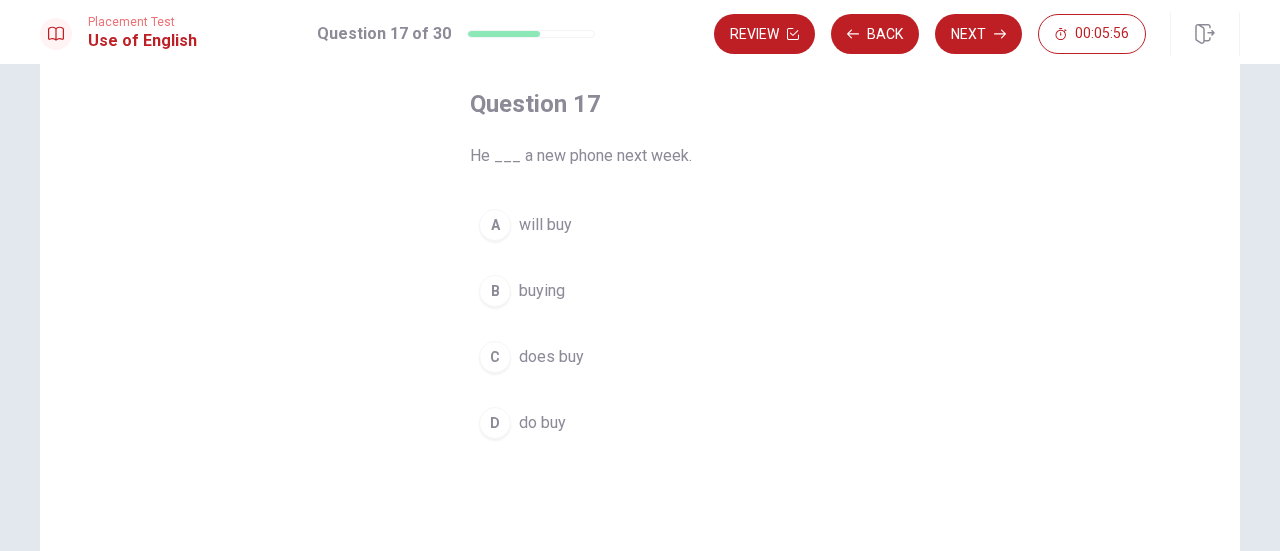 click on "B buying" at bounding box center (640, 291) 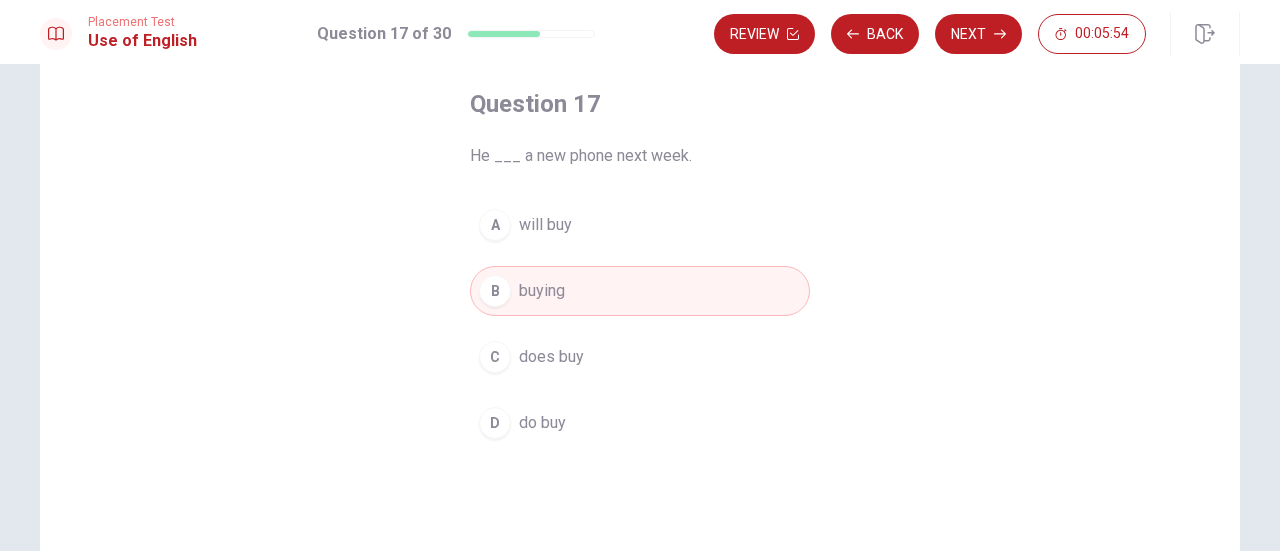 click on "A will buy" at bounding box center [640, 225] 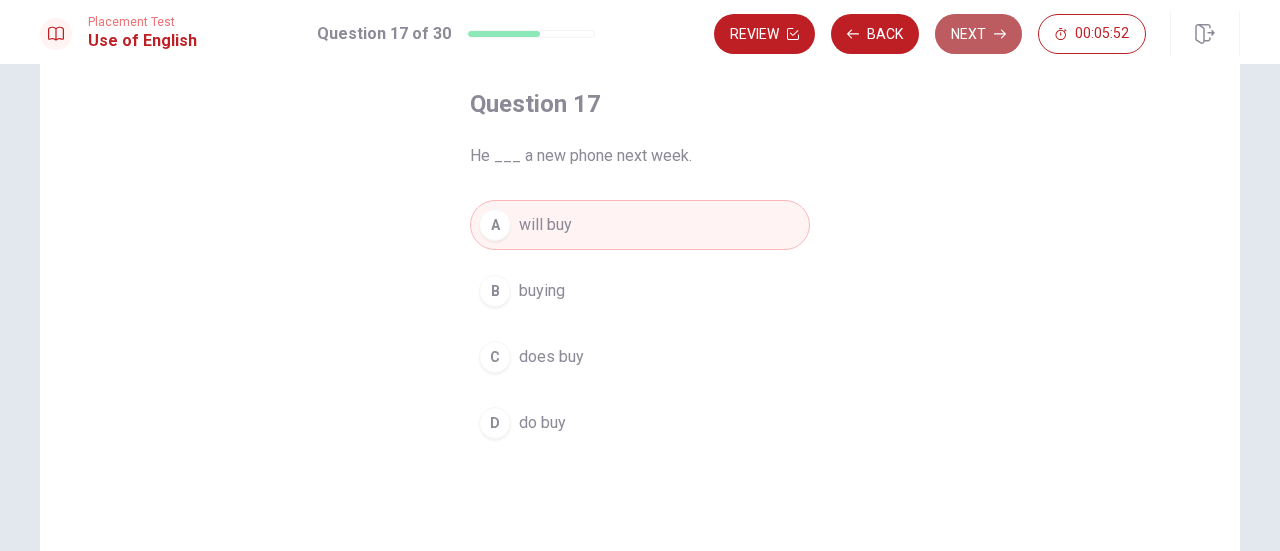 click on "Next" at bounding box center [978, 34] 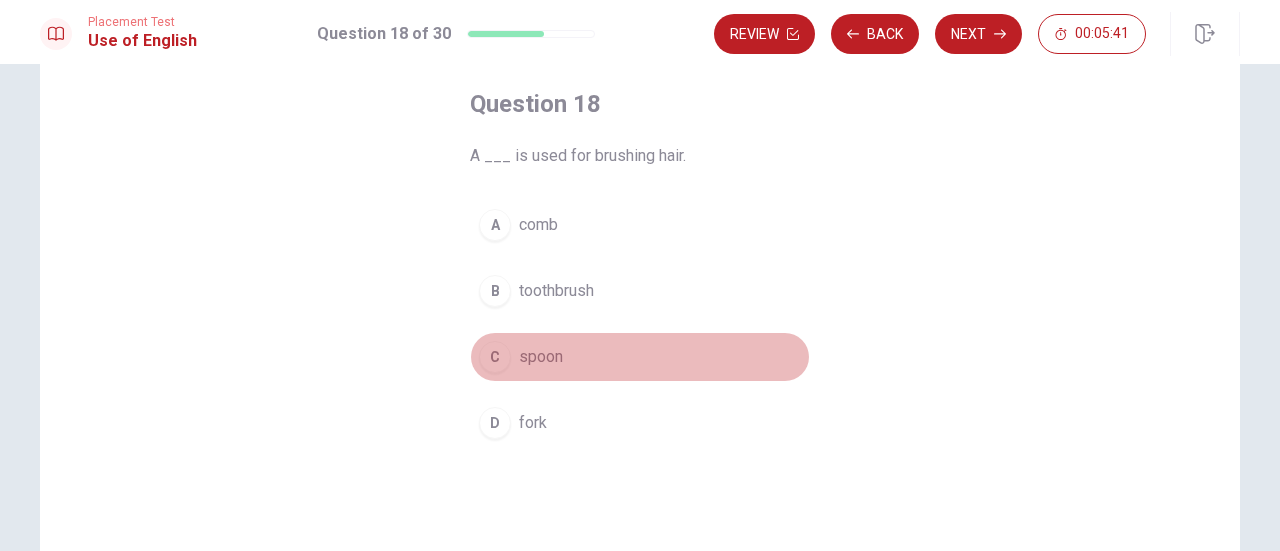 click on "C spoon" at bounding box center (640, 357) 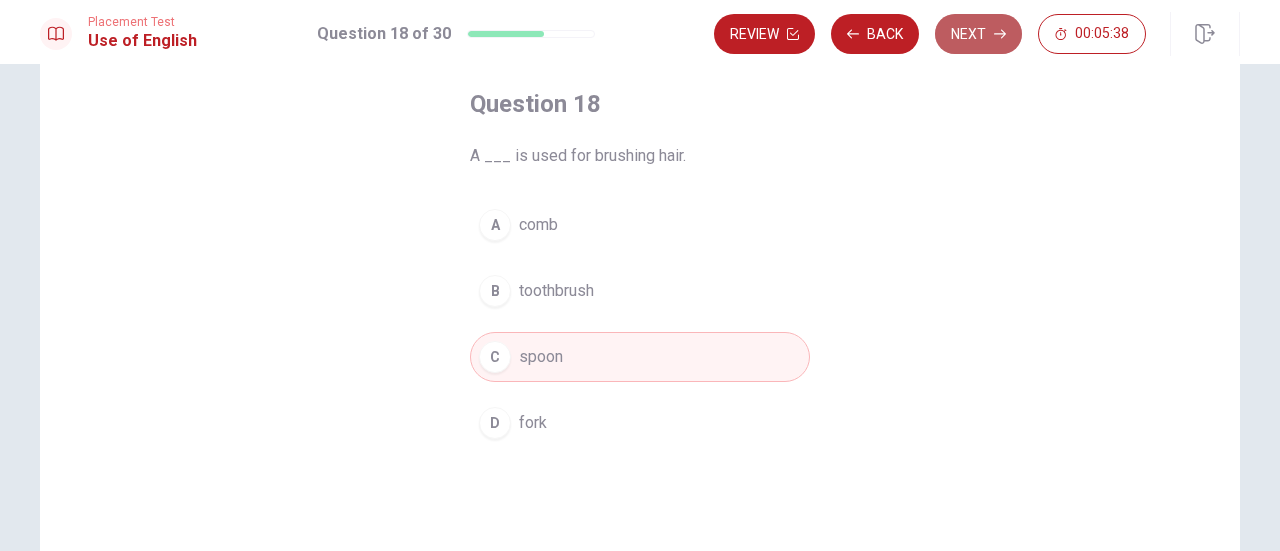 click on "Next" at bounding box center (978, 34) 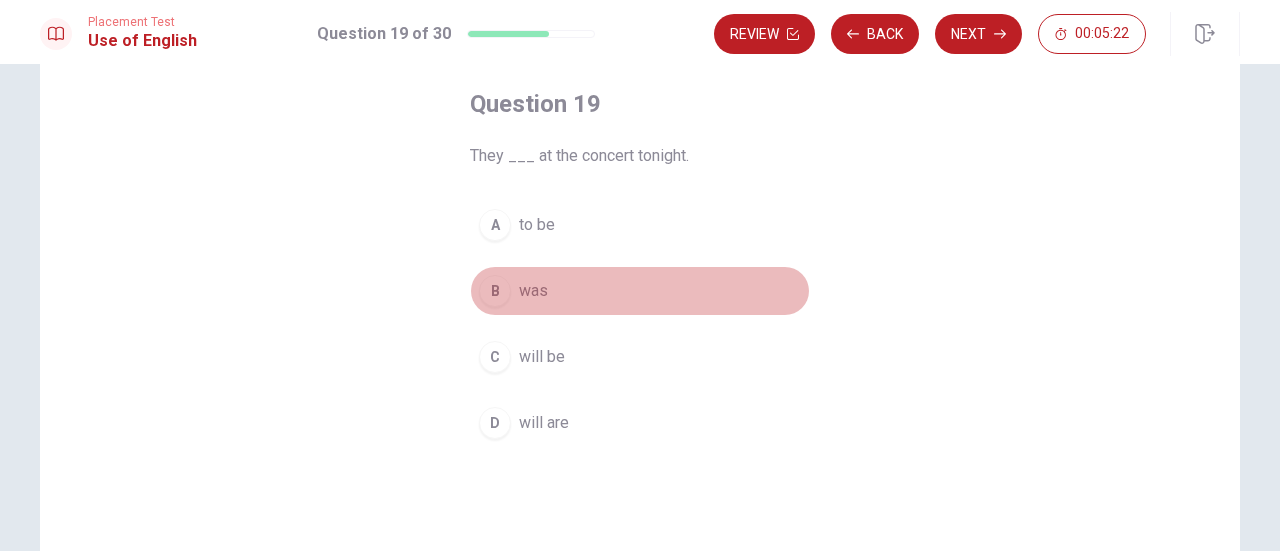 click on "was" at bounding box center (533, 291) 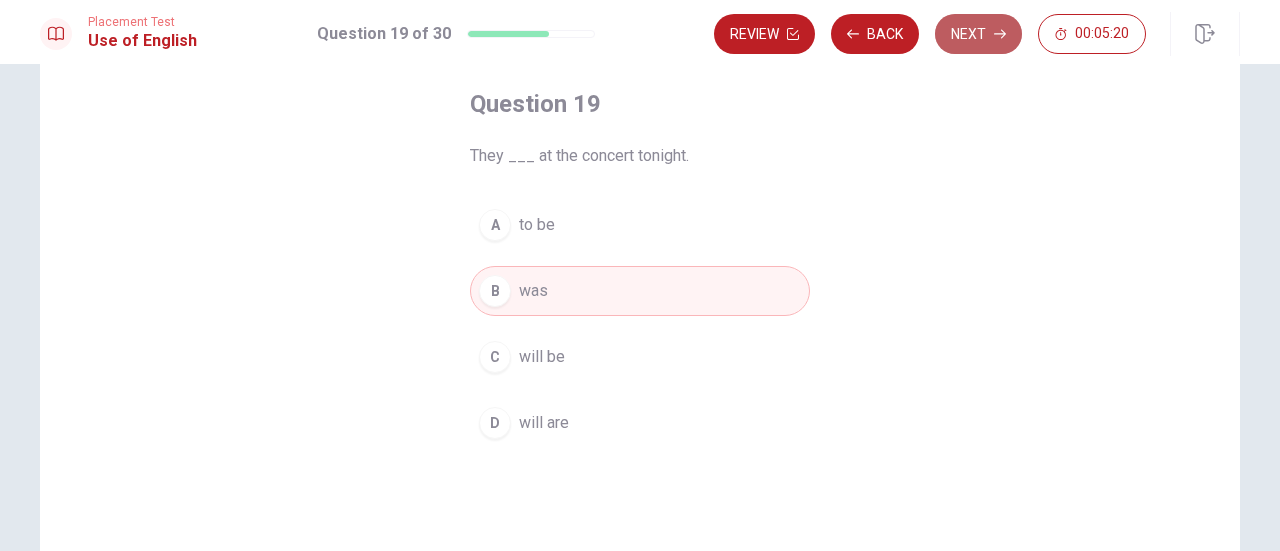 click on "Next" at bounding box center [978, 34] 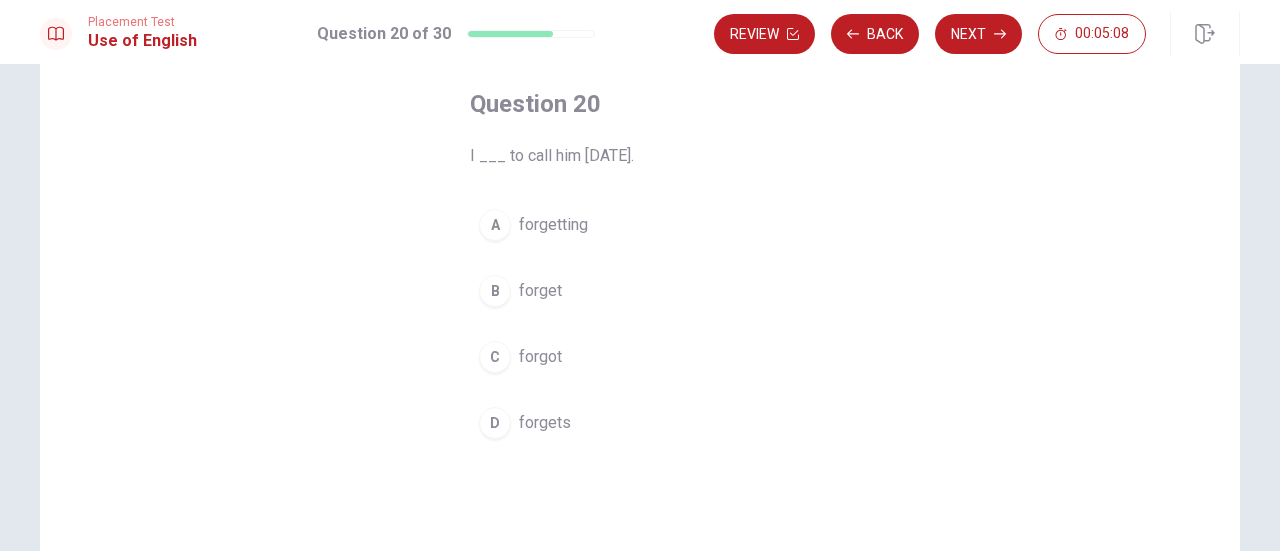 click on "forgot" at bounding box center [540, 357] 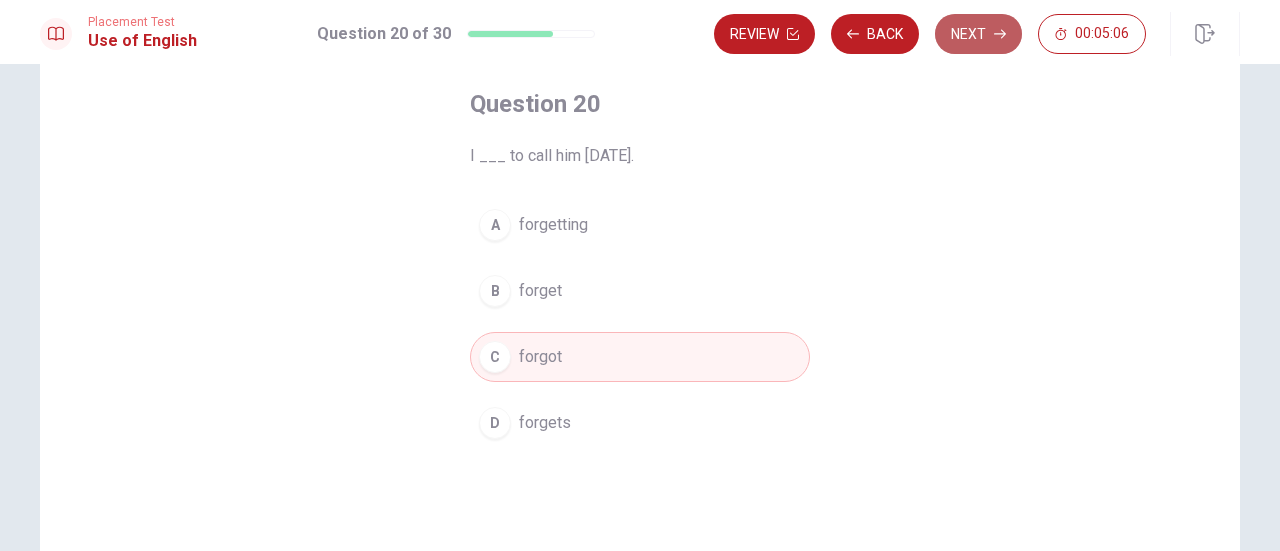 click on "Next" at bounding box center [978, 34] 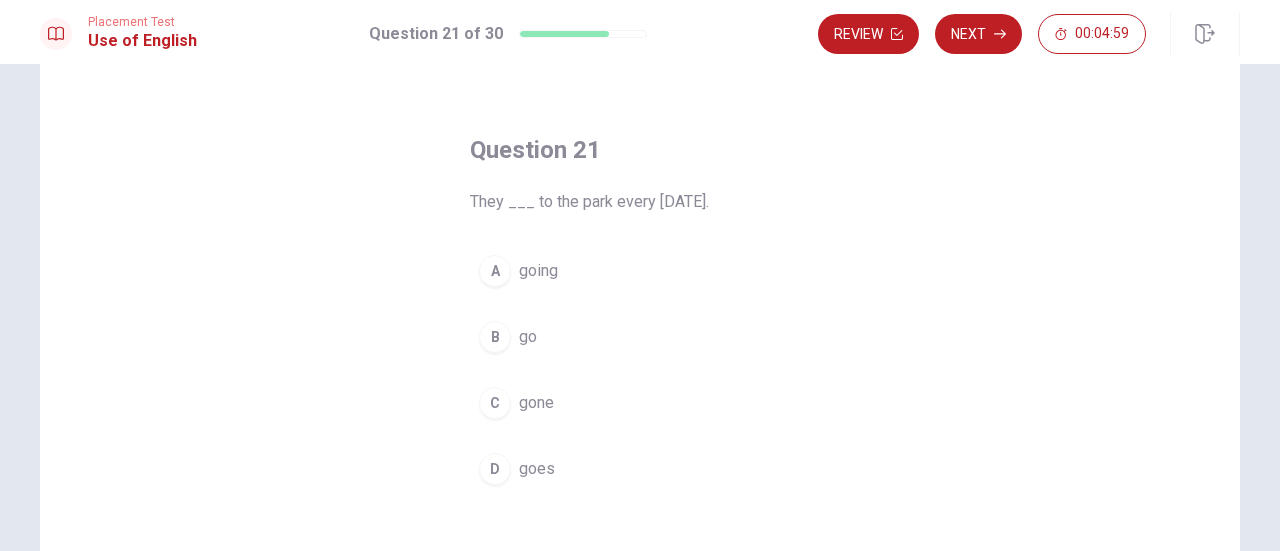 scroll, scrollTop: 56, scrollLeft: 0, axis: vertical 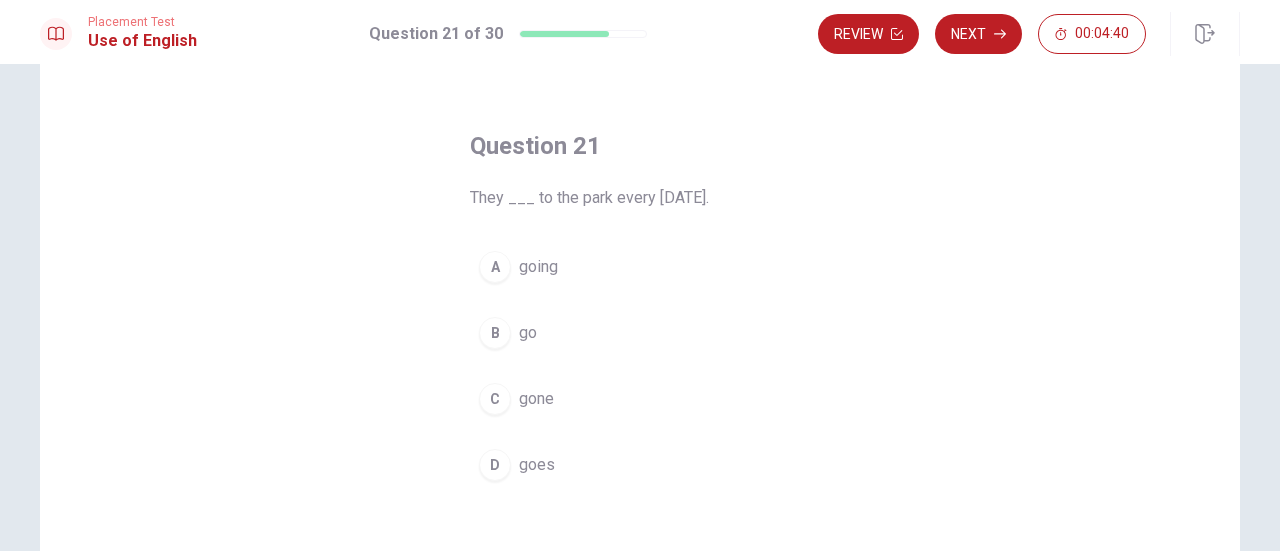 click on "D goes" at bounding box center (640, 465) 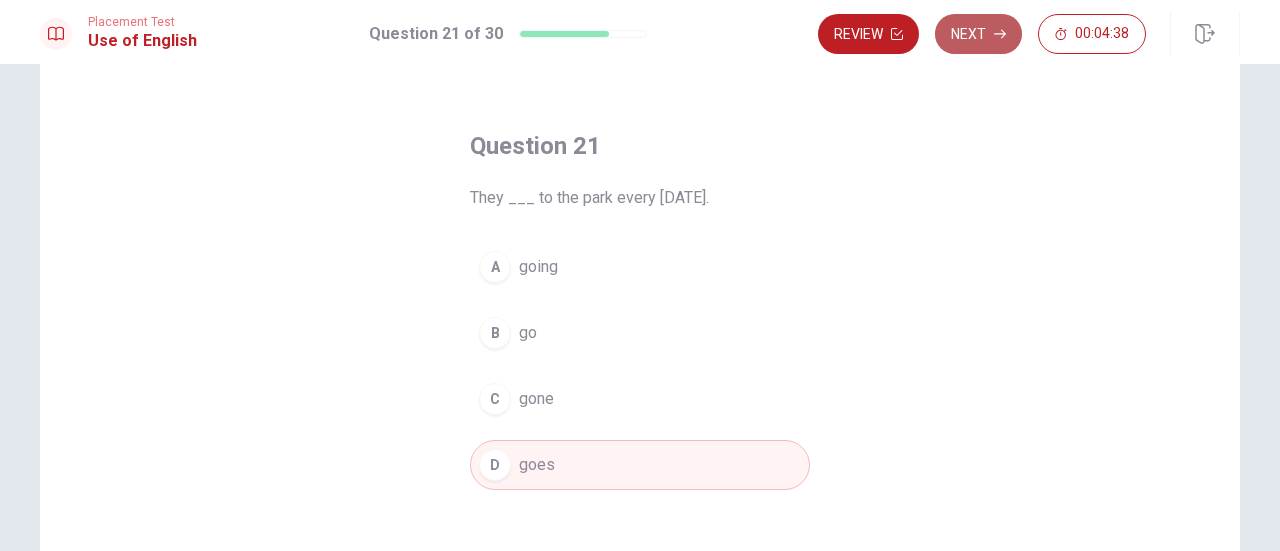 click 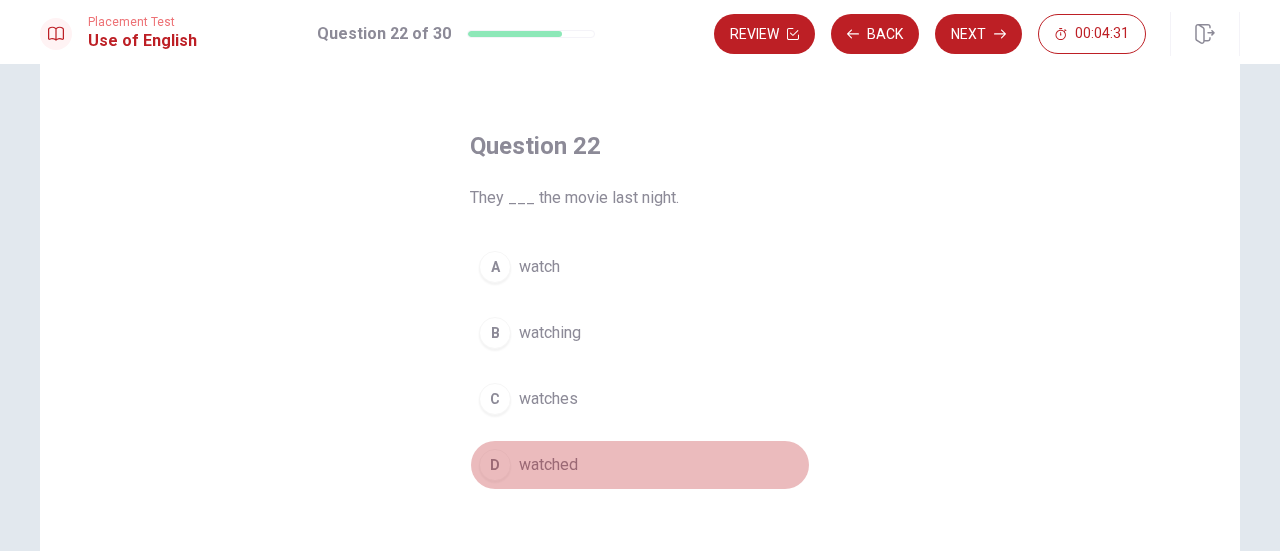 click on "watched" at bounding box center [548, 465] 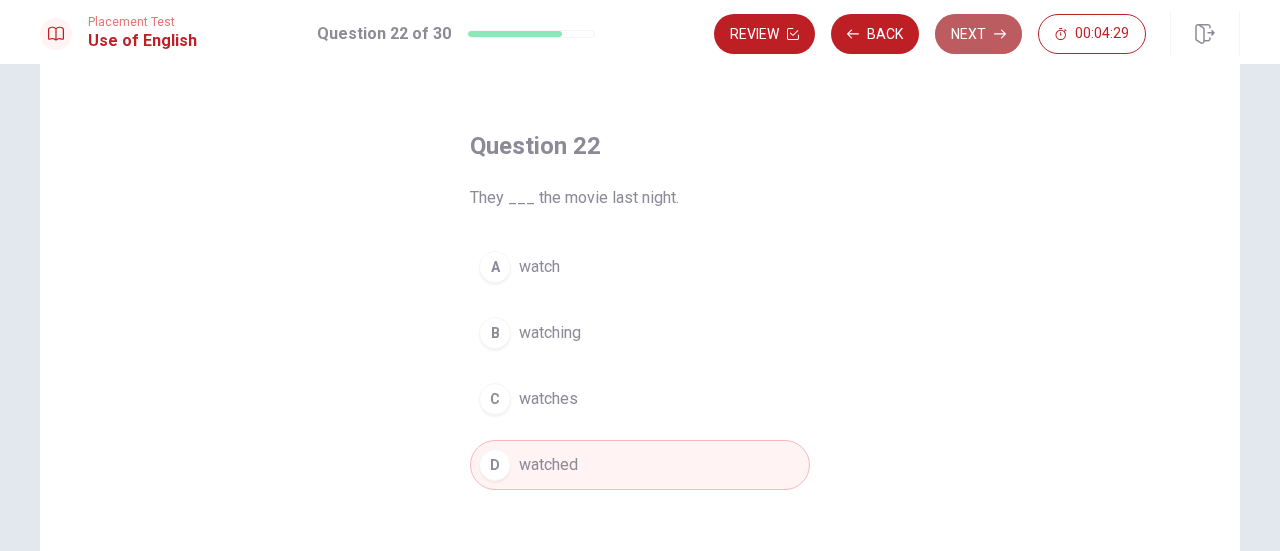 click on "Next" at bounding box center (978, 34) 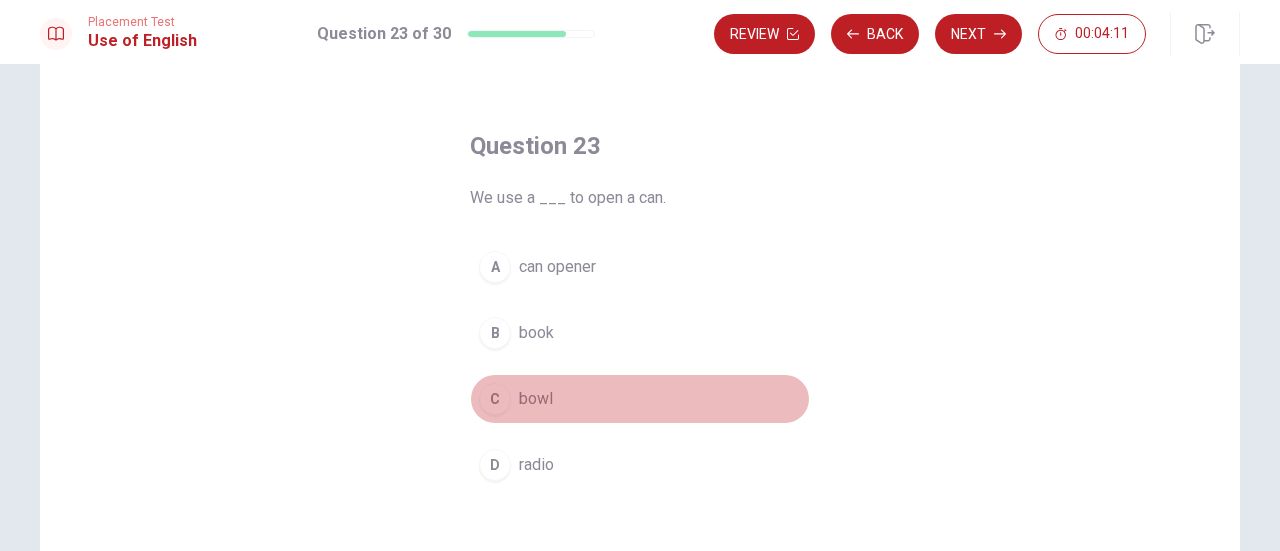 click on "bowl" at bounding box center [536, 399] 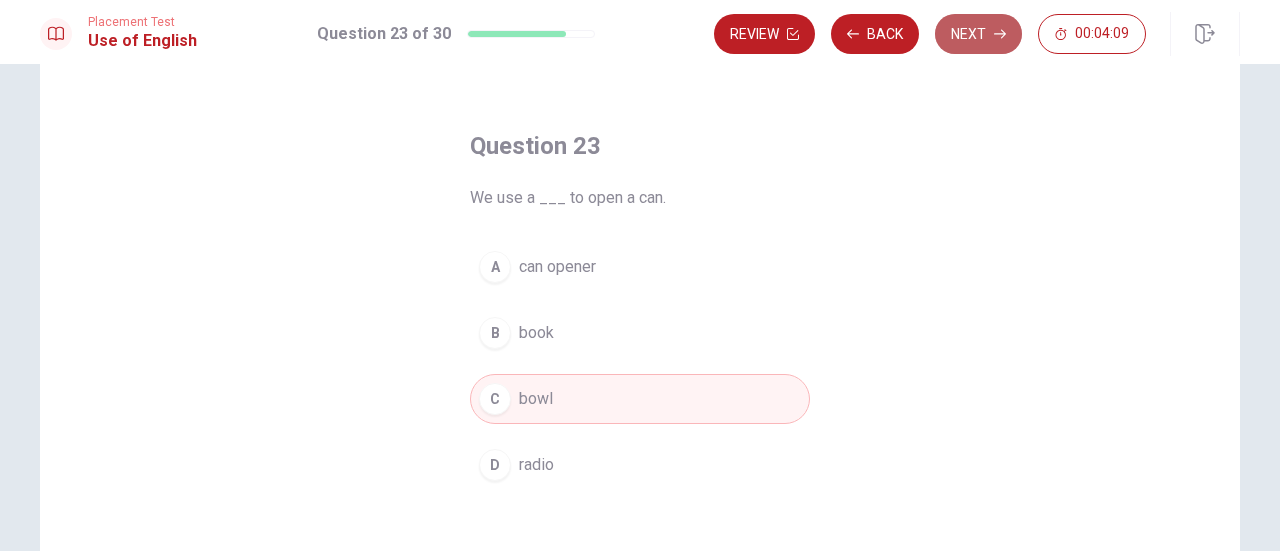 click on "Next" at bounding box center (978, 34) 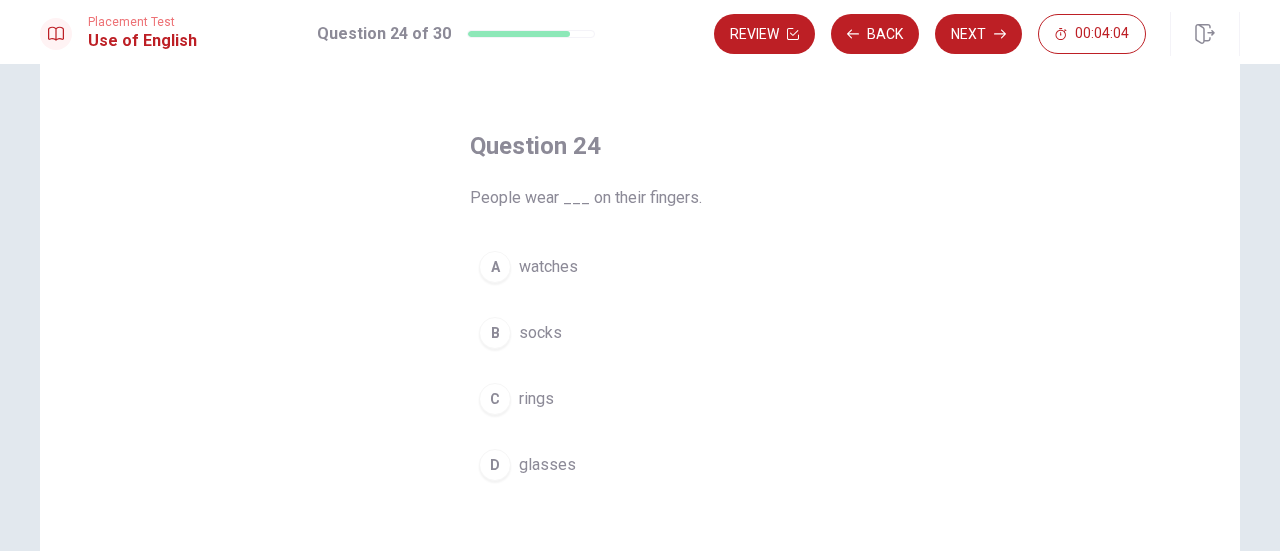 click on "rings" at bounding box center [536, 399] 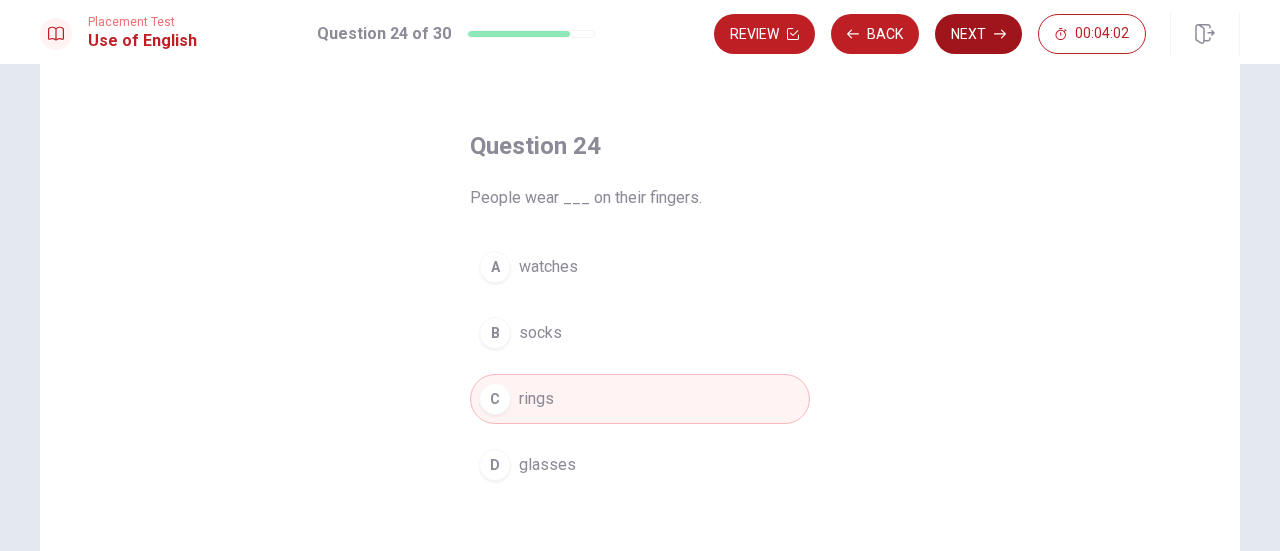 click on "Next" at bounding box center (978, 34) 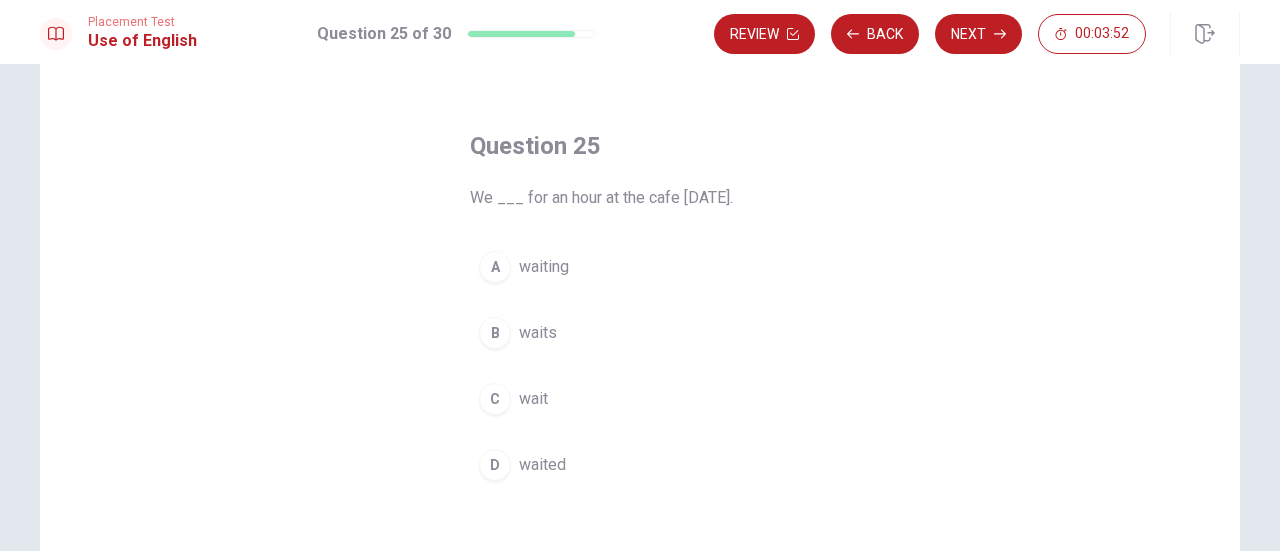 click on "waited" at bounding box center [542, 465] 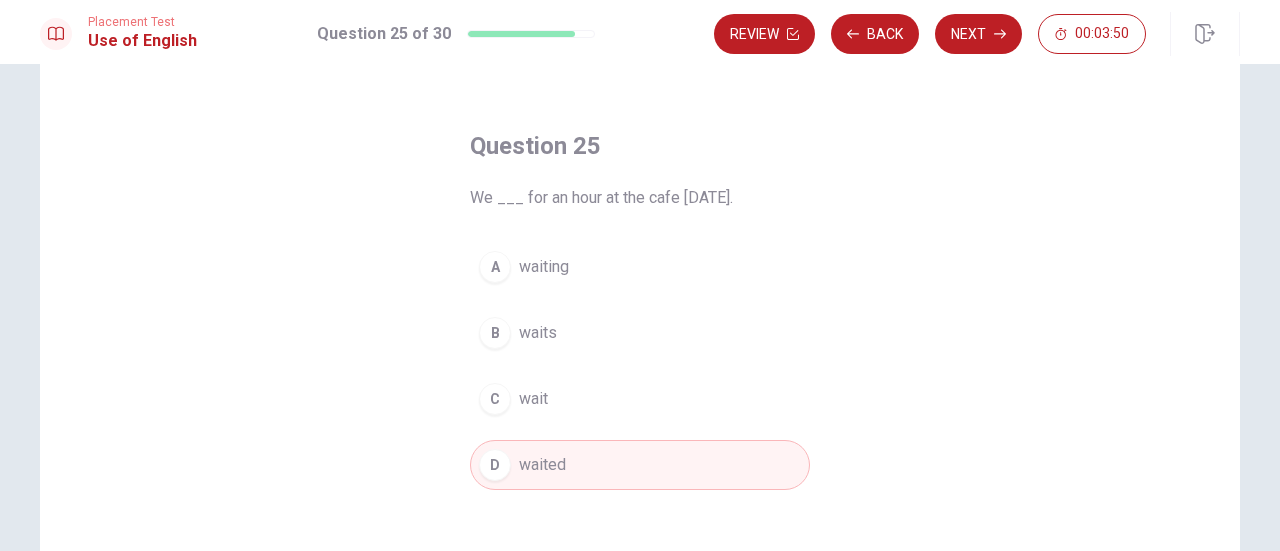 click on "C wait" at bounding box center (640, 399) 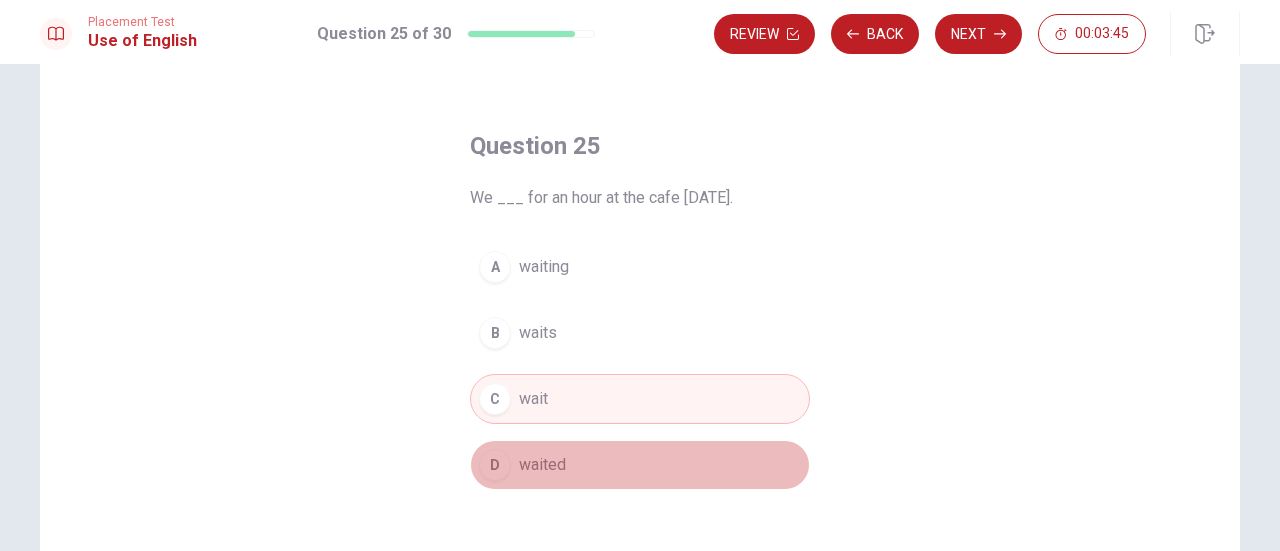 click on "D waited" at bounding box center [640, 465] 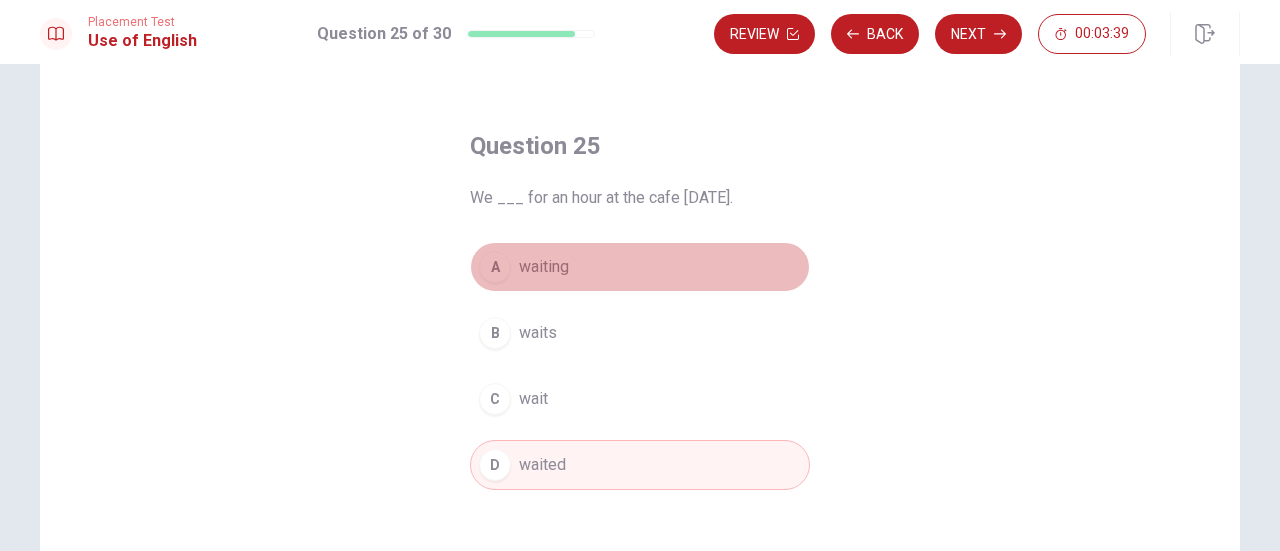 click on "A waiting" at bounding box center [640, 267] 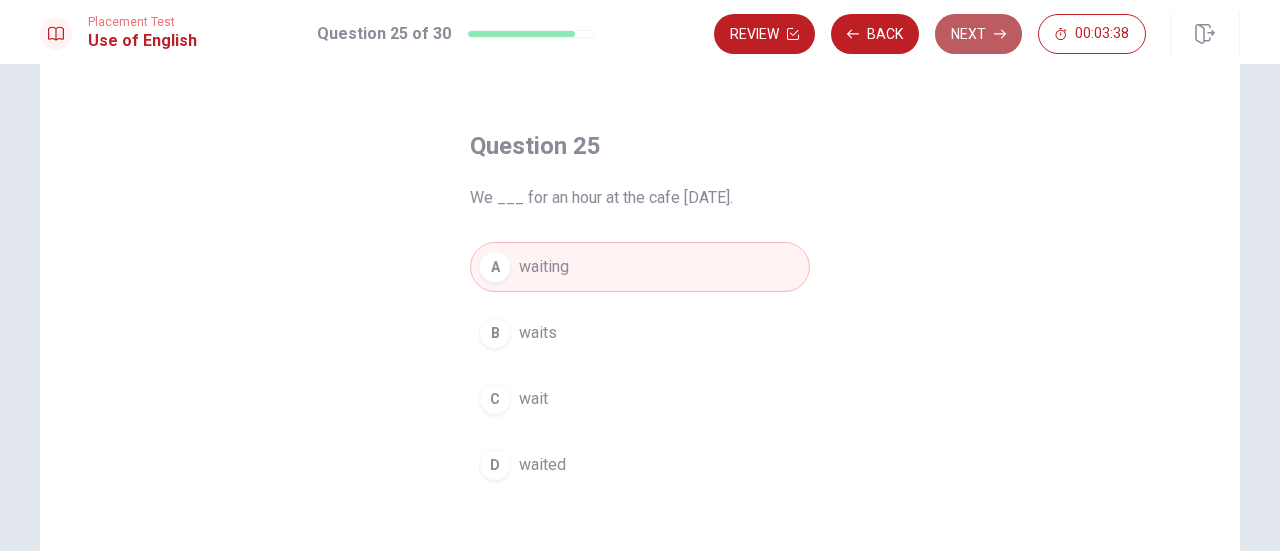 click on "Next" at bounding box center [978, 34] 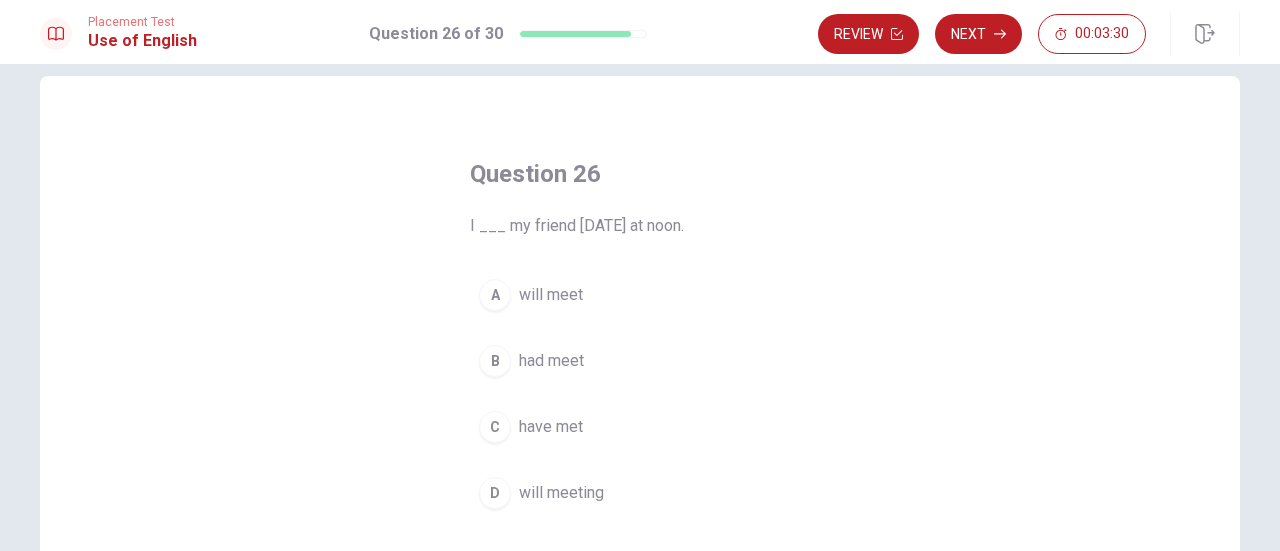 scroll, scrollTop: 38, scrollLeft: 0, axis: vertical 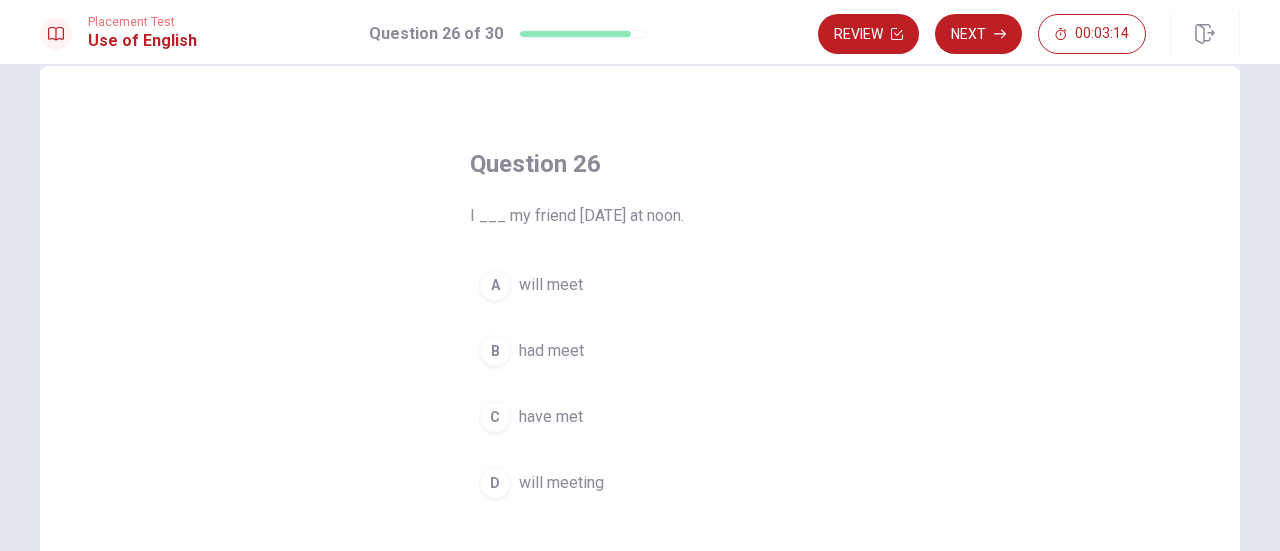 click on "B had meet" at bounding box center [640, 351] 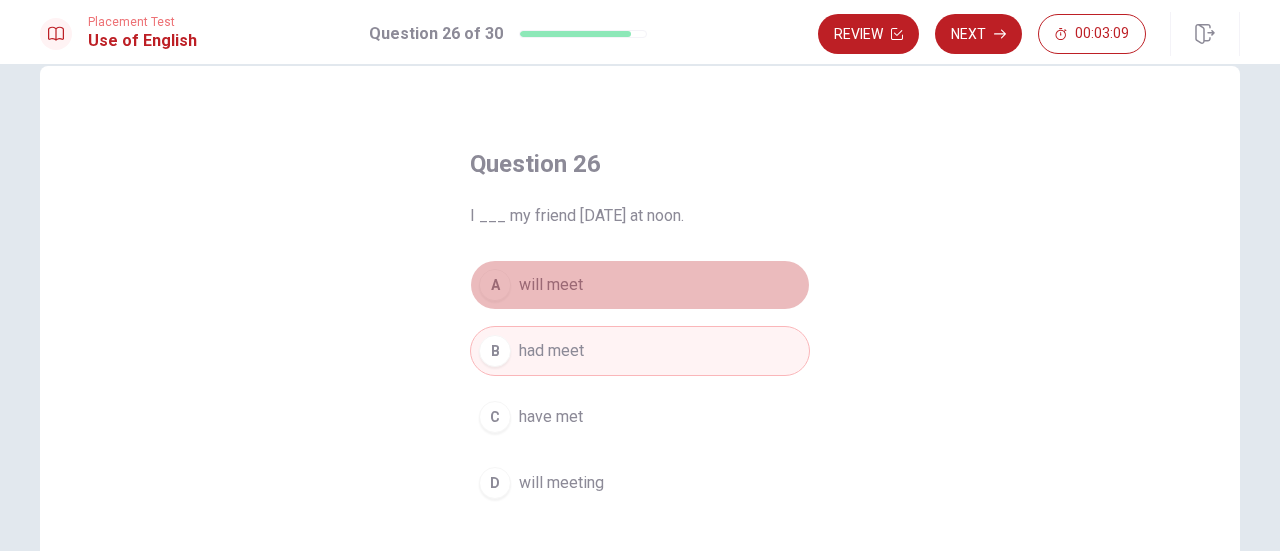 click on "A will meet" at bounding box center [640, 285] 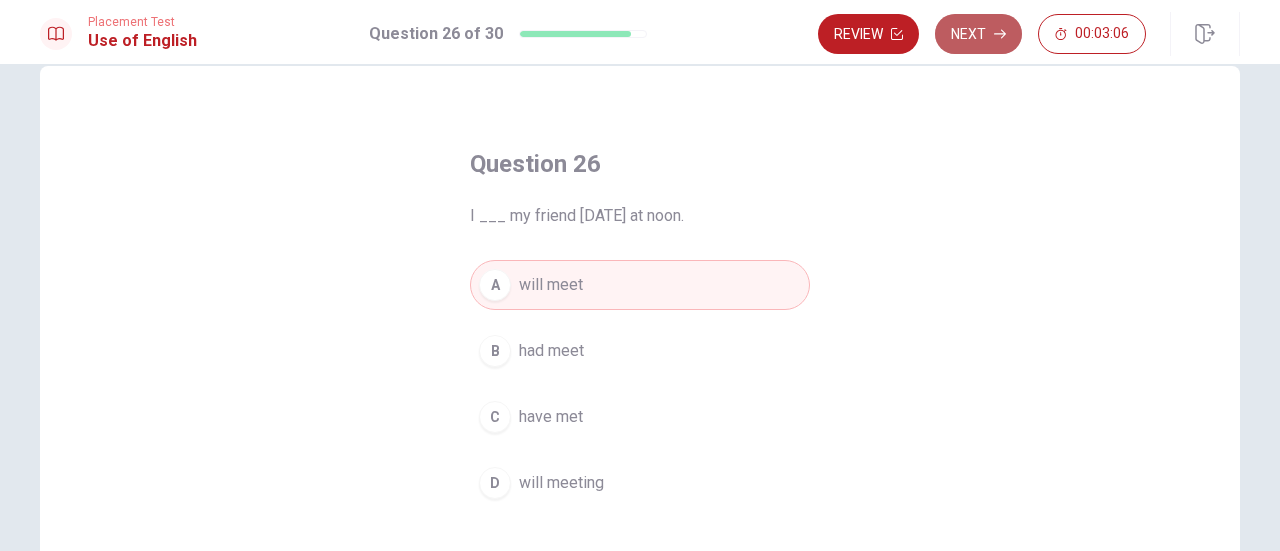 click on "Next" at bounding box center [978, 34] 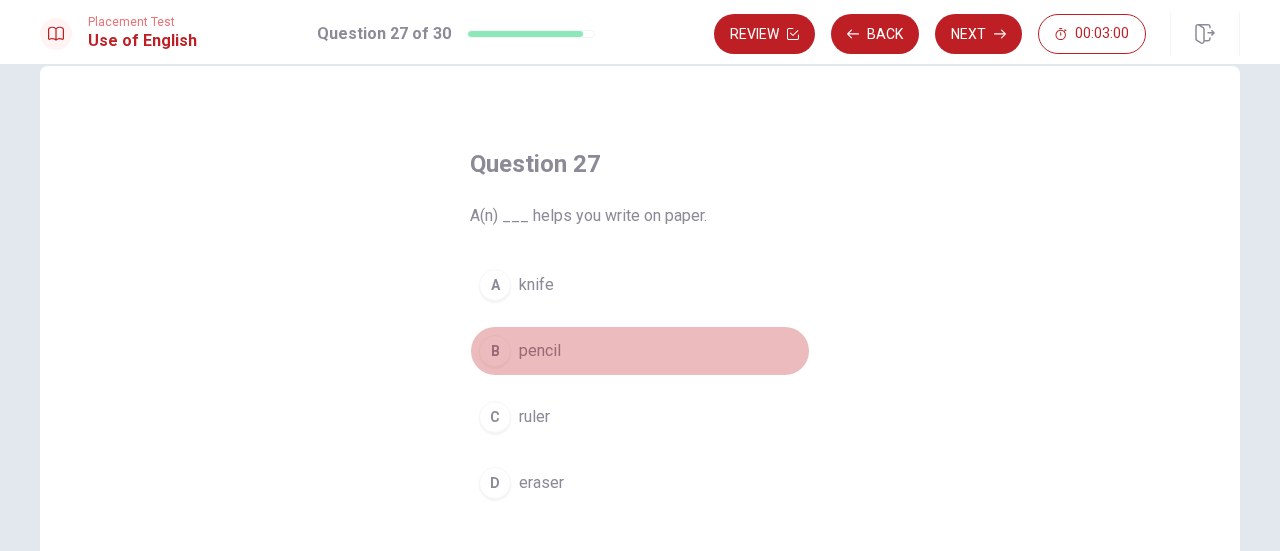 click on "pencil" at bounding box center [540, 351] 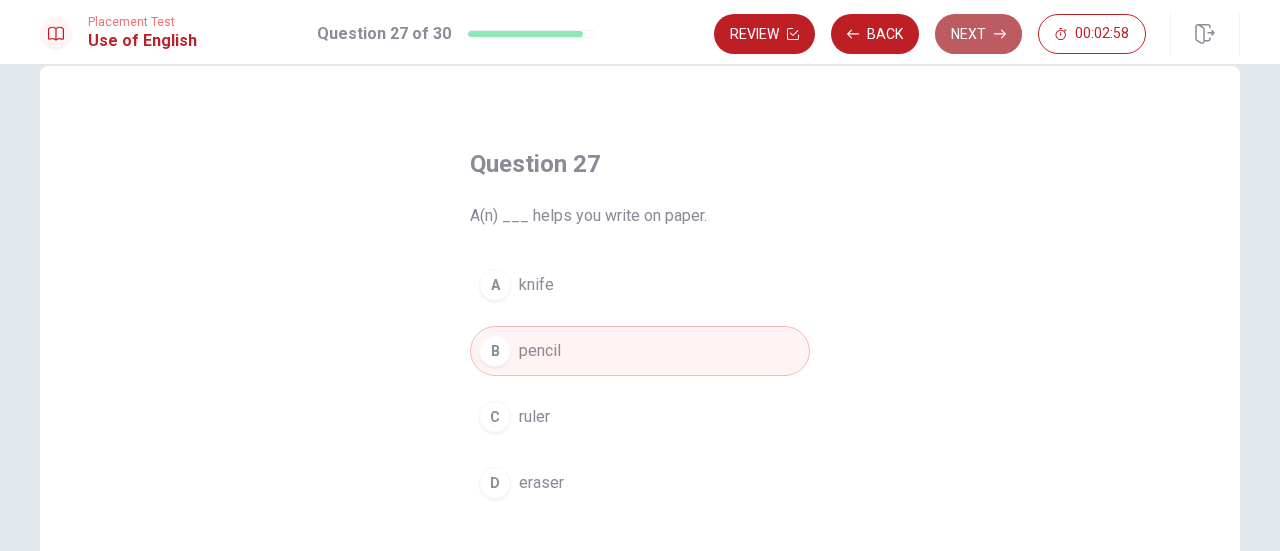 click on "Next" at bounding box center [978, 34] 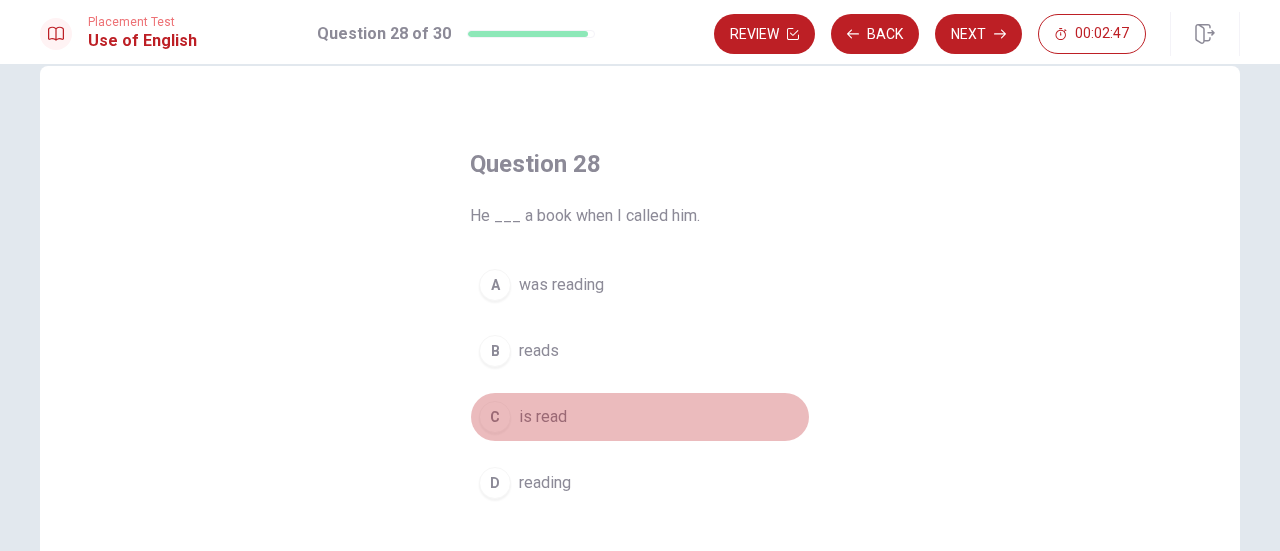 click on "is read" at bounding box center [543, 417] 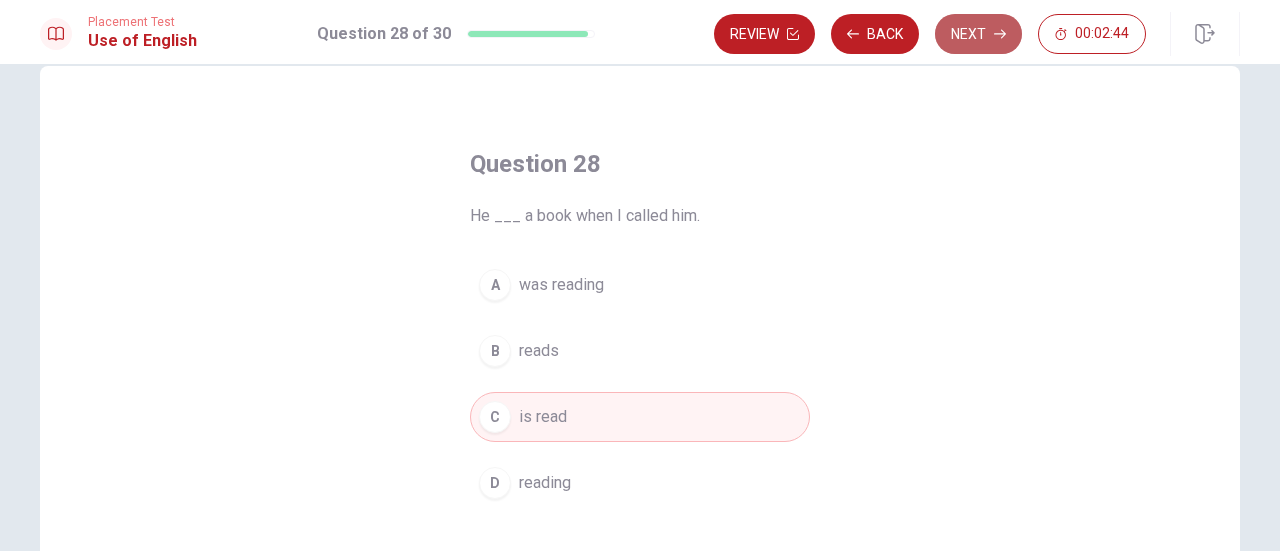 click on "Next" at bounding box center [978, 34] 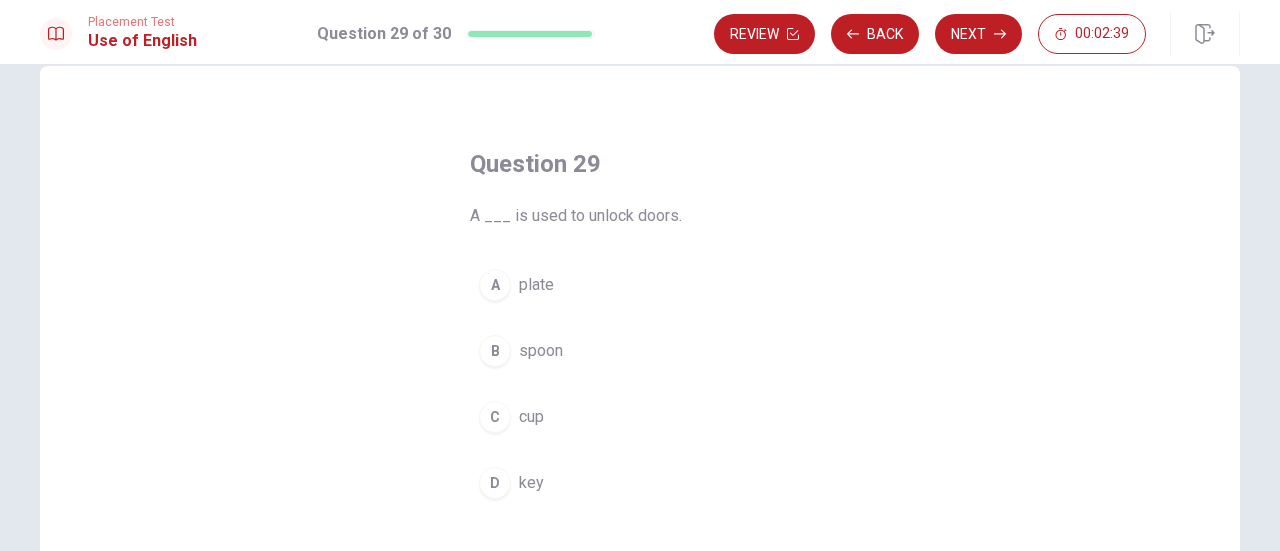 click on "key" at bounding box center [531, 483] 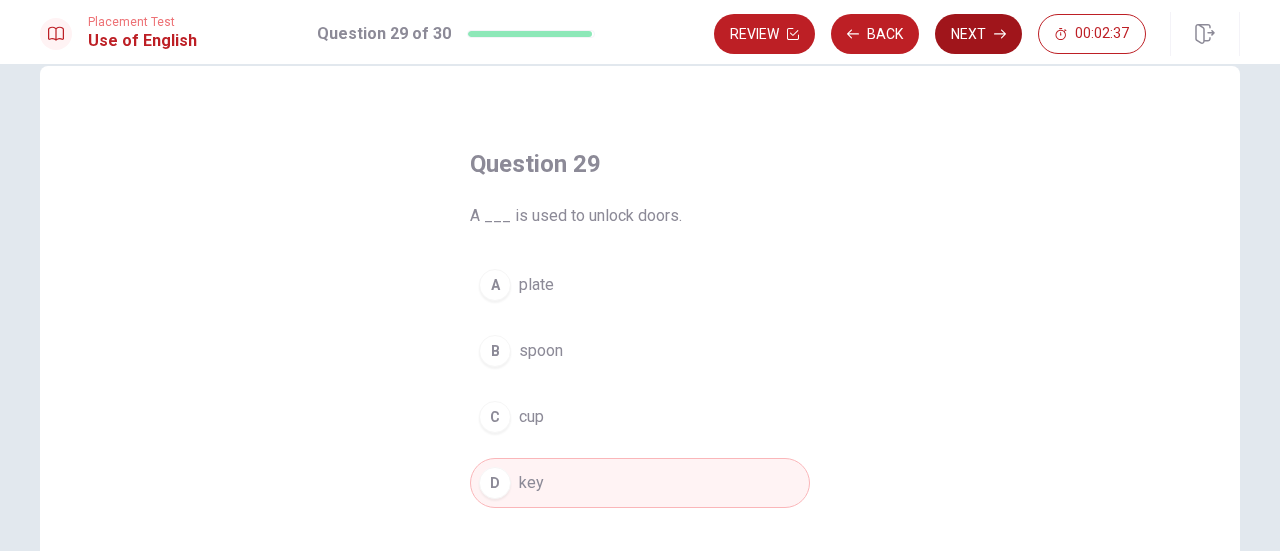 click on "Next" at bounding box center [978, 34] 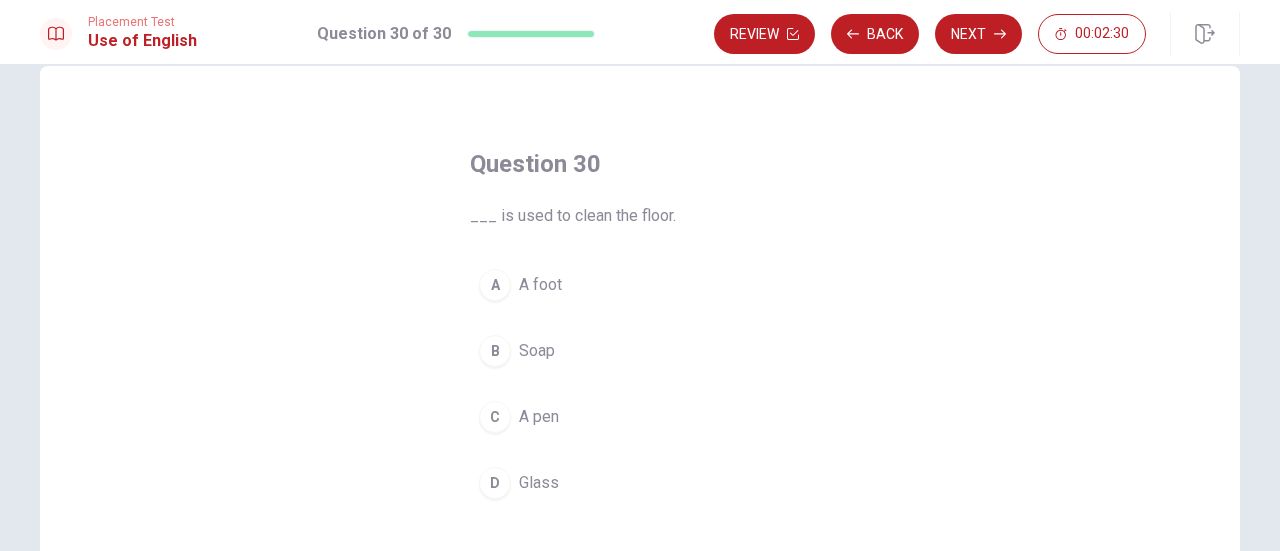 click on "A A foot" at bounding box center (640, 285) 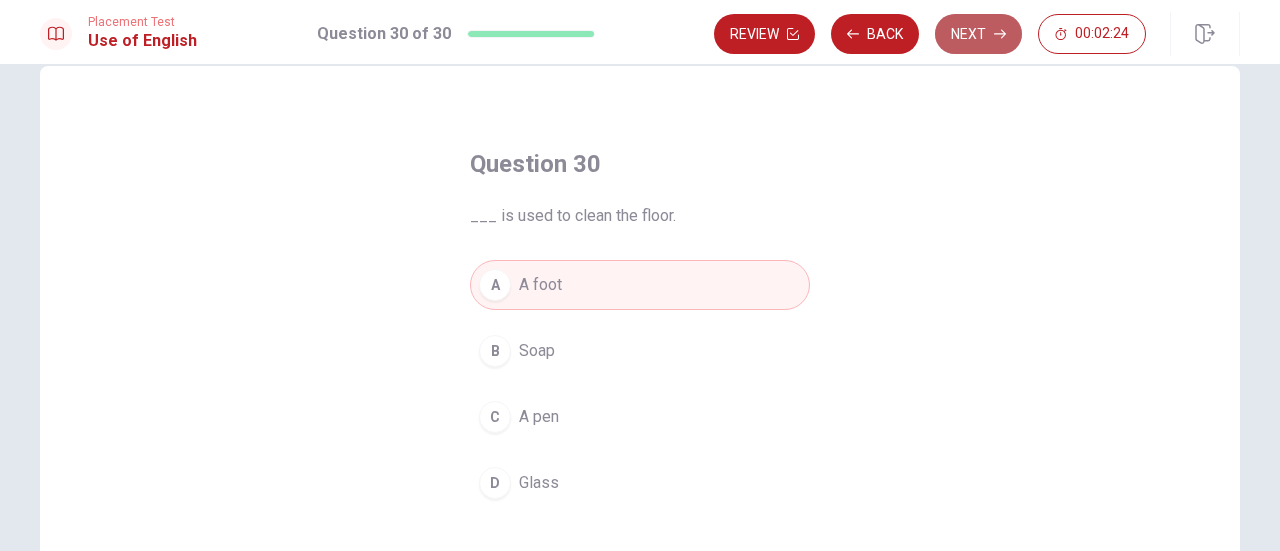 click on "Next" at bounding box center (978, 34) 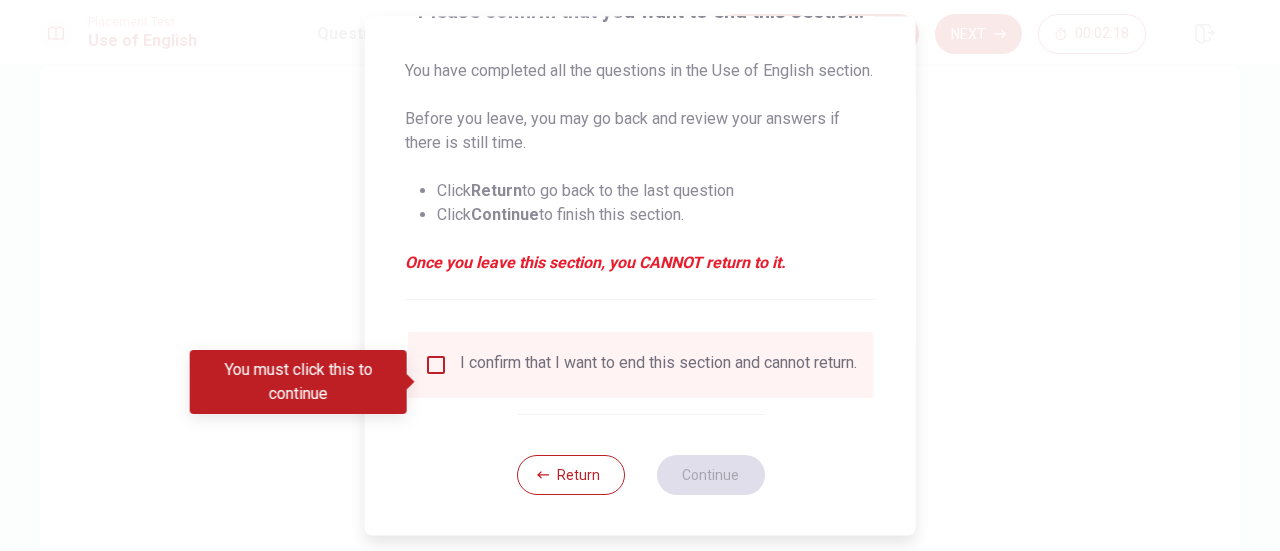 scroll, scrollTop: 218, scrollLeft: 0, axis: vertical 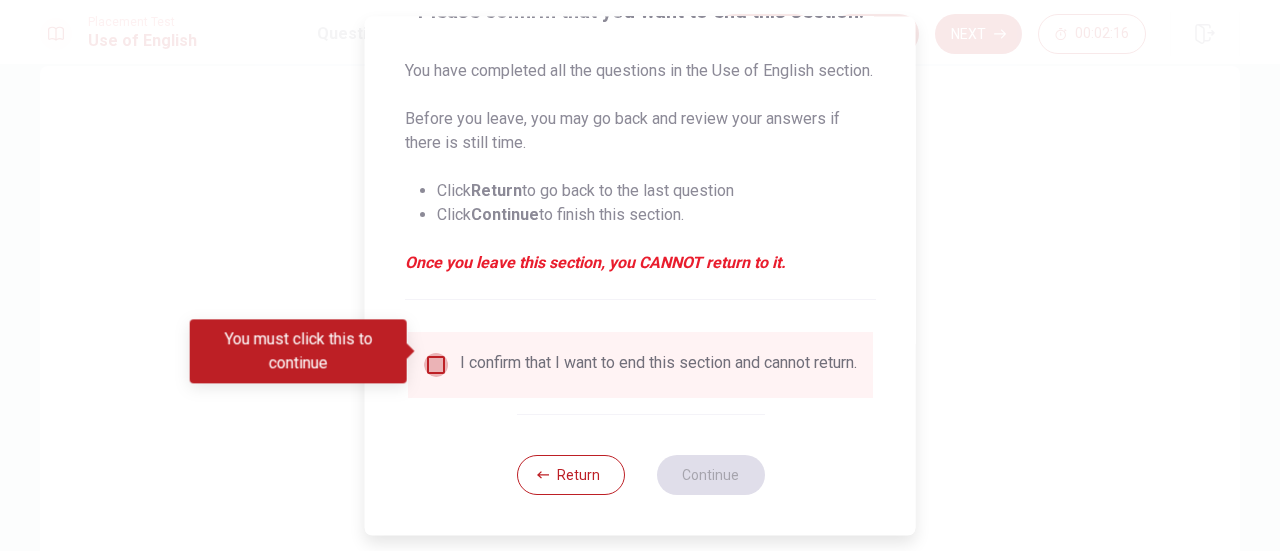 click at bounding box center [436, 365] 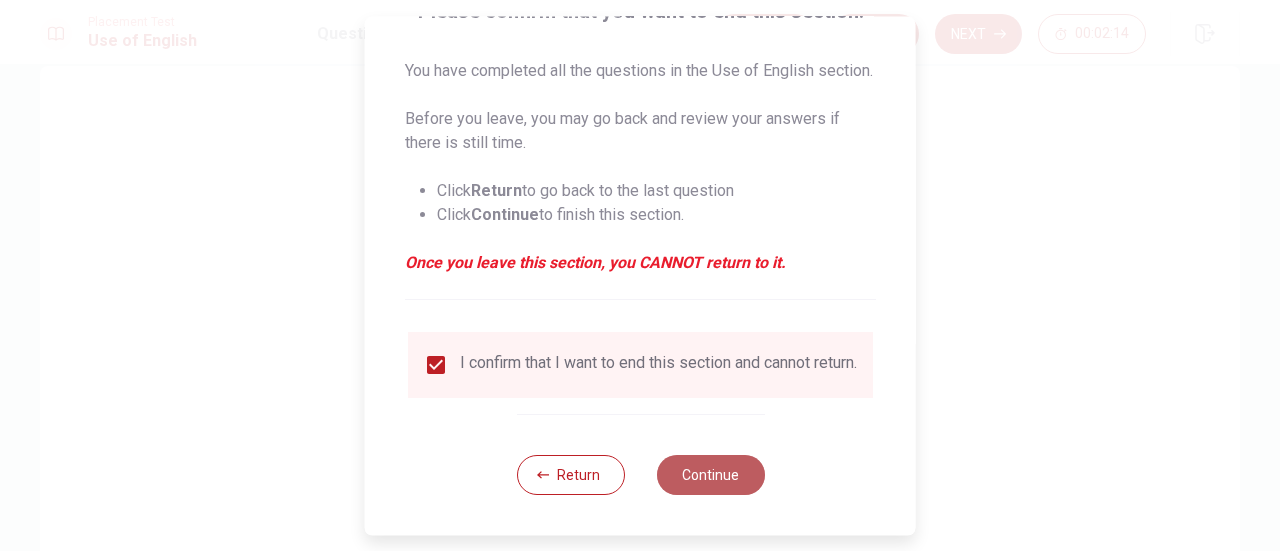 click on "Continue" at bounding box center [710, 475] 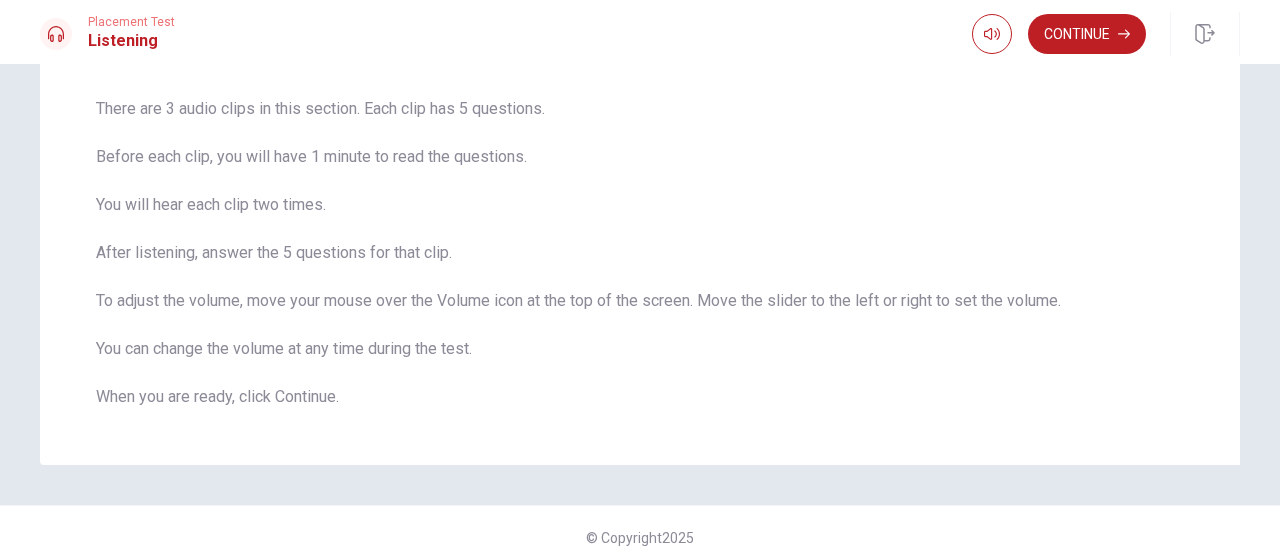 scroll, scrollTop: 160, scrollLeft: 0, axis: vertical 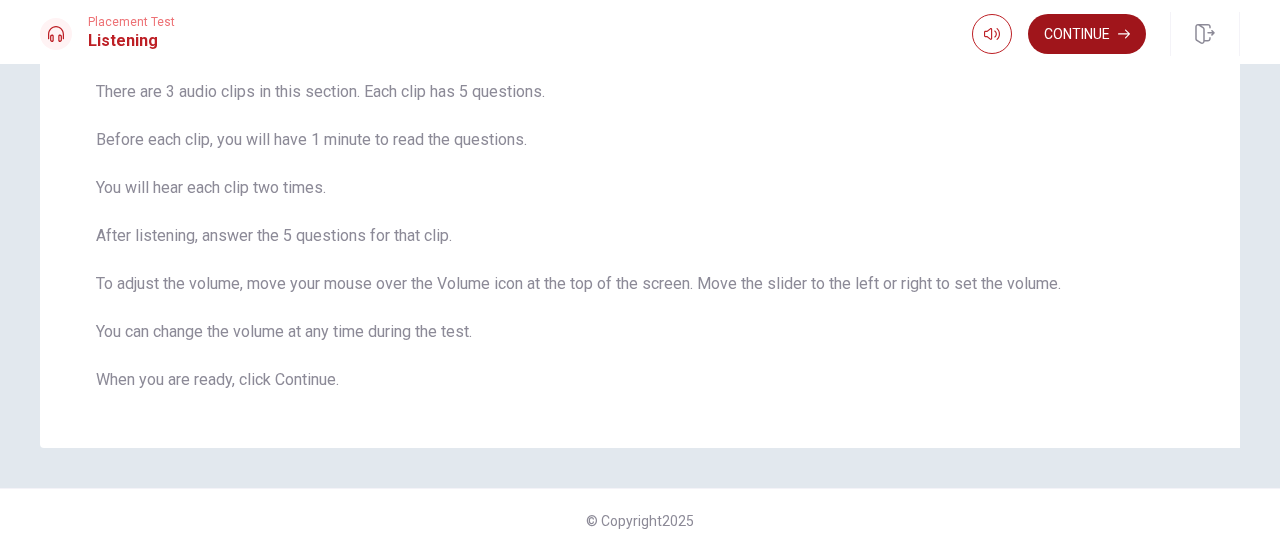 click on "Continue" at bounding box center [1087, 34] 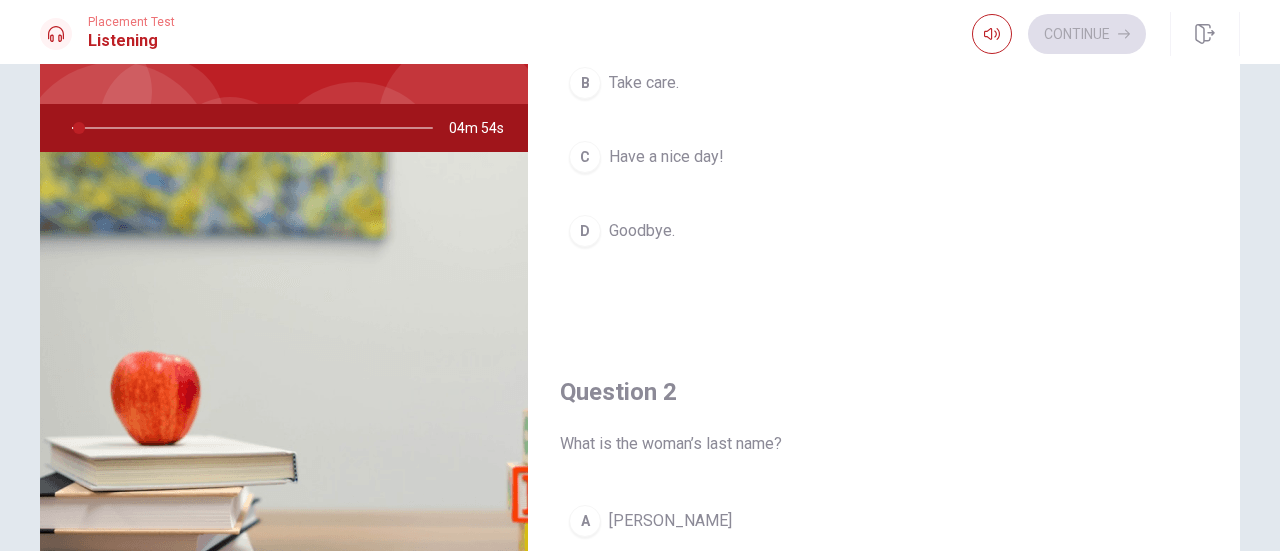 scroll, scrollTop: 0, scrollLeft: 0, axis: both 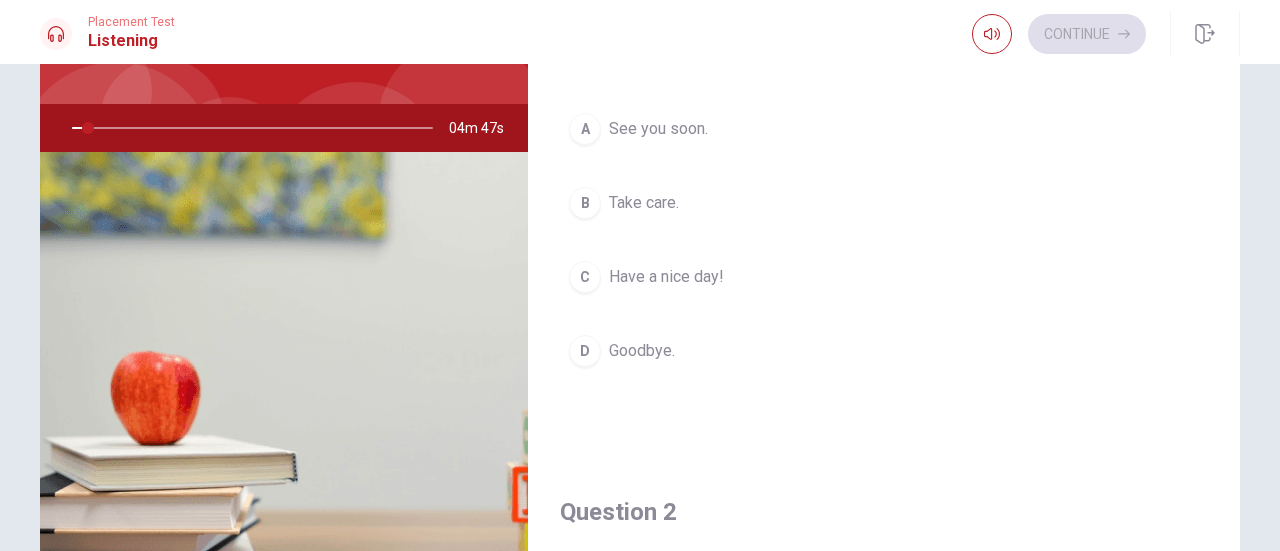 drag, startPoint x: 81, startPoint y: 129, endPoint x: 61, endPoint y: 125, distance: 20.396078 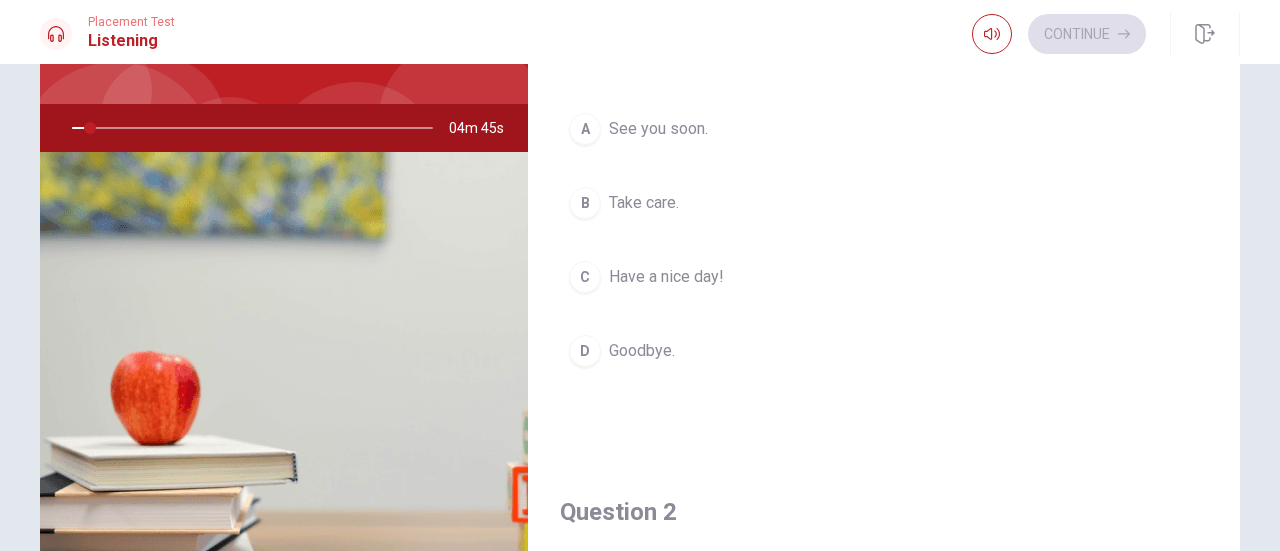 click at bounding box center [248, 128] 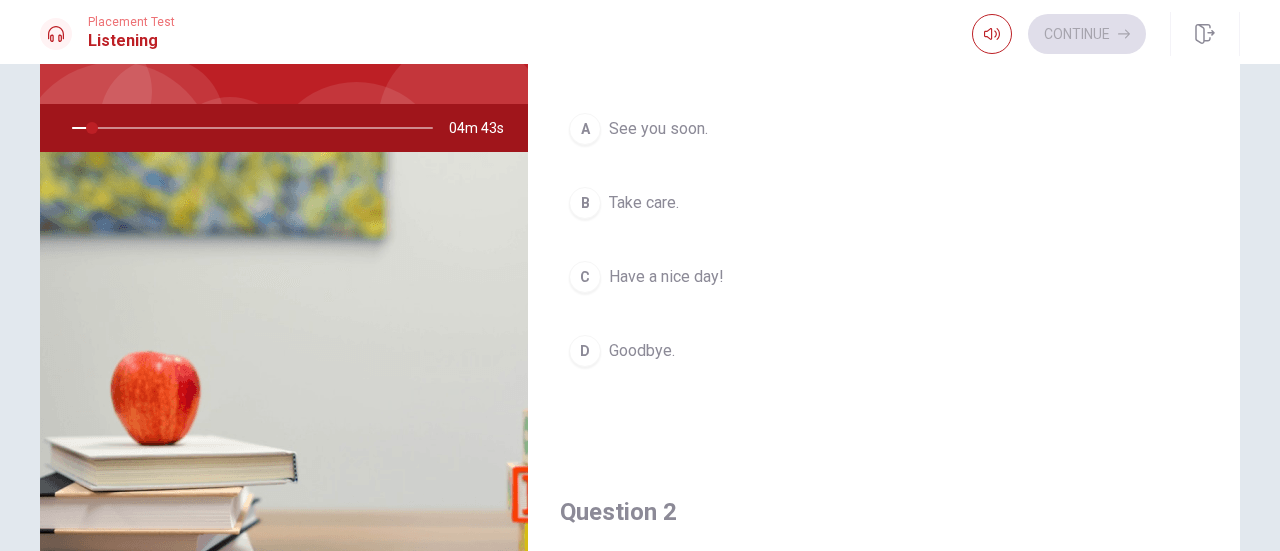 click at bounding box center (248, 128) 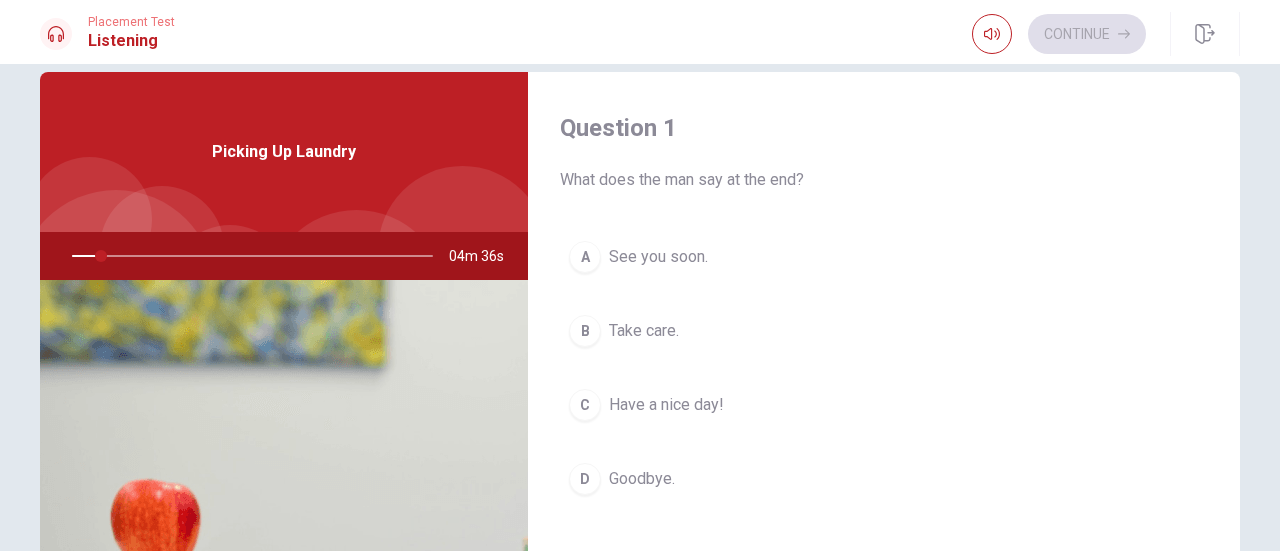scroll, scrollTop: 6, scrollLeft: 0, axis: vertical 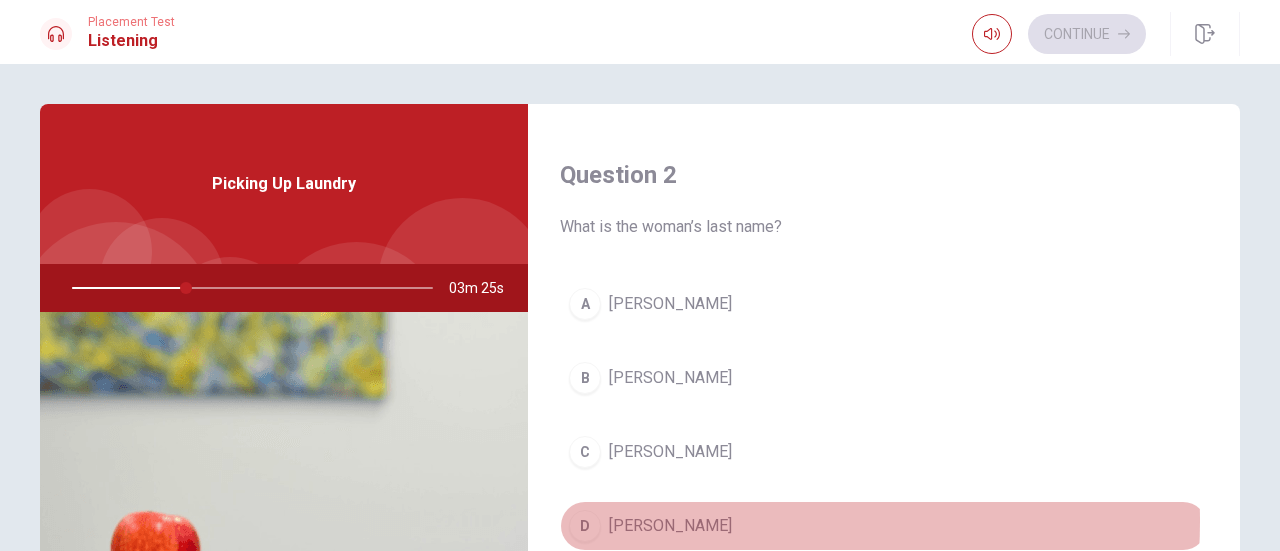 click on "[PERSON_NAME]" at bounding box center [884, 526] 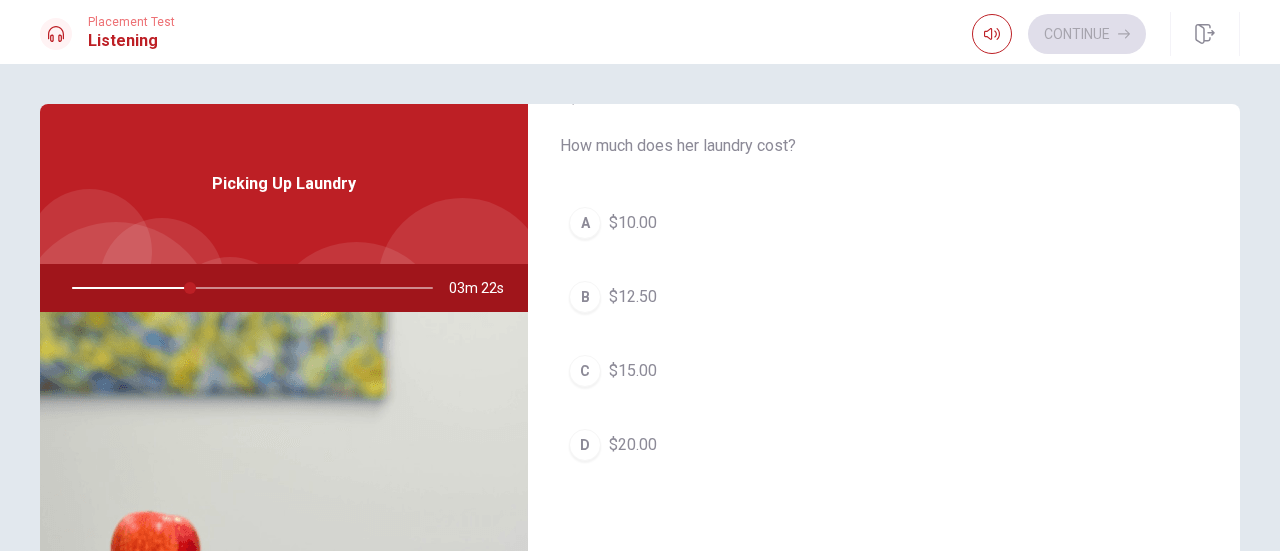 scroll, scrollTop: 1095, scrollLeft: 0, axis: vertical 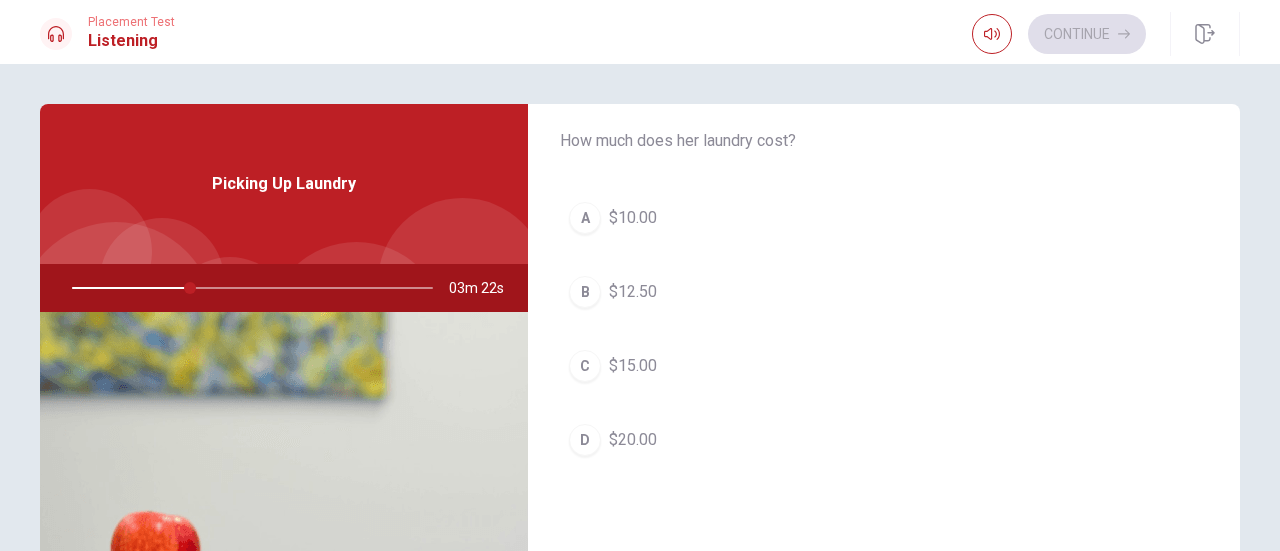 click on "$15.00" at bounding box center (633, 366) 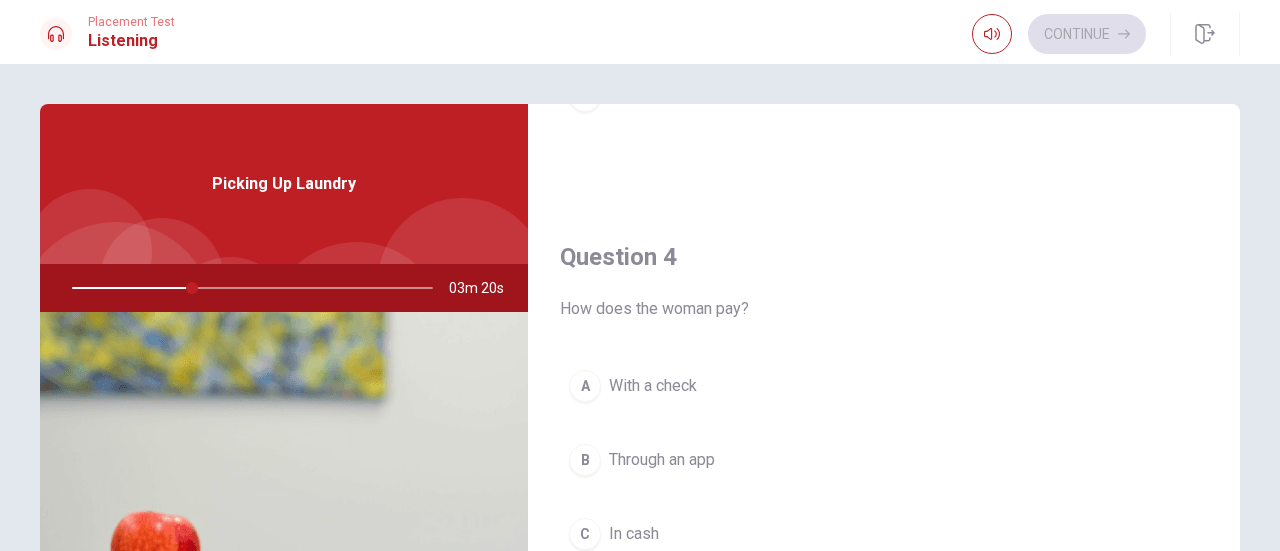 scroll, scrollTop: 1474, scrollLeft: 0, axis: vertical 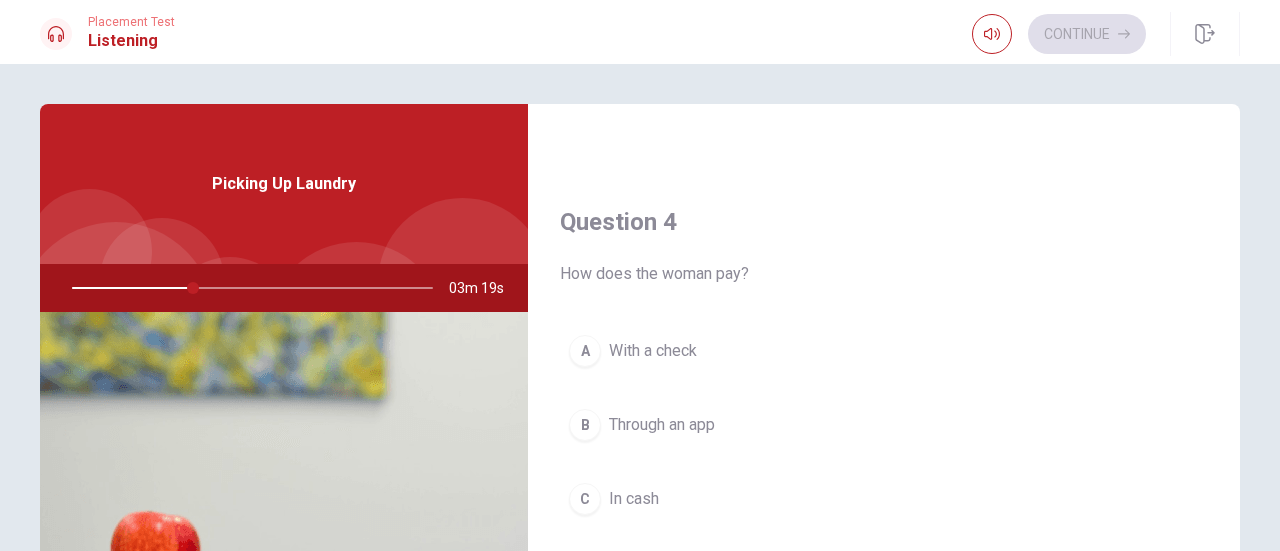 click on "In cash" at bounding box center (634, 499) 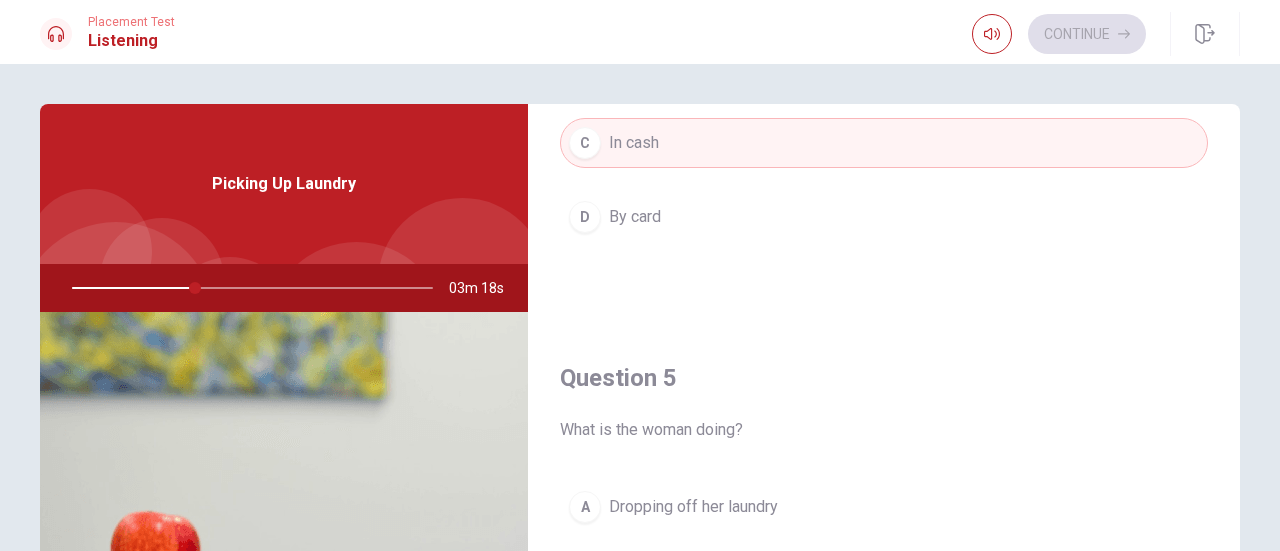 scroll, scrollTop: 1851, scrollLeft: 0, axis: vertical 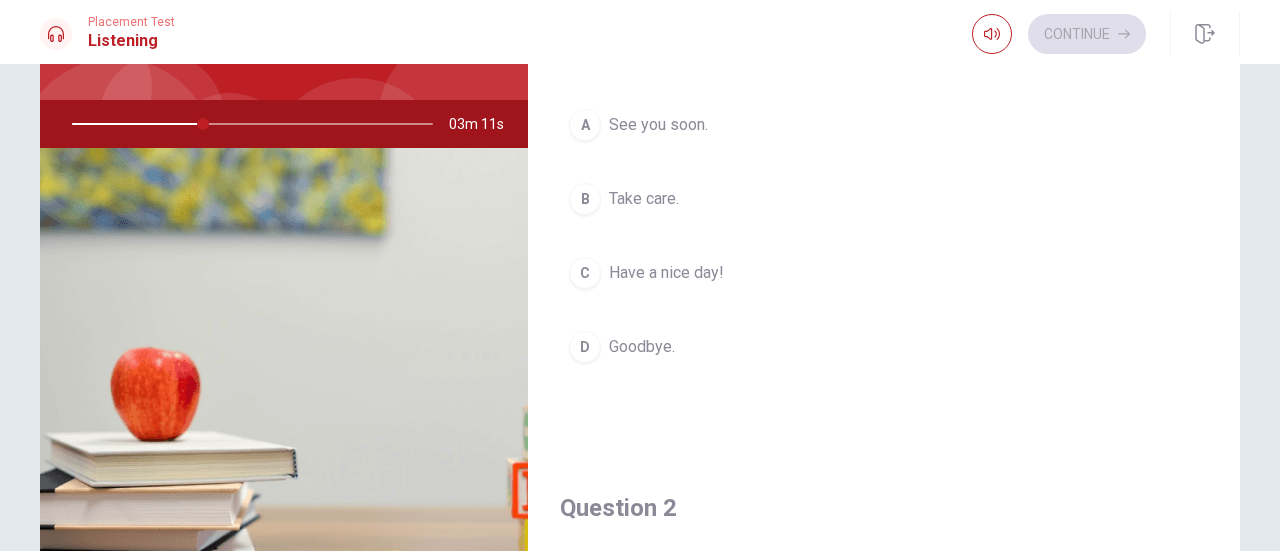 click on "Have a nice day!" at bounding box center [666, 273] 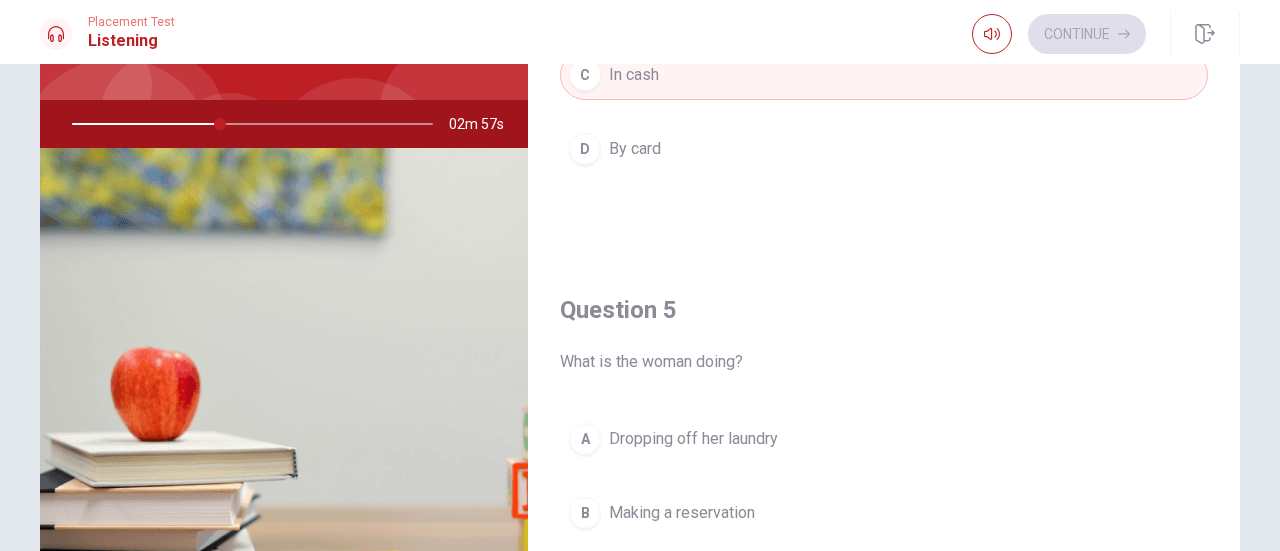 scroll, scrollTop: 1851, scrollLeft: 0, axis: vertical 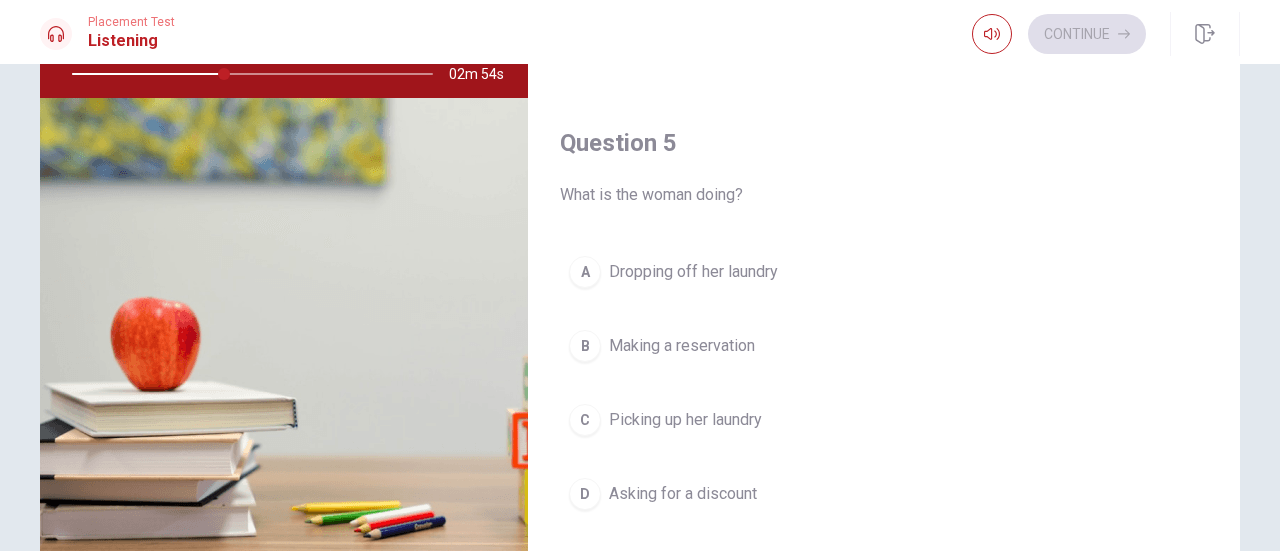 click on "C Picking up her laundry" at bounding box center (884, 420) 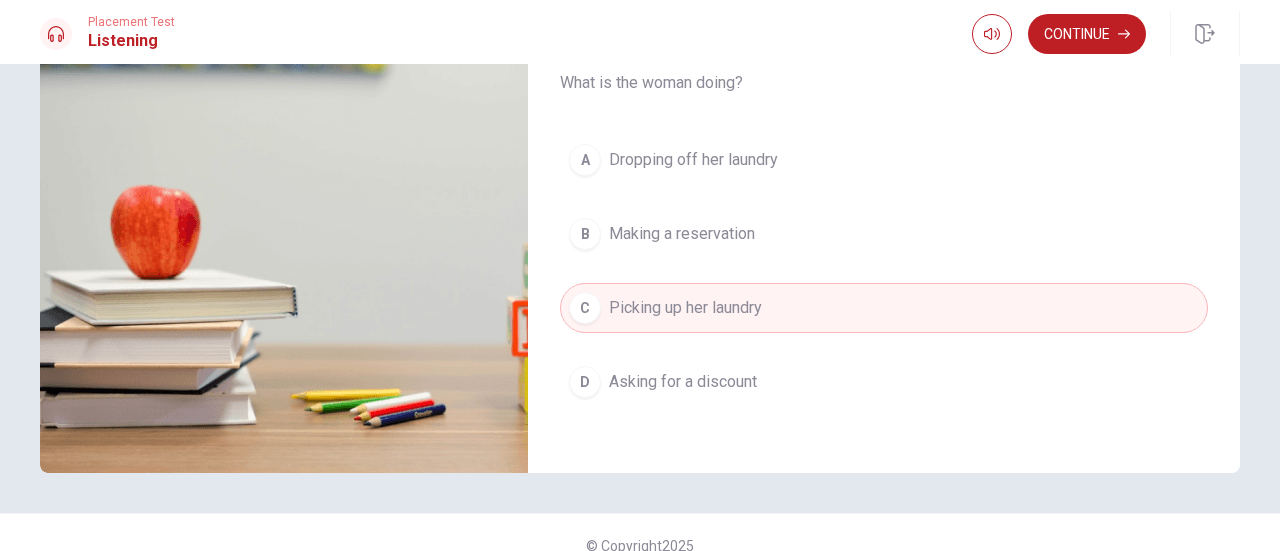 scroll, scrollTop: 331, scrollLeft: 0, axis: vertical 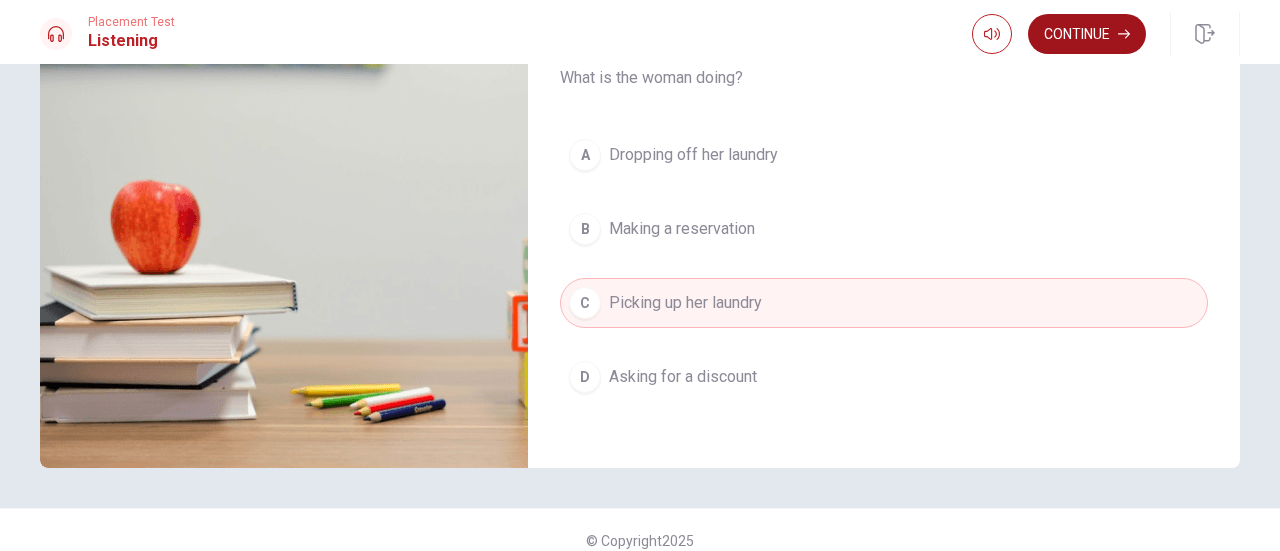 click on "Continue" at bounding box center [1087, 34] 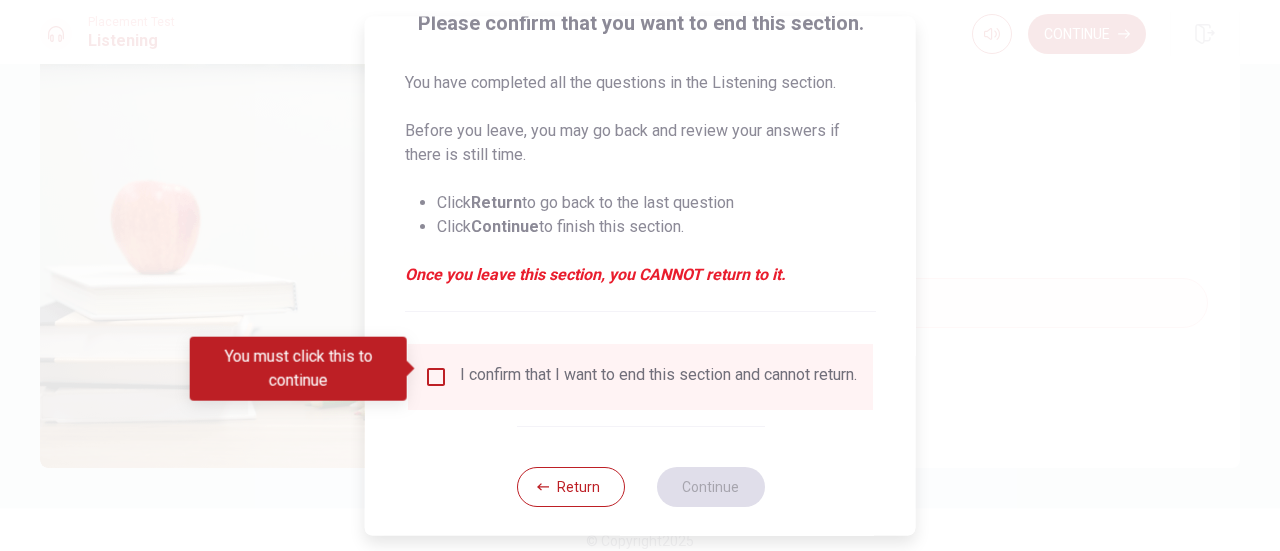 scroll, scrollTop: 177, scrollLeft: 0, axis: vertical 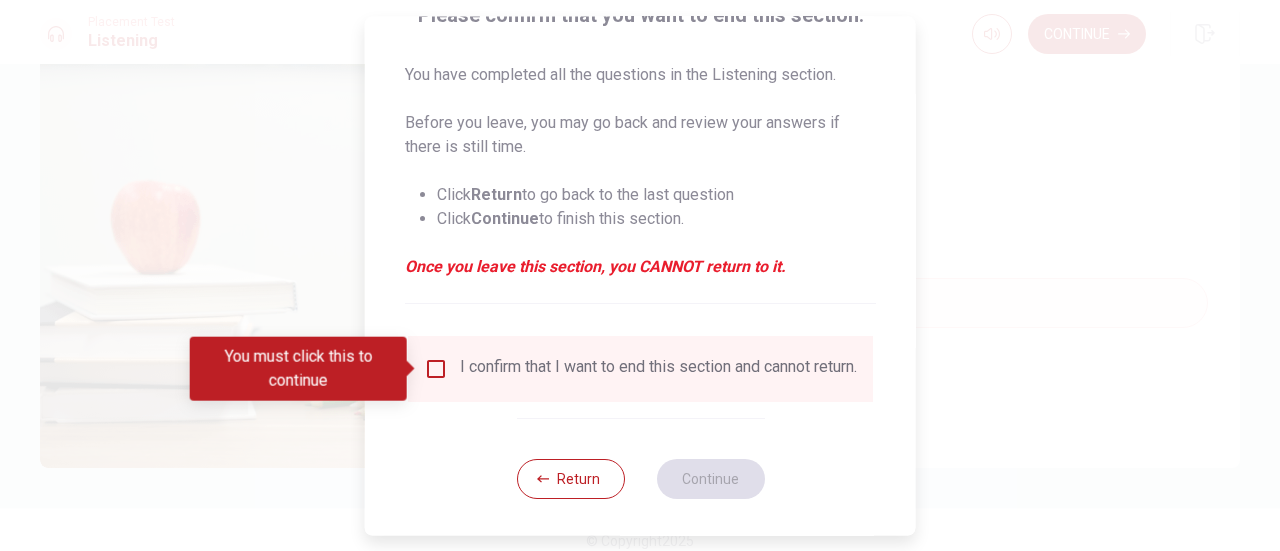 click on "I confirm that I want to end this section and cannot return." at bounding box center (658, 369) 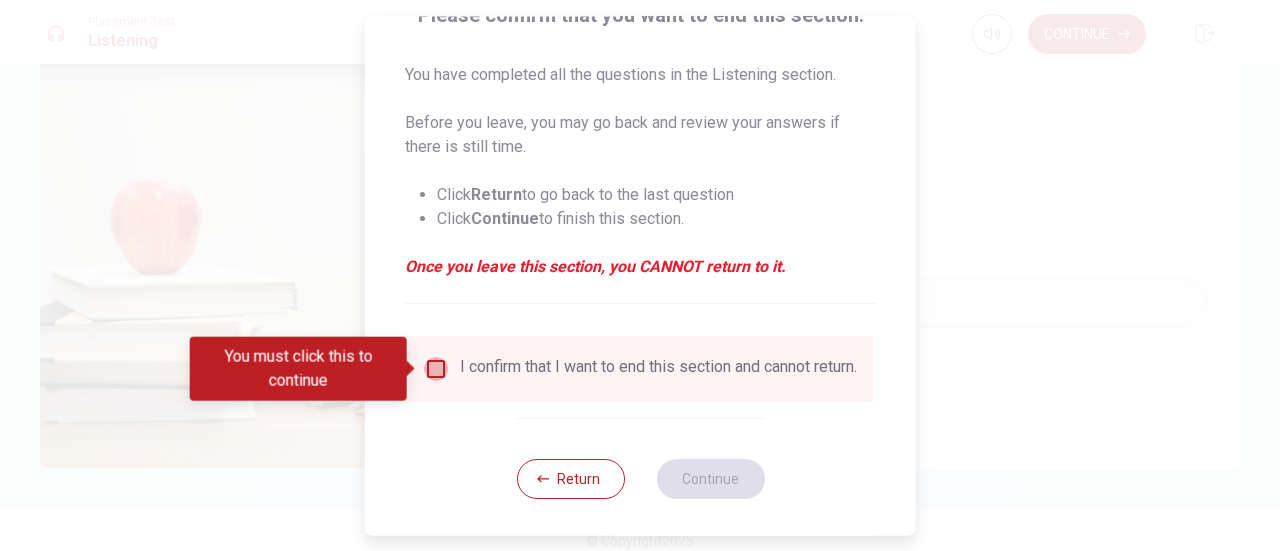 click at bounding box center (436, 369) 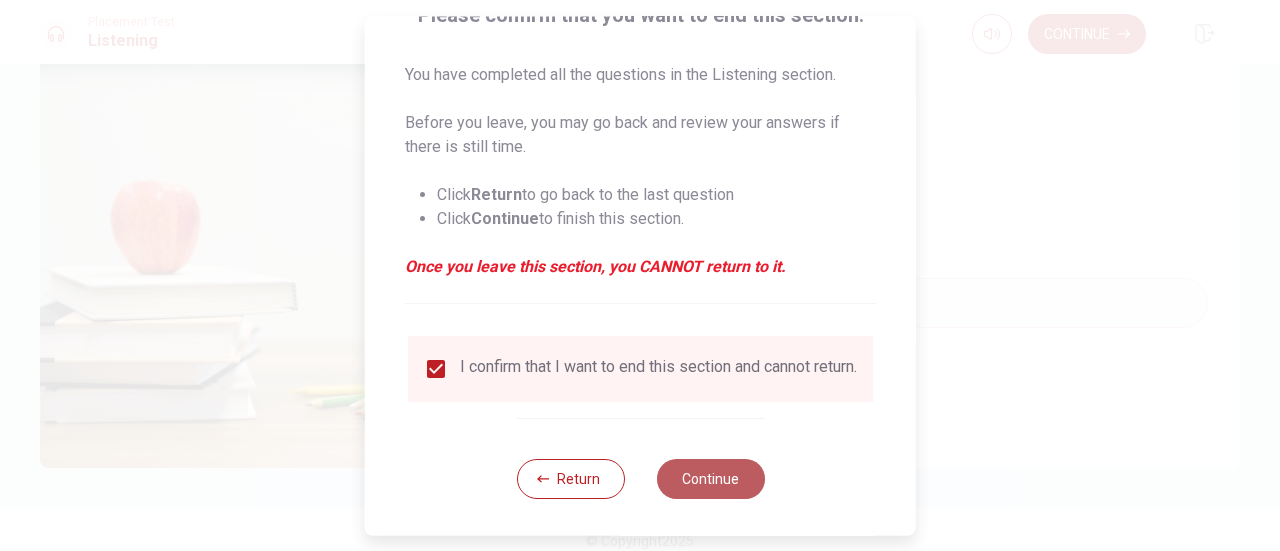 click on "Continue" at bounding box center (710, 479) 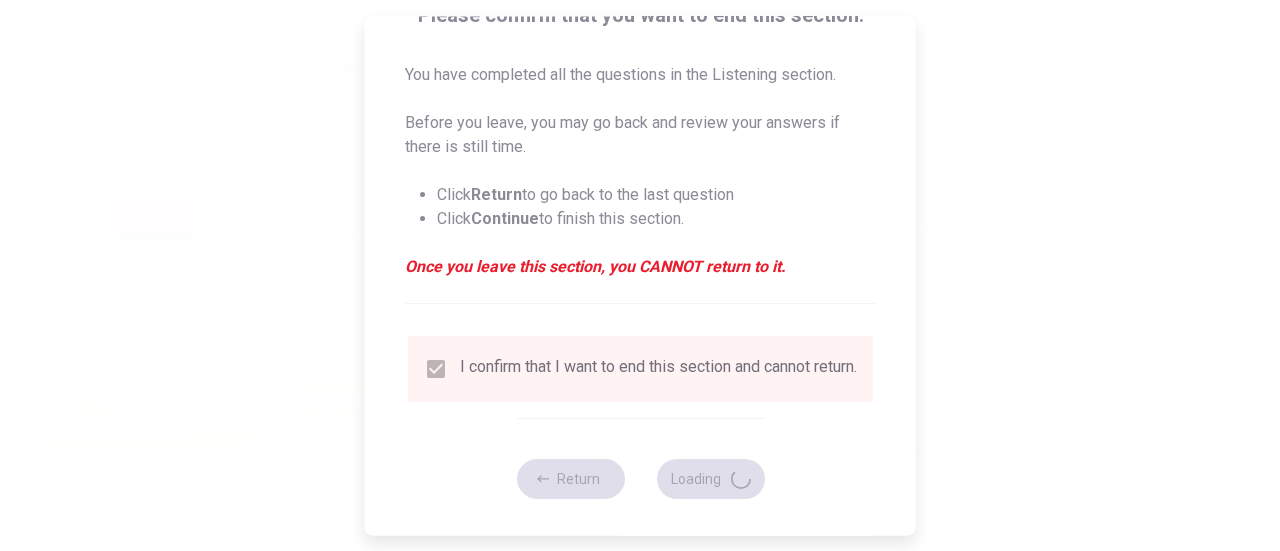 type on "46" 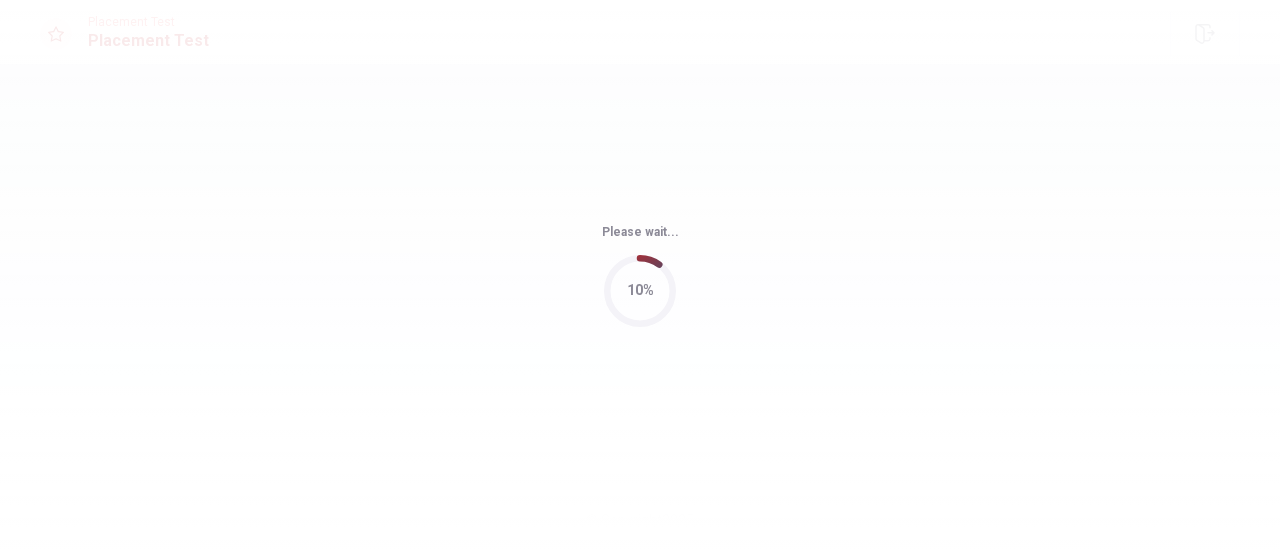 scroll, scrollTop: 0, scrollLeft: 0, axis: both 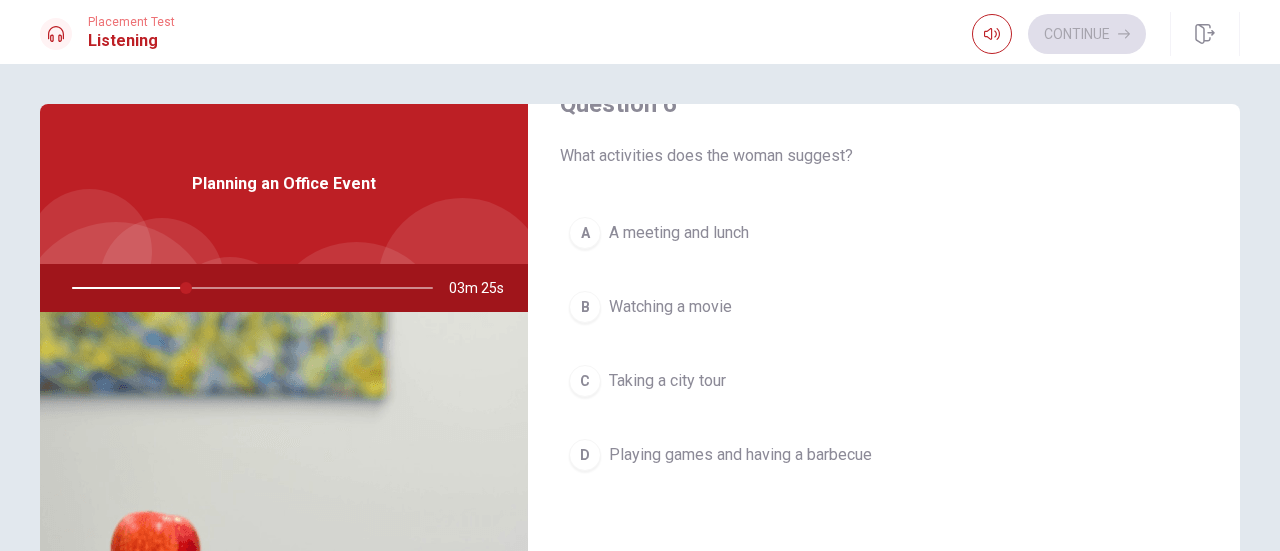 click on "Playing games and having a barbecue" at bounding box center [740, 455] 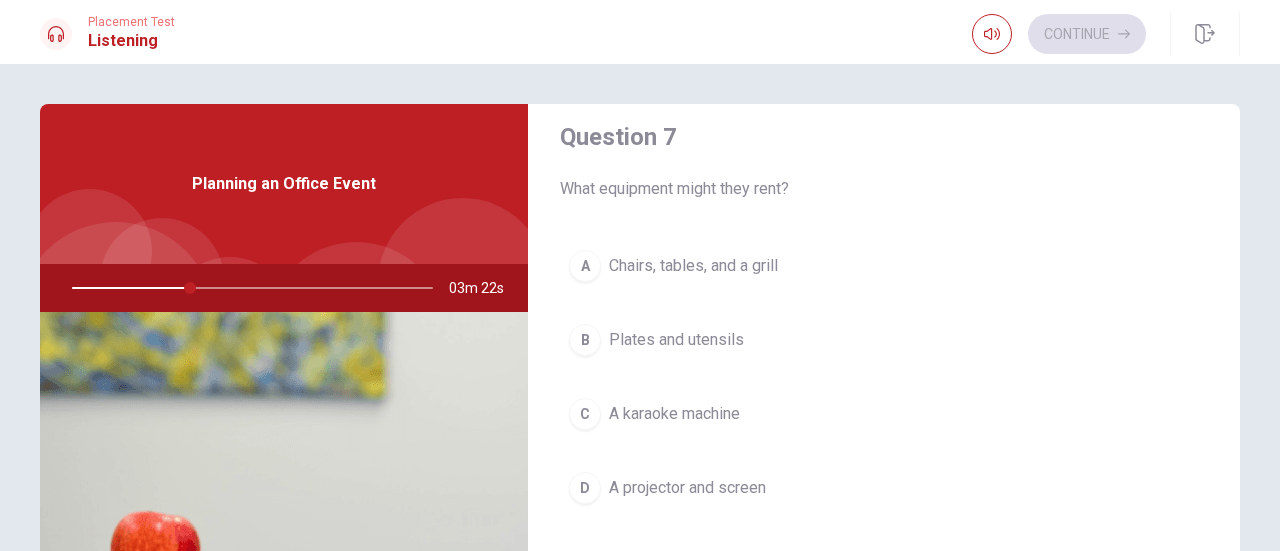scroll, scrollTop: 539, scrollLeft: 0, axis: vertical 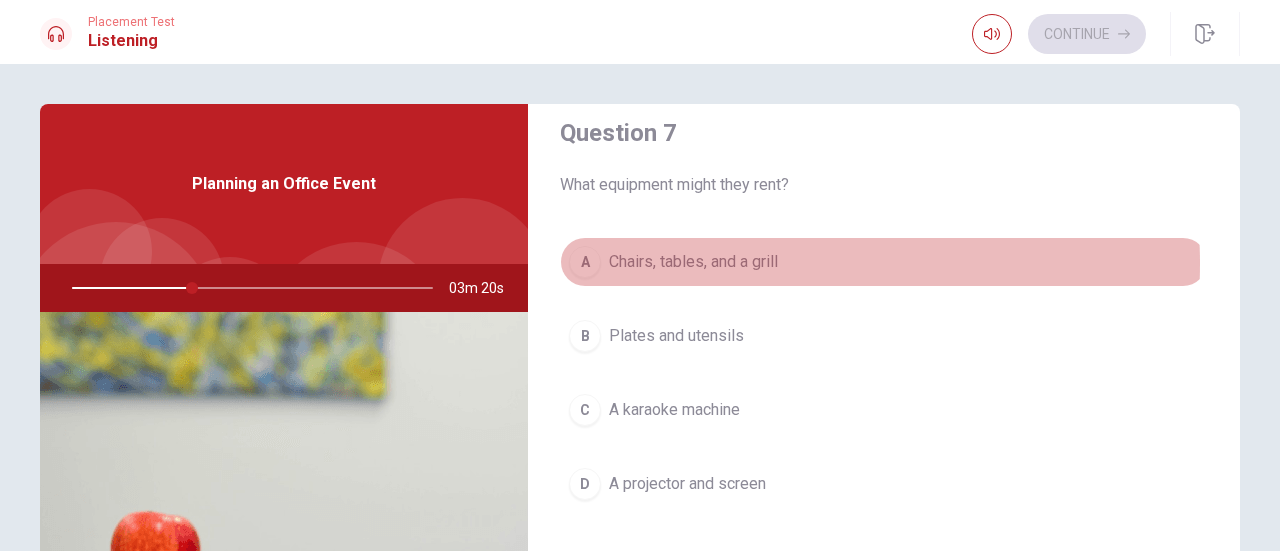 click on "Chairs, tables, and a grill" at bounding box center (693, 262) 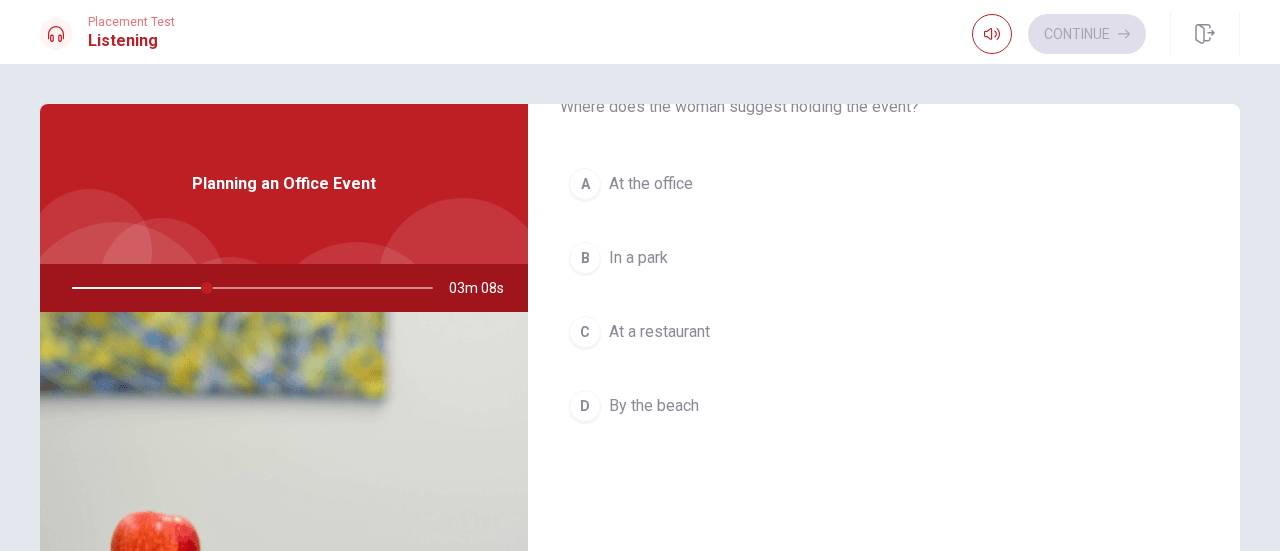 scroll, scrollTop: 1851, scrollLeft: 0, axis: vertical 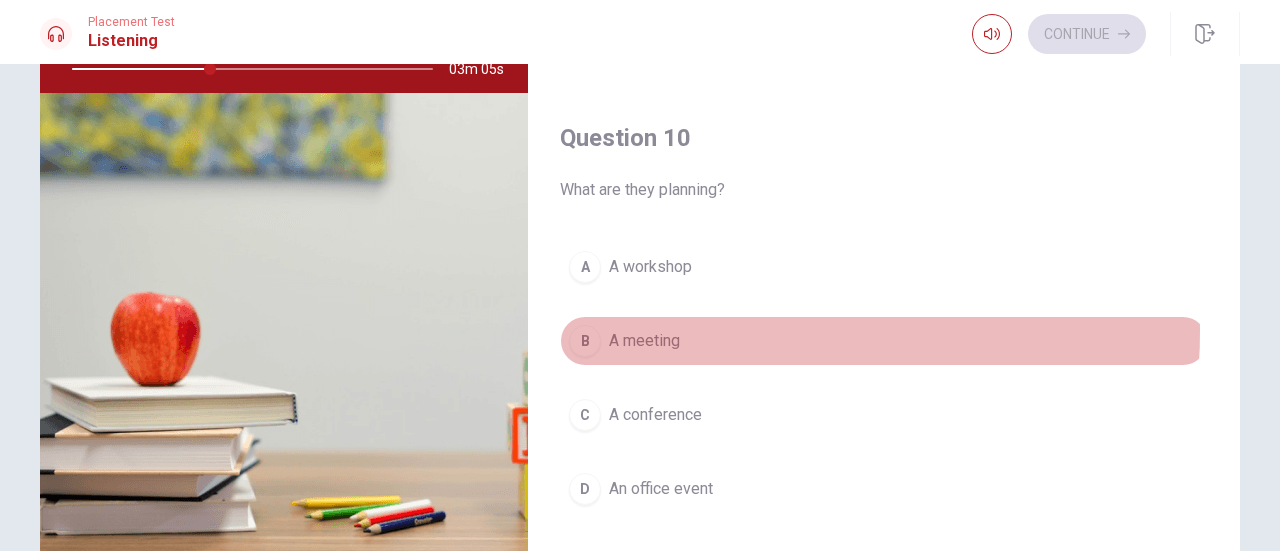 click on "A meeting" at bounding box center (644, 341) 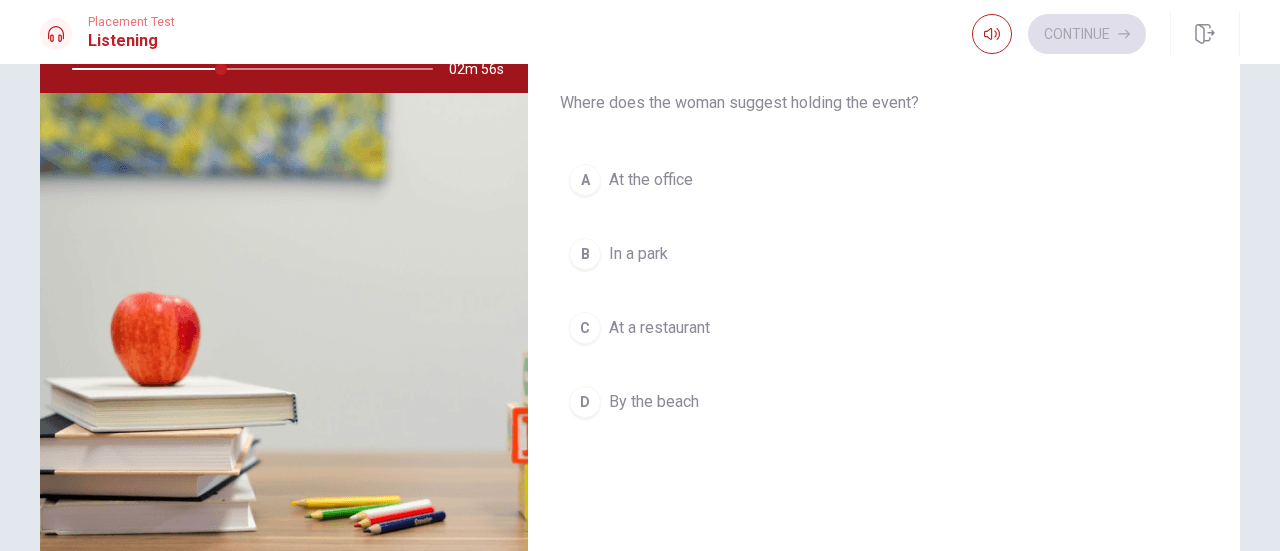 scroll, scrollTop: 1427, scrollLeft: 0, axis: vertical 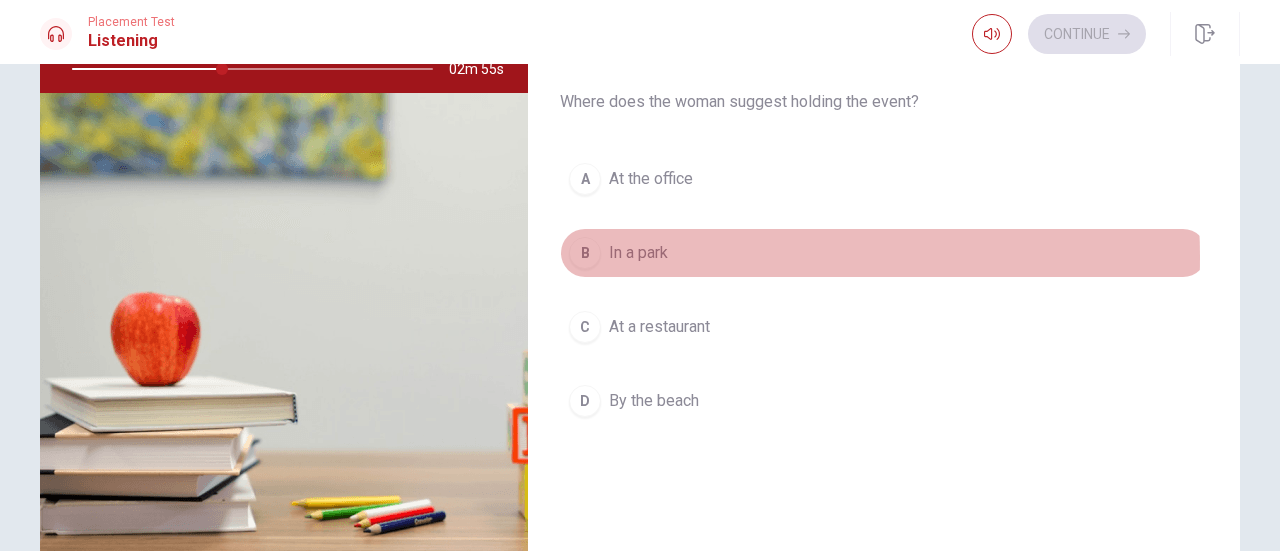 click on "In a park" at bounding box center (638, 253) 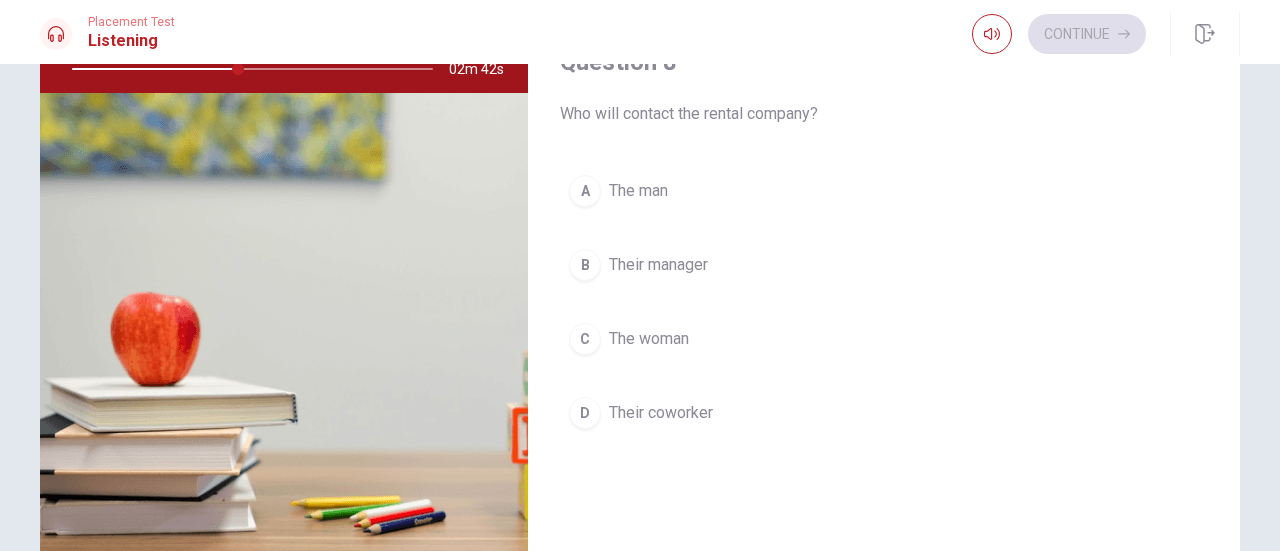 scroll, scrollTop: 899, scrollLeft: 0, axis: vertical 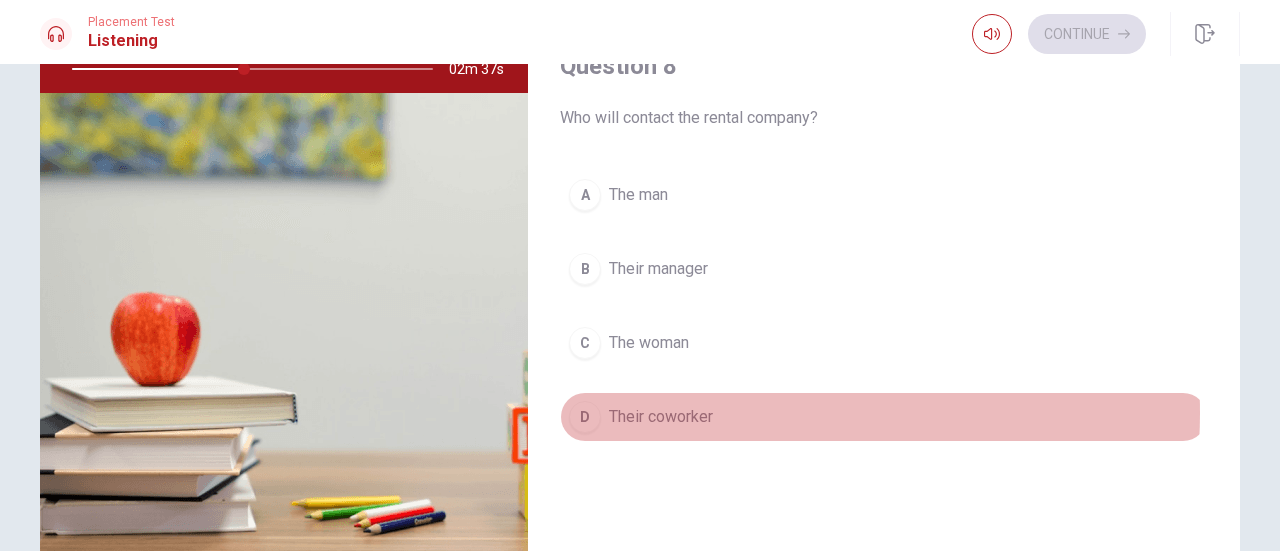 click on "D Their coworker" at bounding box center [884, 417] 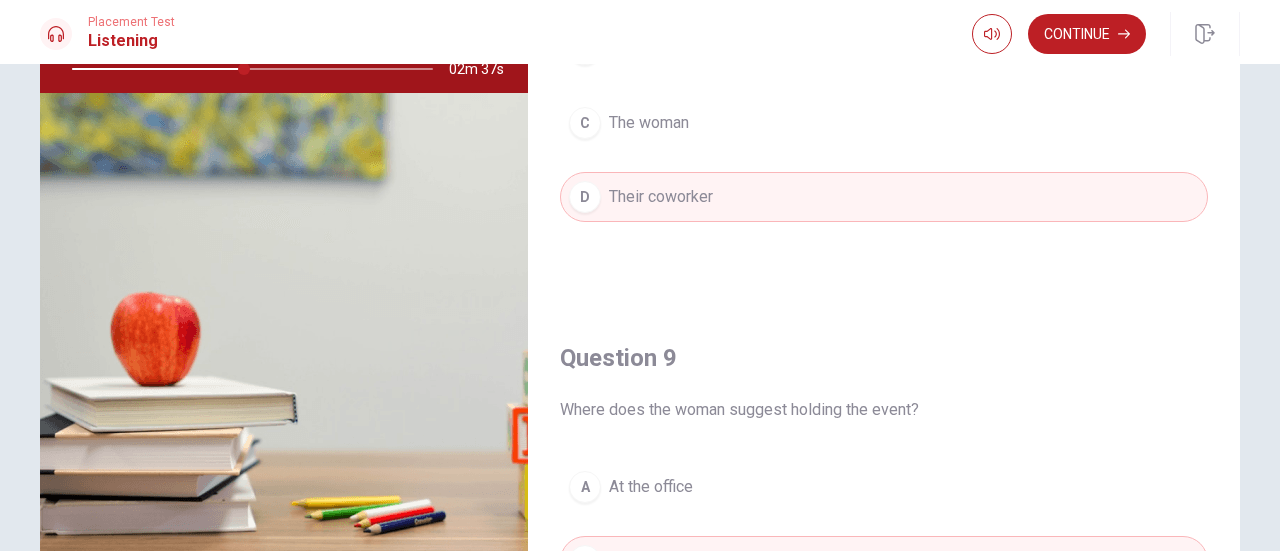 scroll, scrollTop: 1123, scrollLeft: 0, axis: vertical 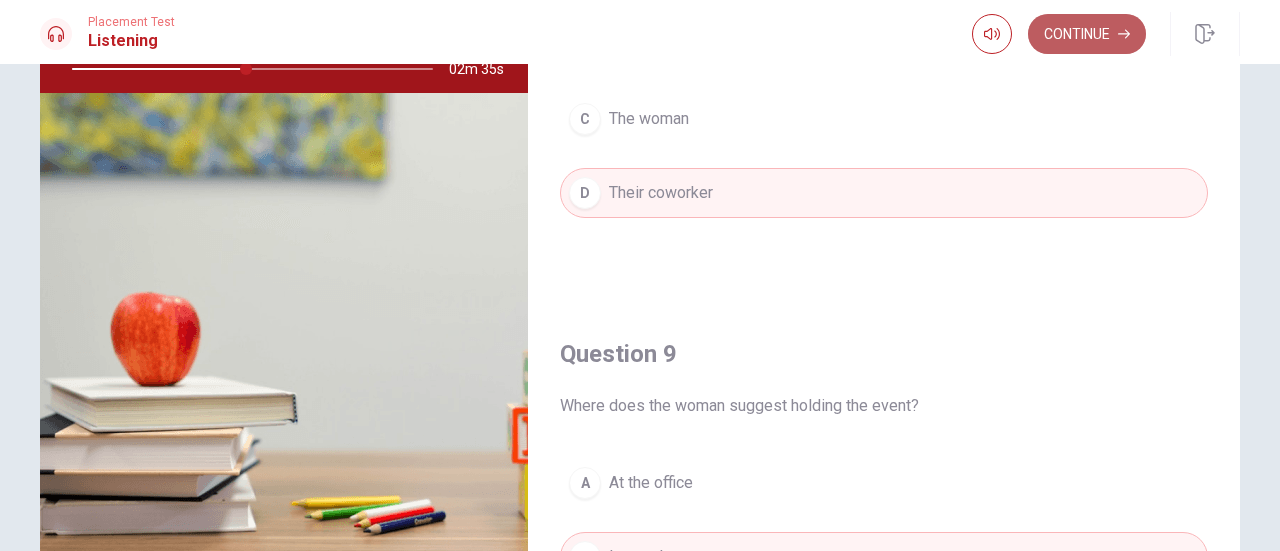 click on "Continue" at bounding box center (1087, 34) 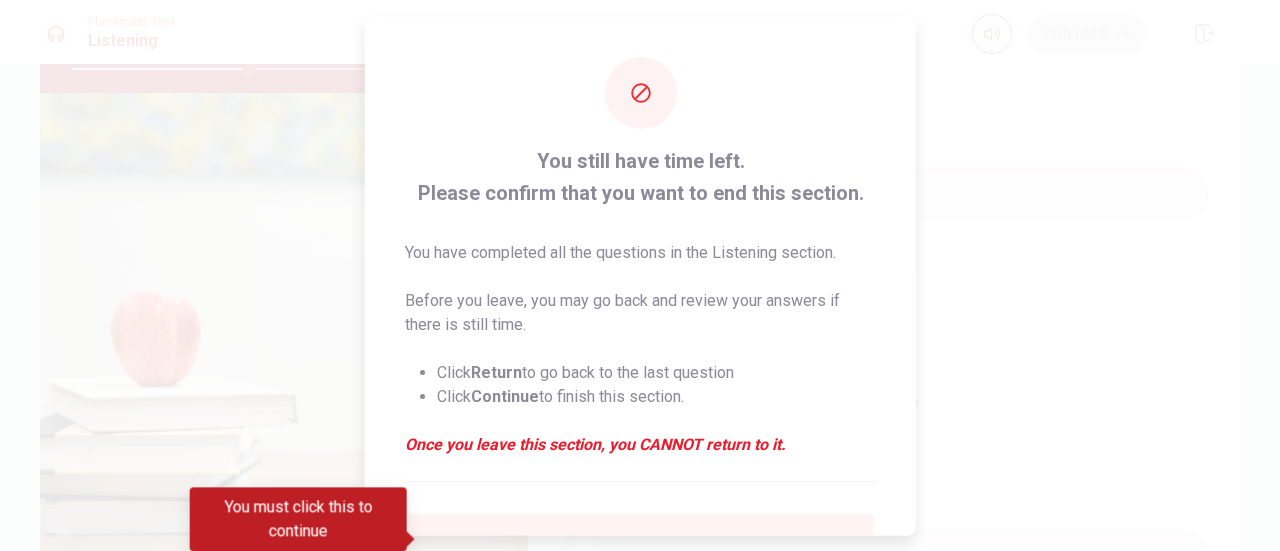 scroll, scrollTop: 194, scrollLeft: 0, axis: vertical 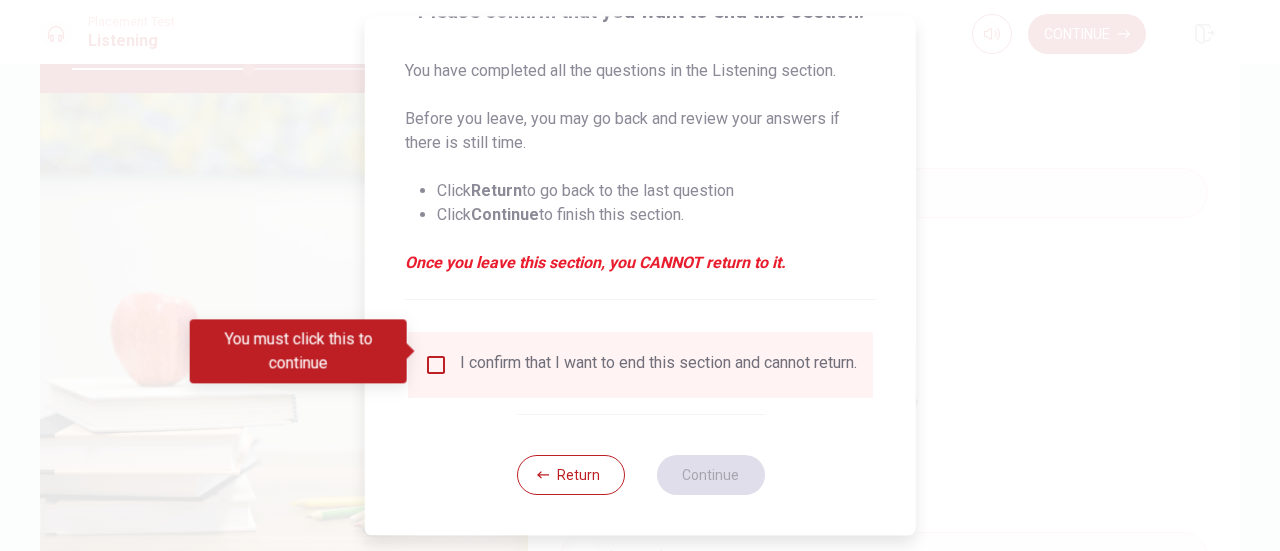 click on "I confirm that I want to end this section and cannot return." at bounding box center (658, 365) 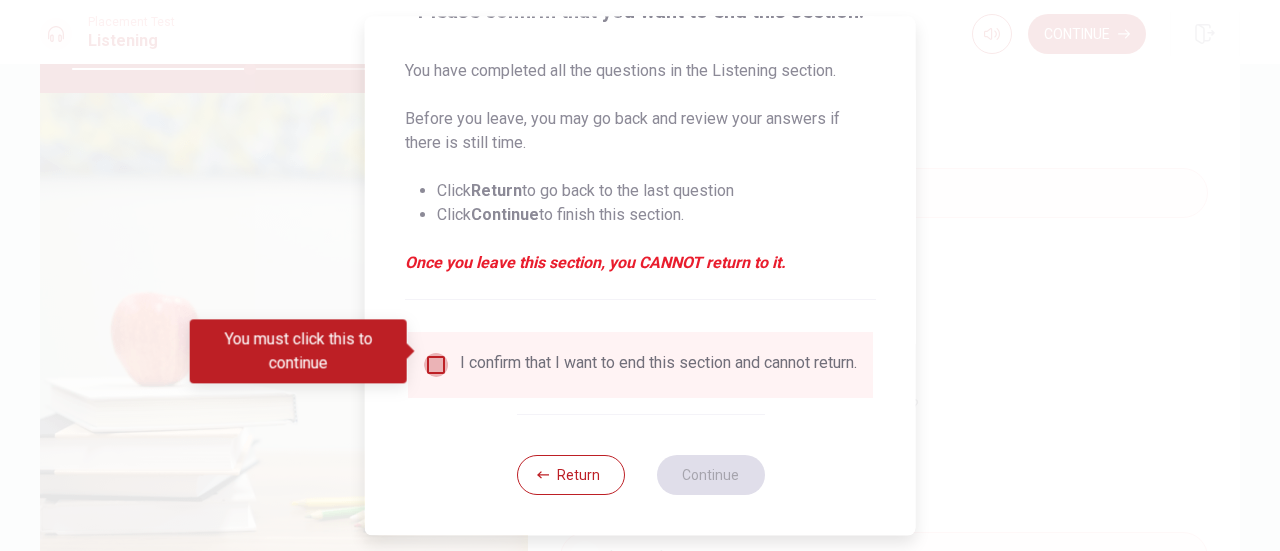 click at bounding box center [436, 365] 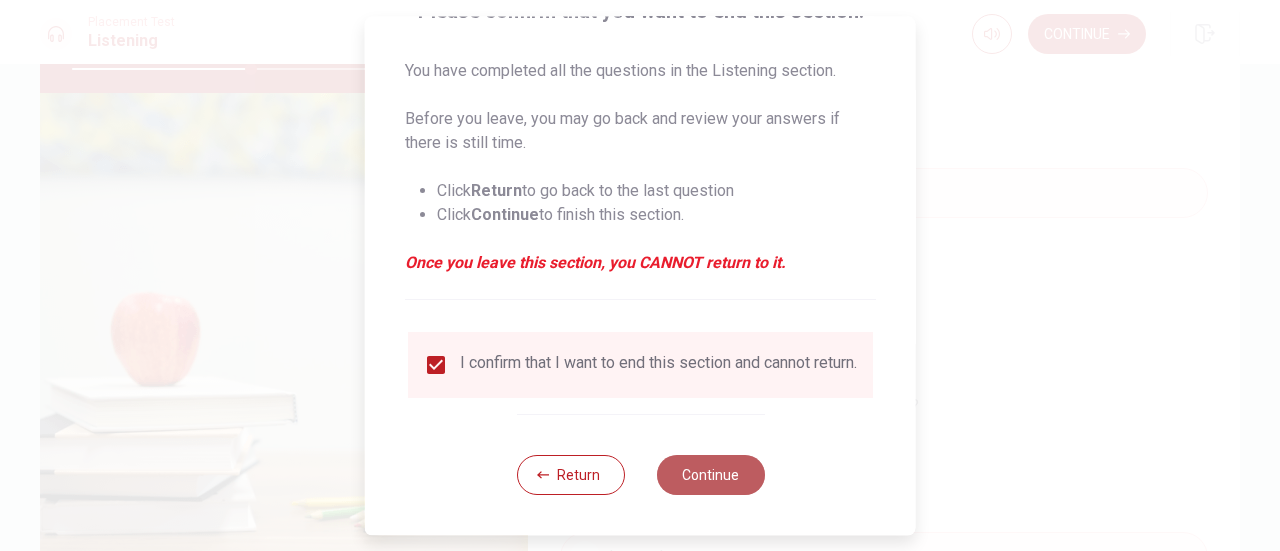 click on "Continue" at bounding box center [710, 475] 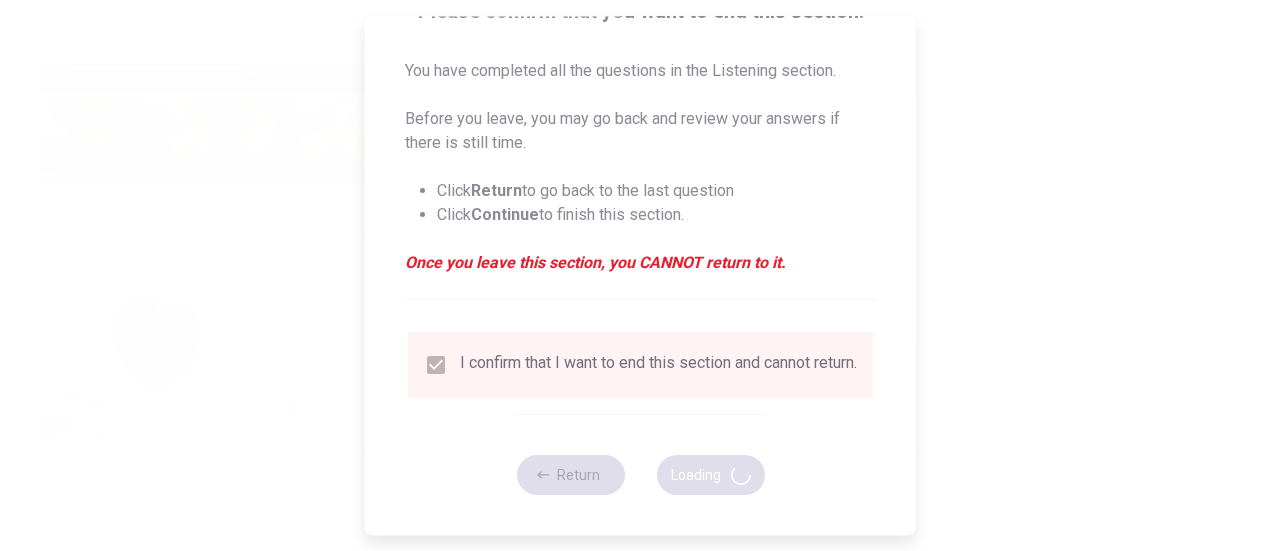 type on "50" 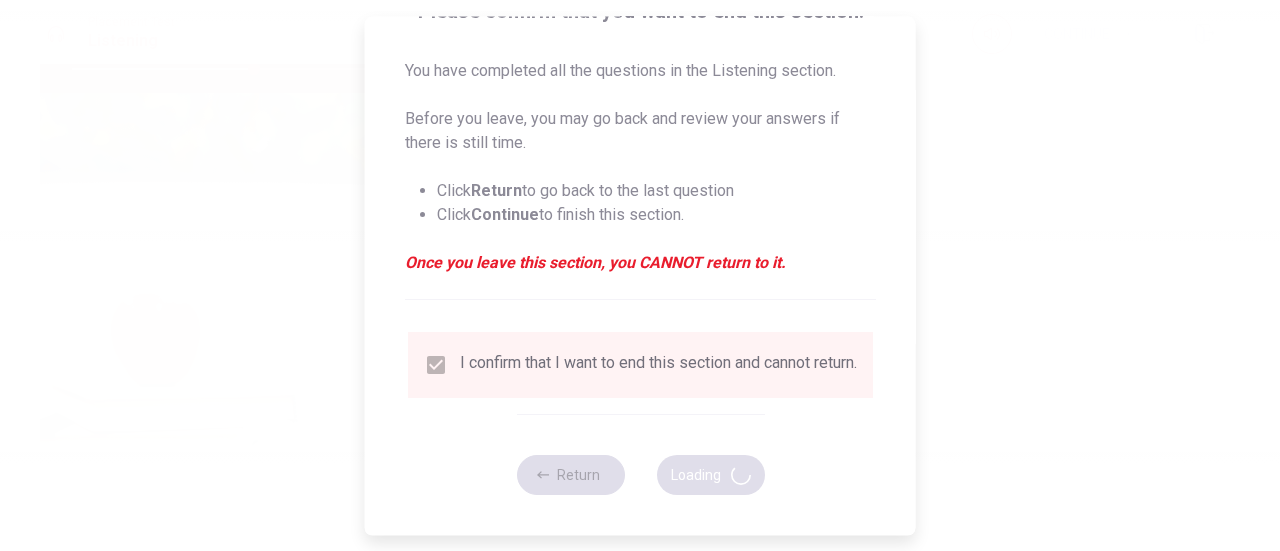 scroll, scrollTop: 0, scrollLeft: 0, axis: both 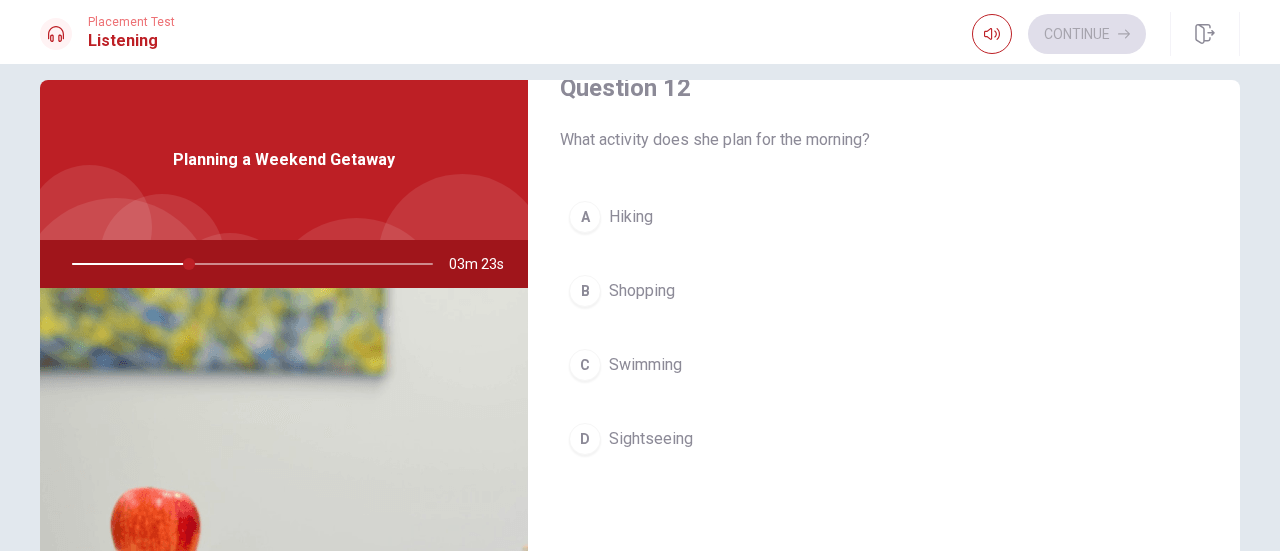 click on "Hiking" at bounding box center (631, 217) 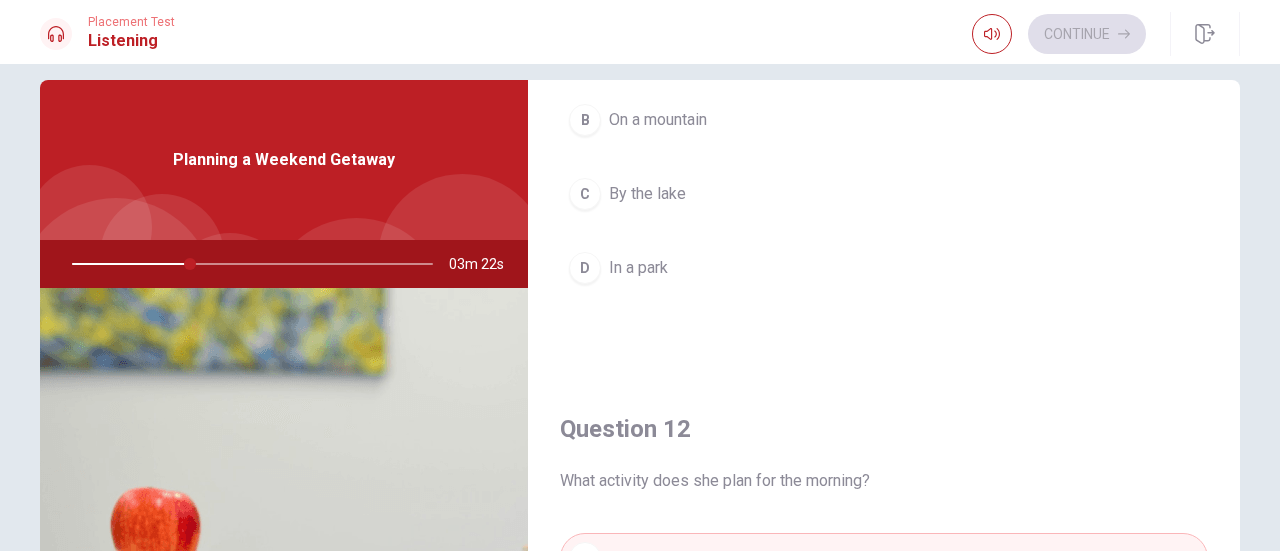 scroll, scrollTop: 211, scrollLeft: 0, axis: vertical 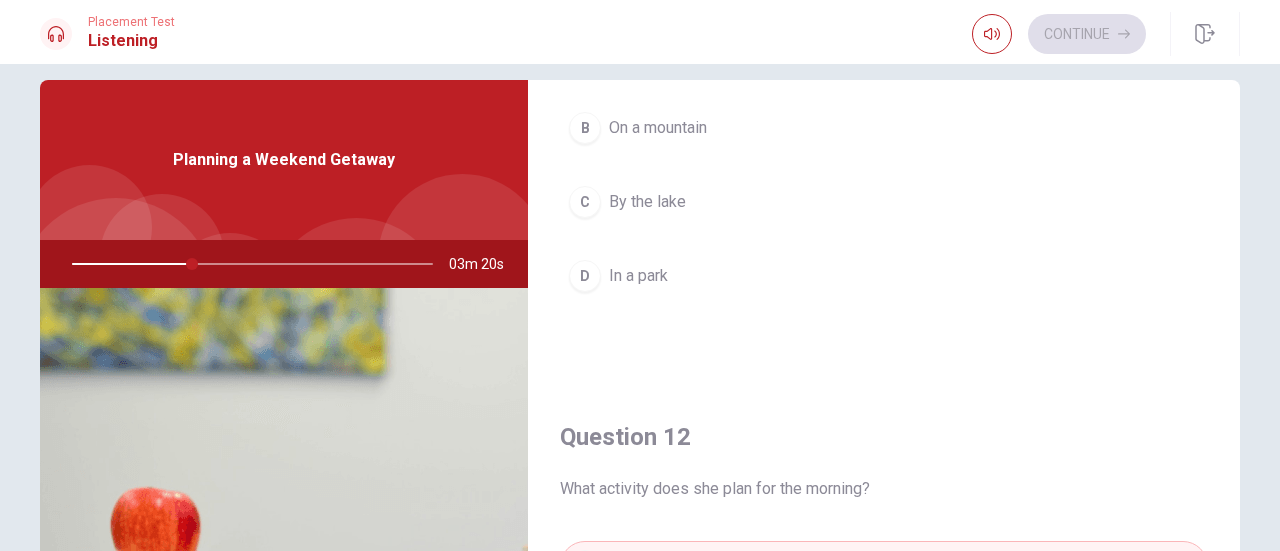 click on "By the lake" at bounding box center [647, 202] 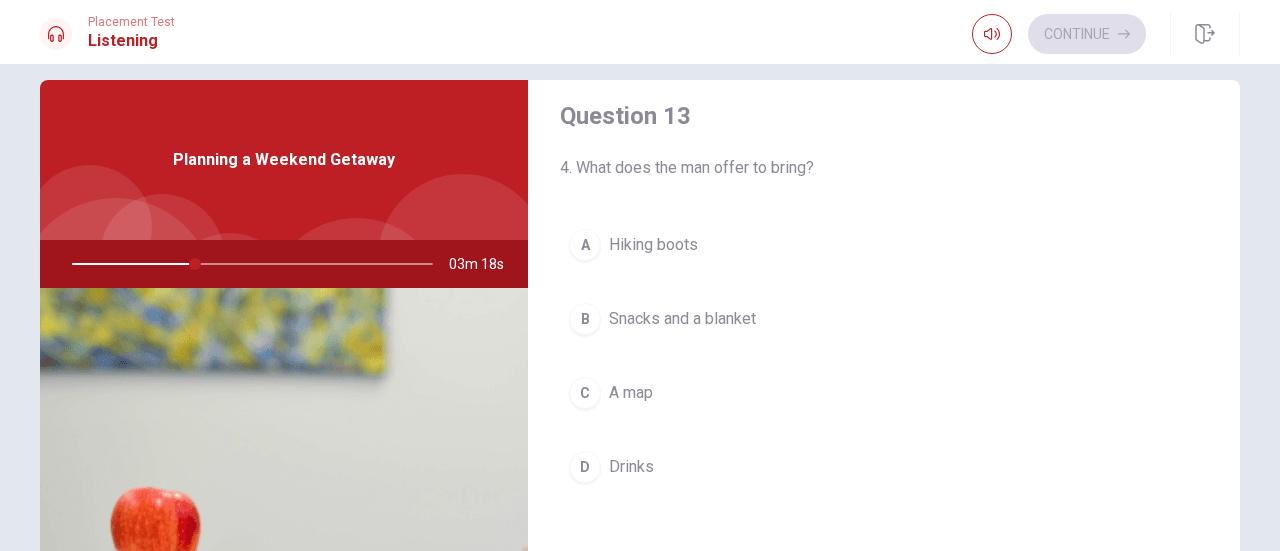 scroll, scrollTop: 1045, scrollLeft: 0, axis: vertical 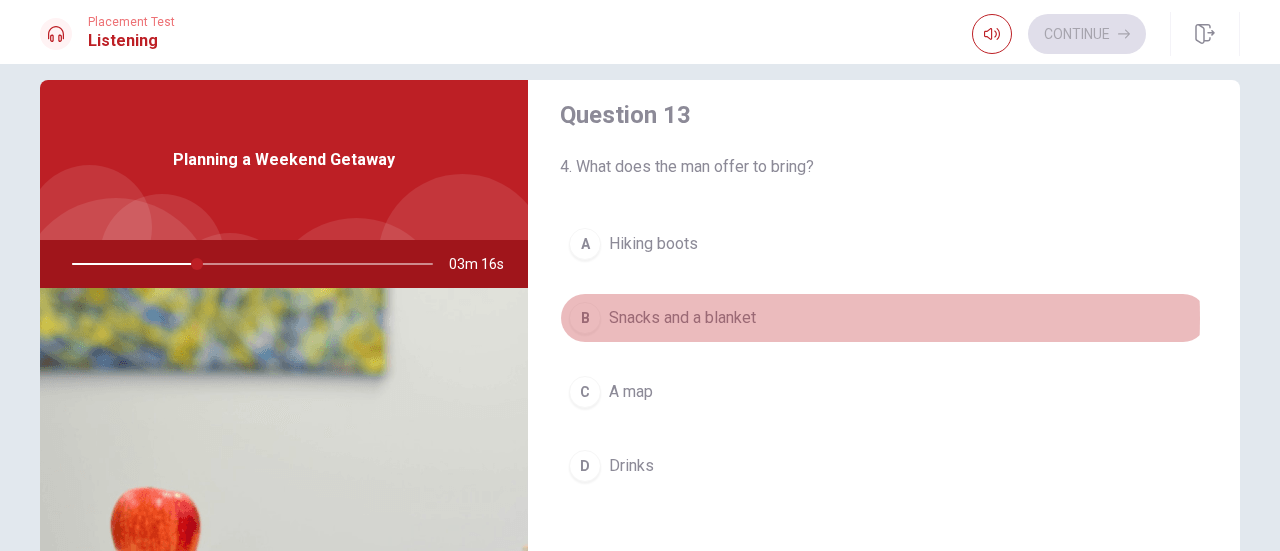 click on "Snacks and a blanket" at bounding box center [682, 318] 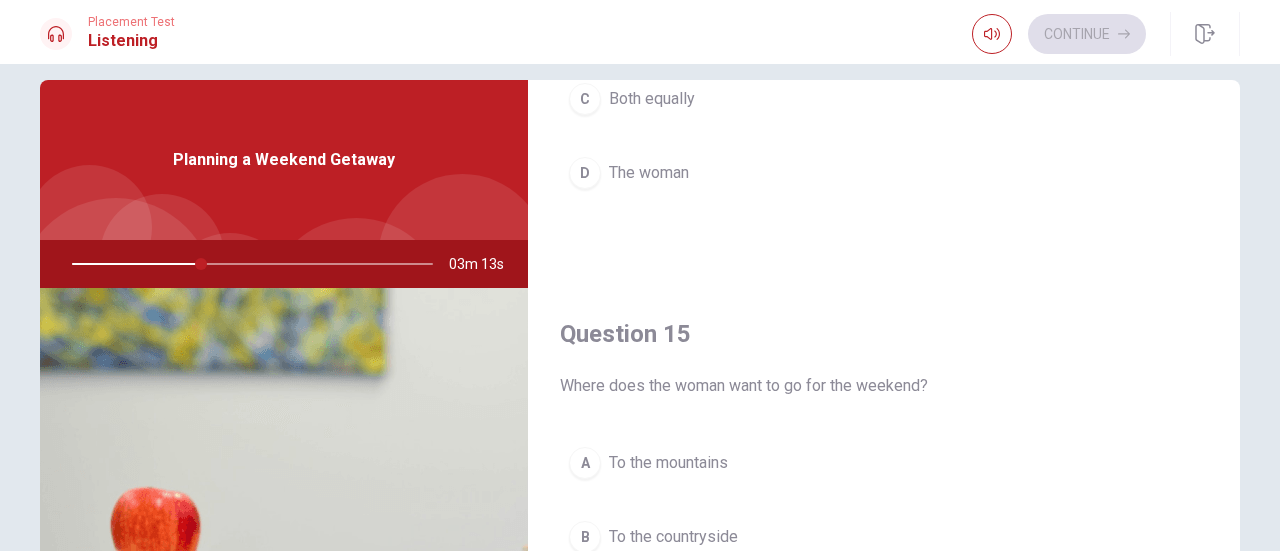 scroll, scrollTop: 1851, scrollLeft: 0, axis: vertical 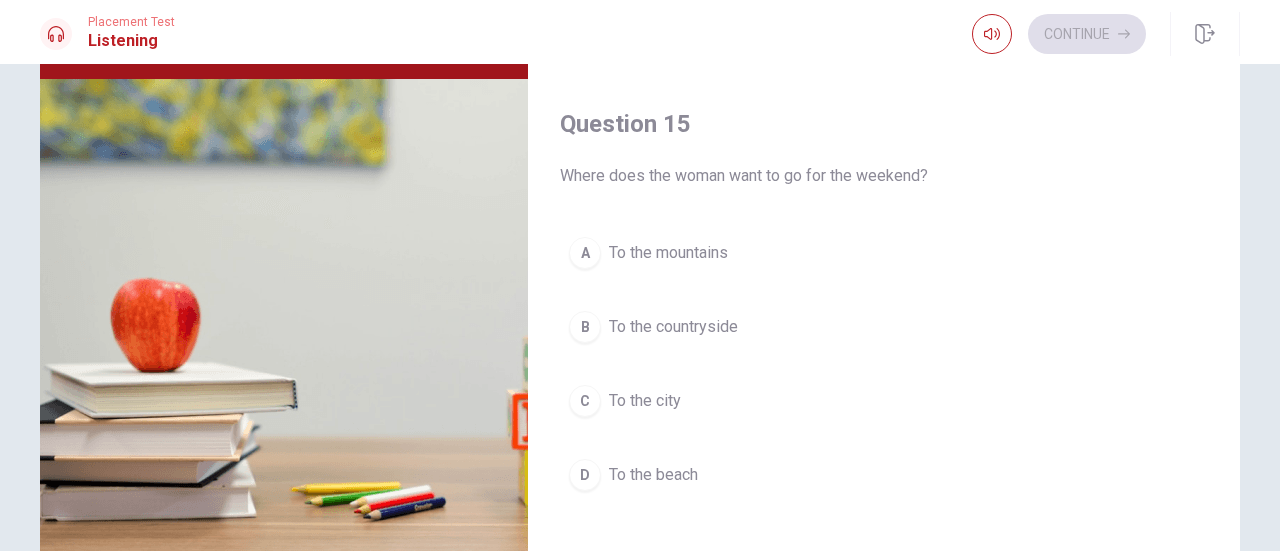 click on "To the countryside" at bounding box center (673, 327) 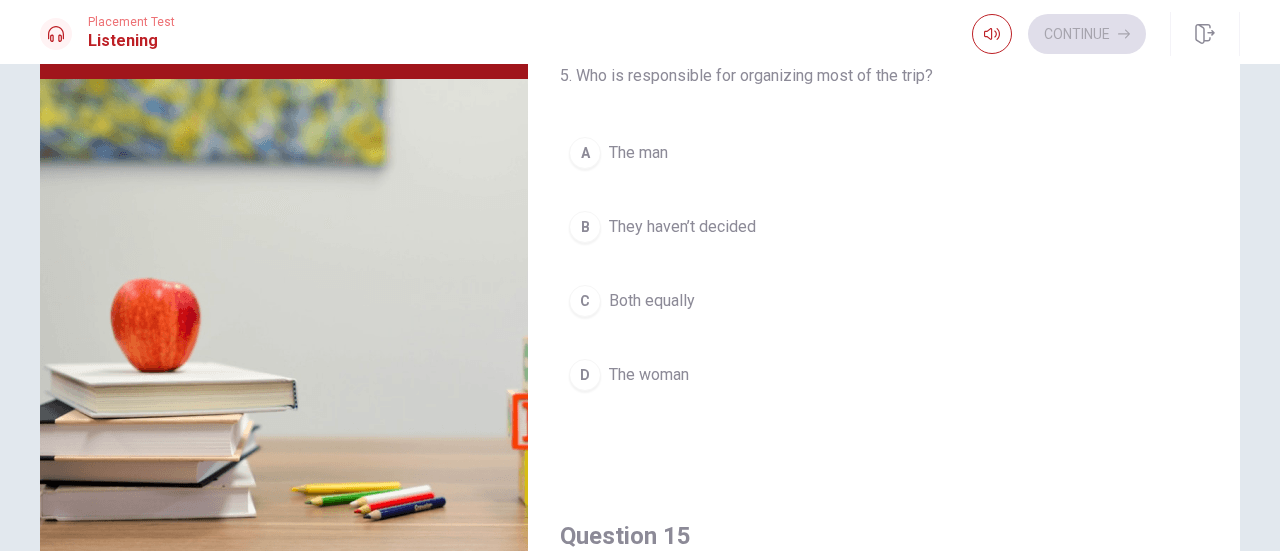 scroll, scrollTop: 1368, scrollLeft: 0, axis: vertical 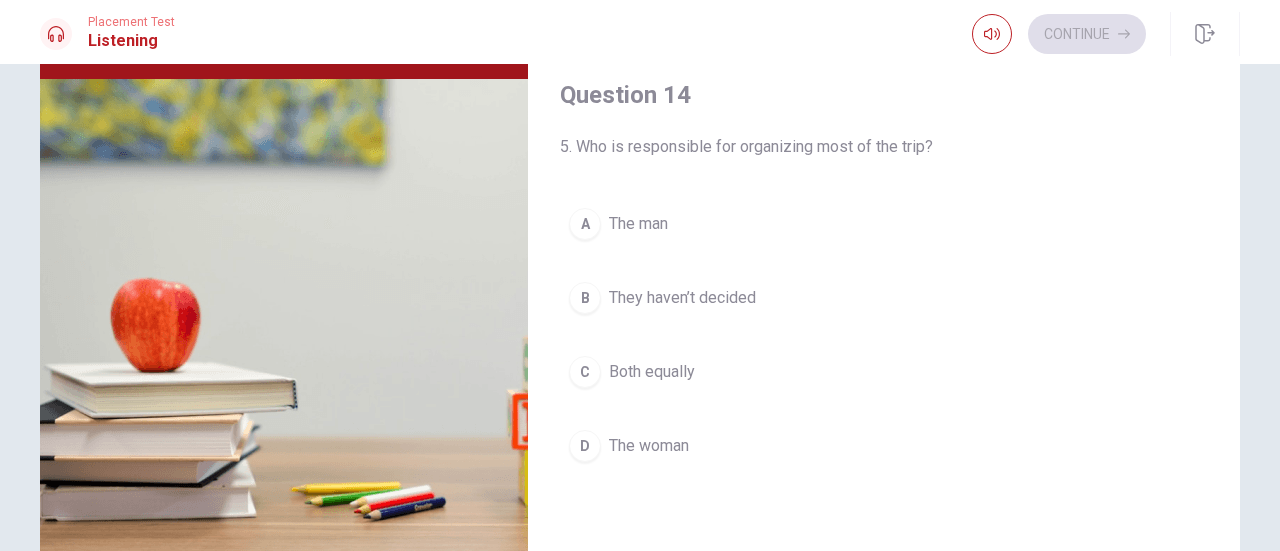 click on "The woman" at bounding box center (649, 446) 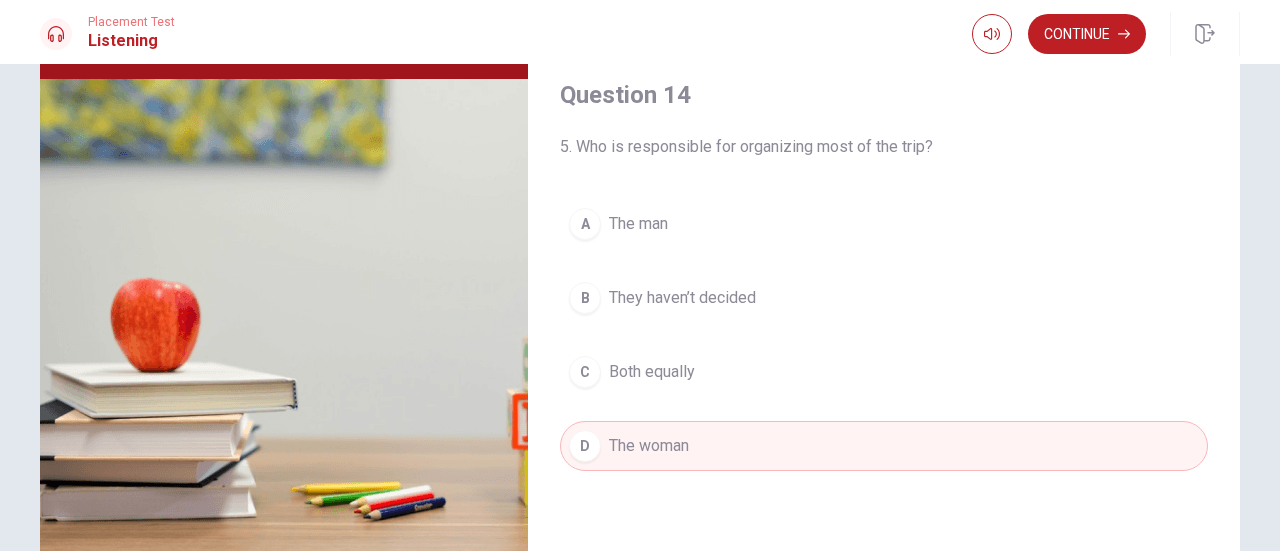 scroll, scrollTop: 1403, scrollLeft: 0, axis: vertical 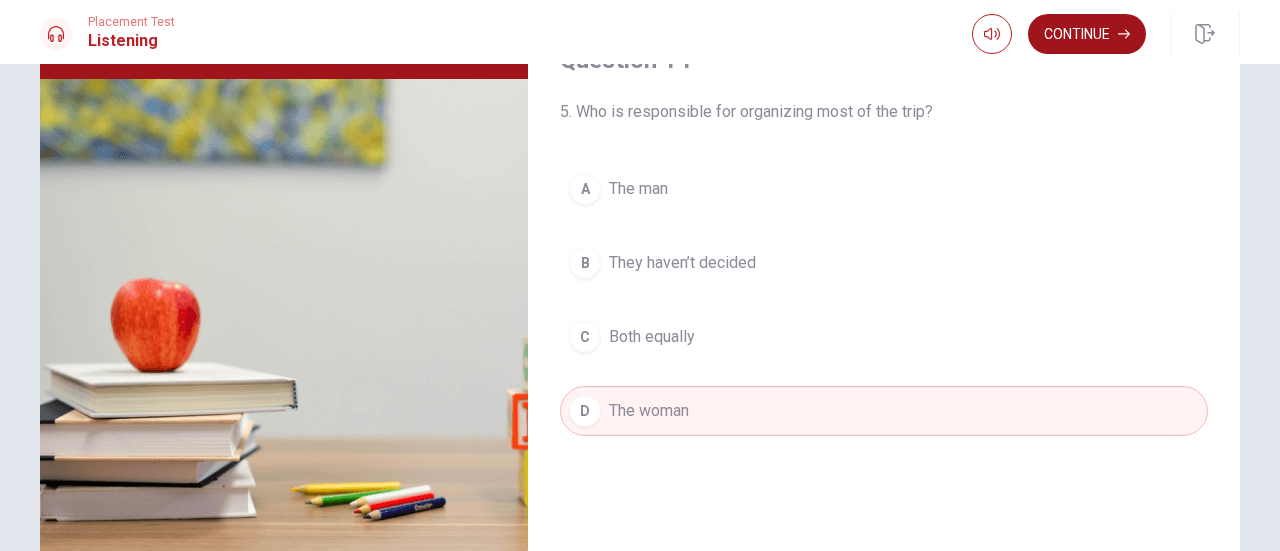 click on "Continue" at bounding box center [1087, 34] 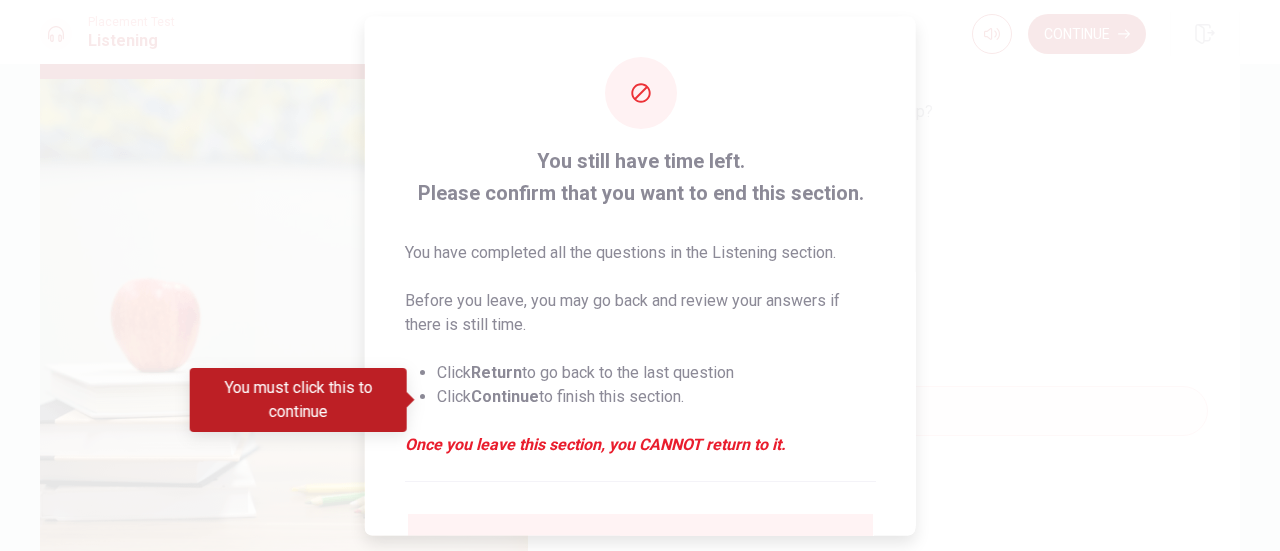 scroll, scrollTop: 194, scrollLeft: 0, axis: vertical 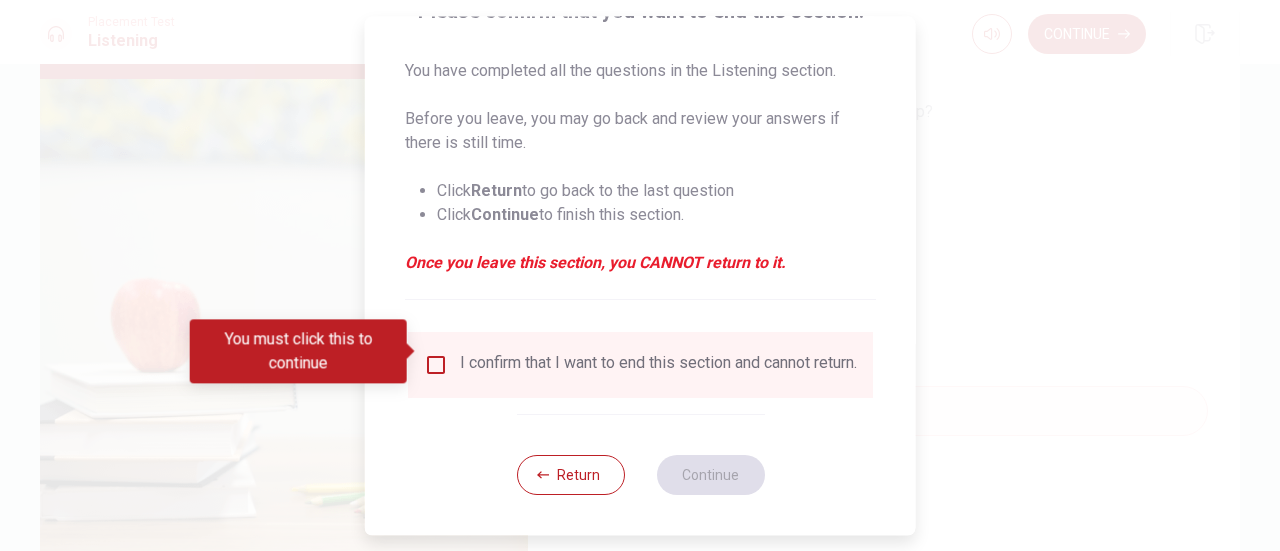 click on "I confirm that I want to end this section and cannot return." at bounding box center (658, 365) 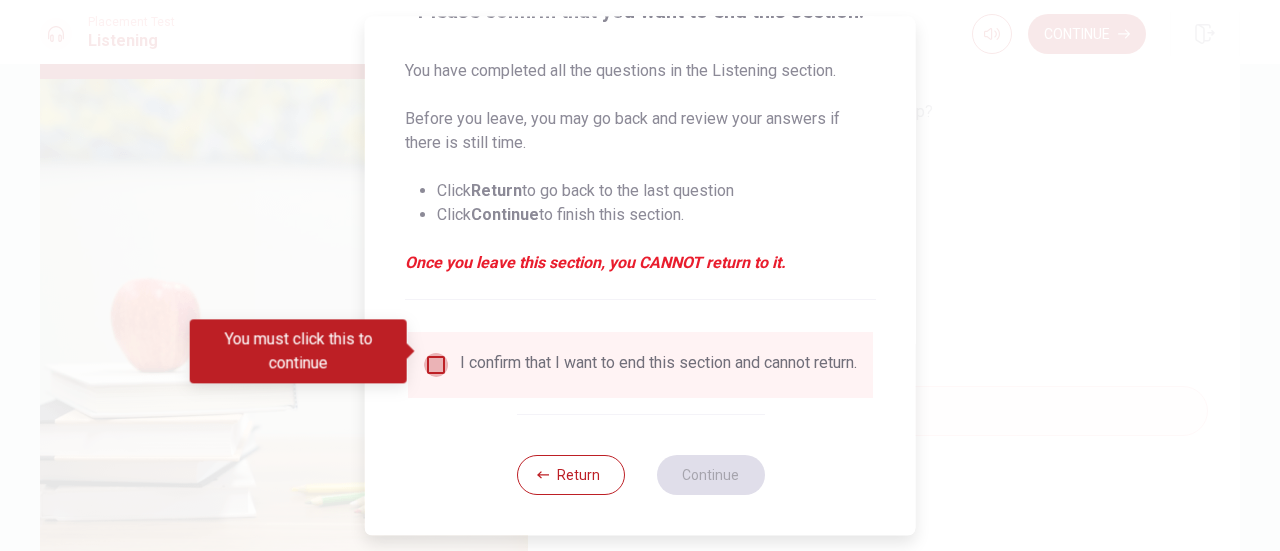 click at bounding box center [436, 365] 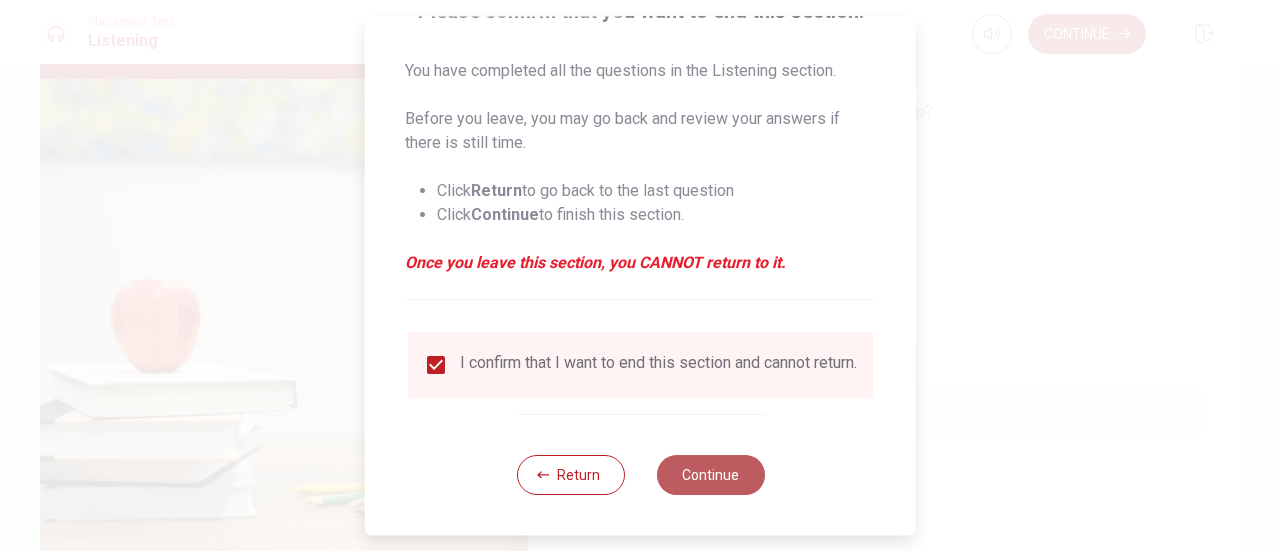click on "Continue" at bounding box center [710, 475] 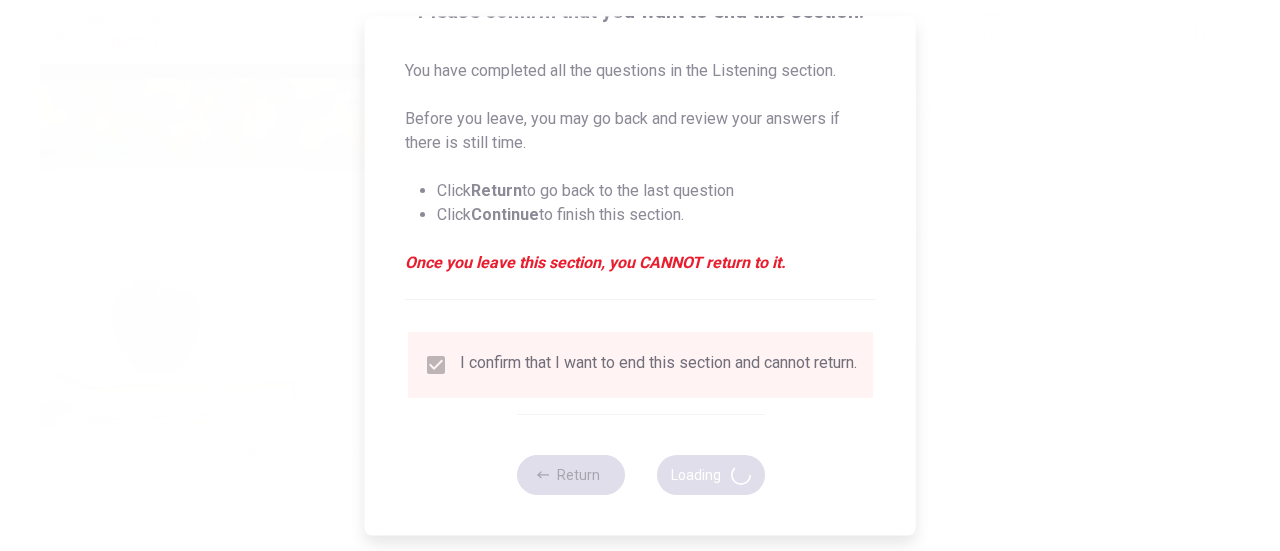 type on "45" 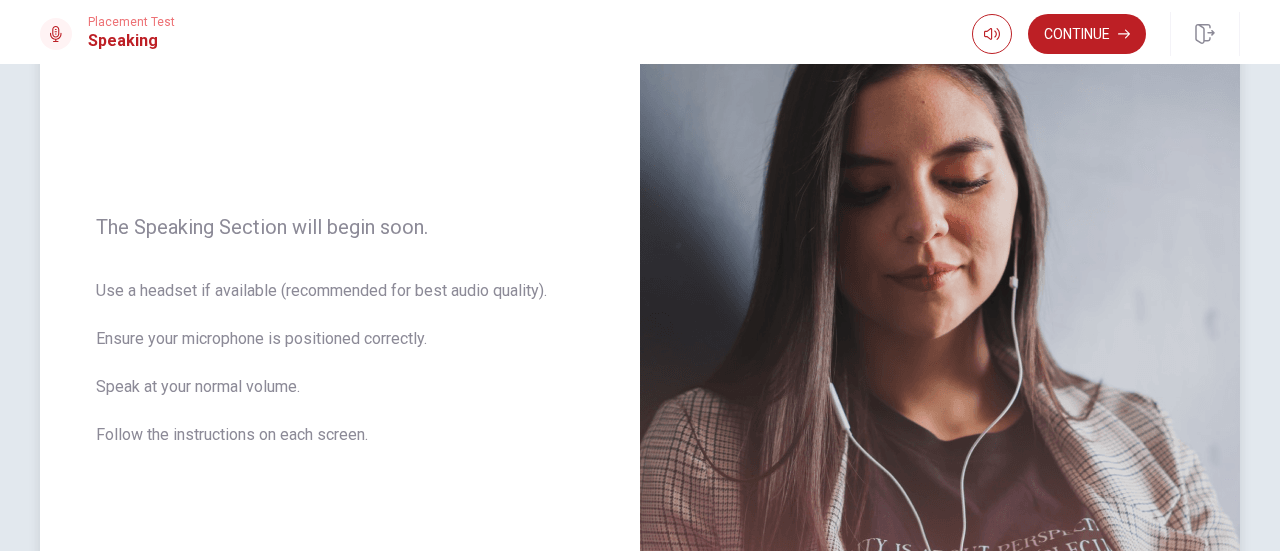 scroll, scrollTop: 0, scrollLeft: 0, axis: both 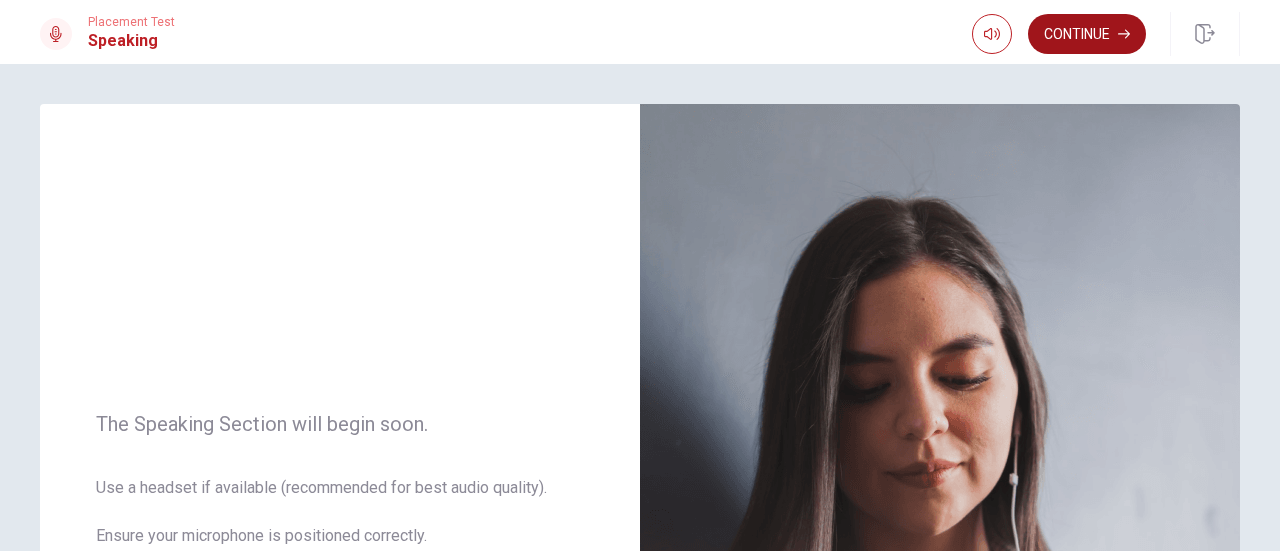 click on "Continue" at bounding box center [1087, 34] 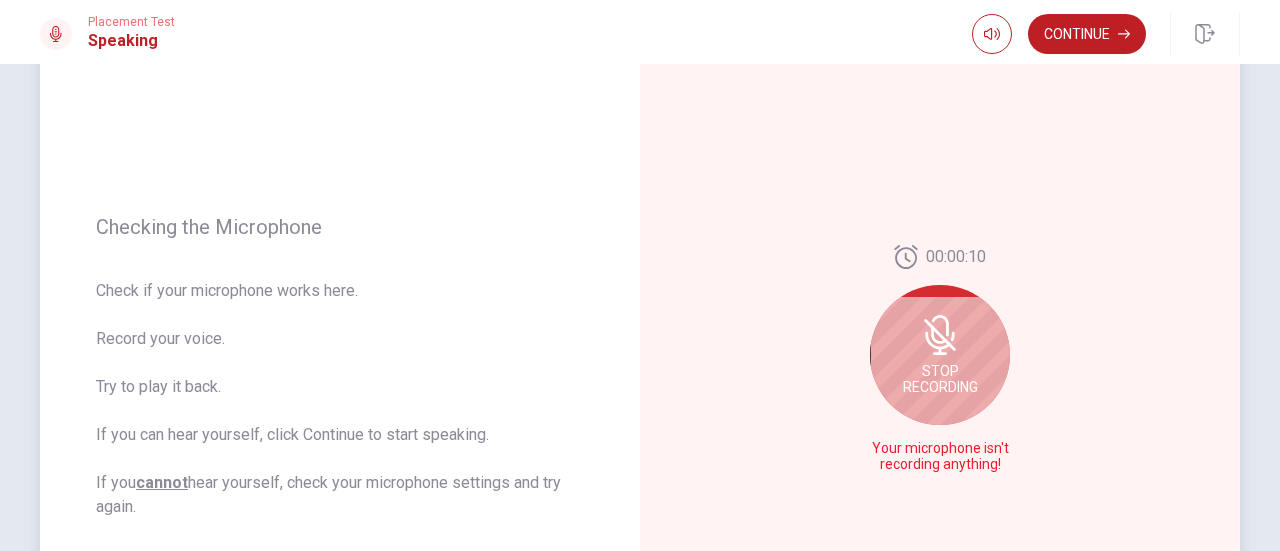 scroll, scrollTop: 174, scrollLeft: 0, axis: vertical 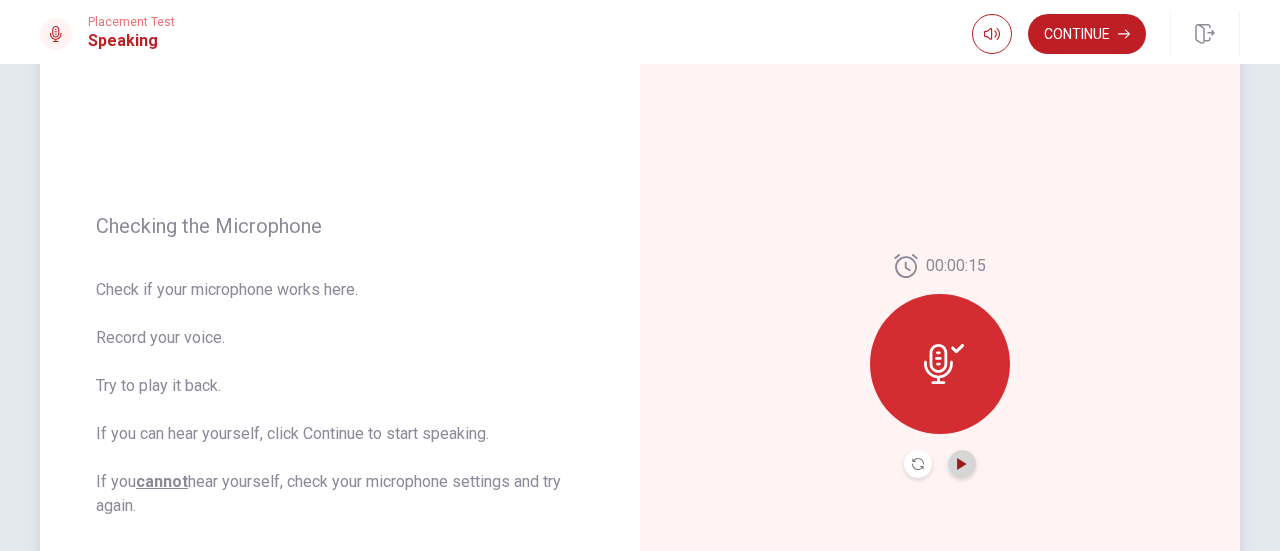 click 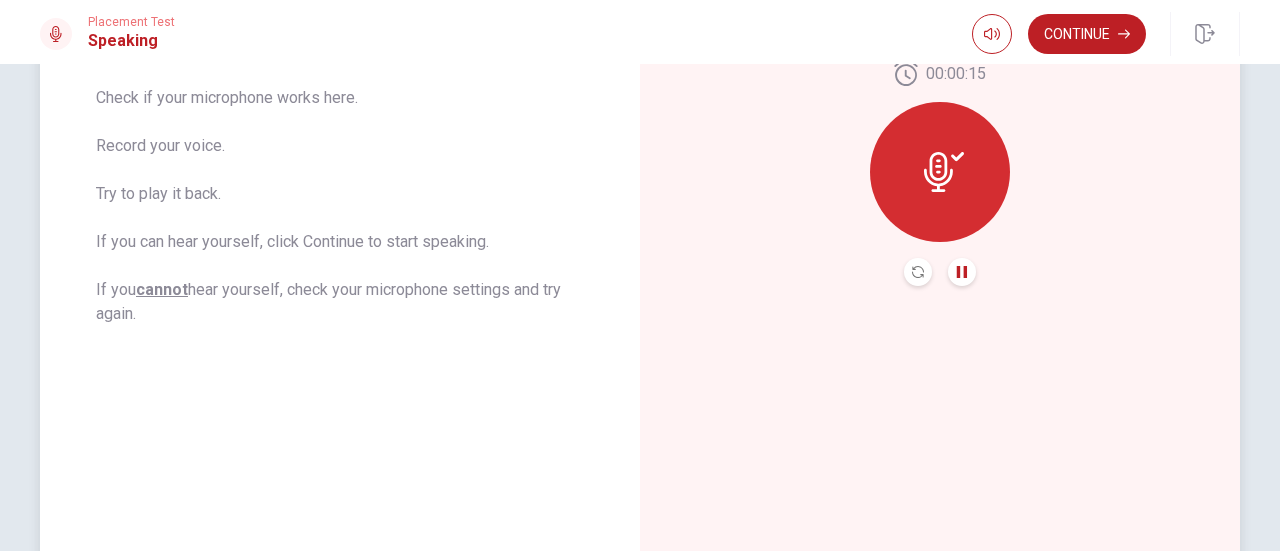 scroll, scrollTop: 364, scrollLeft: 0, axis: vertical 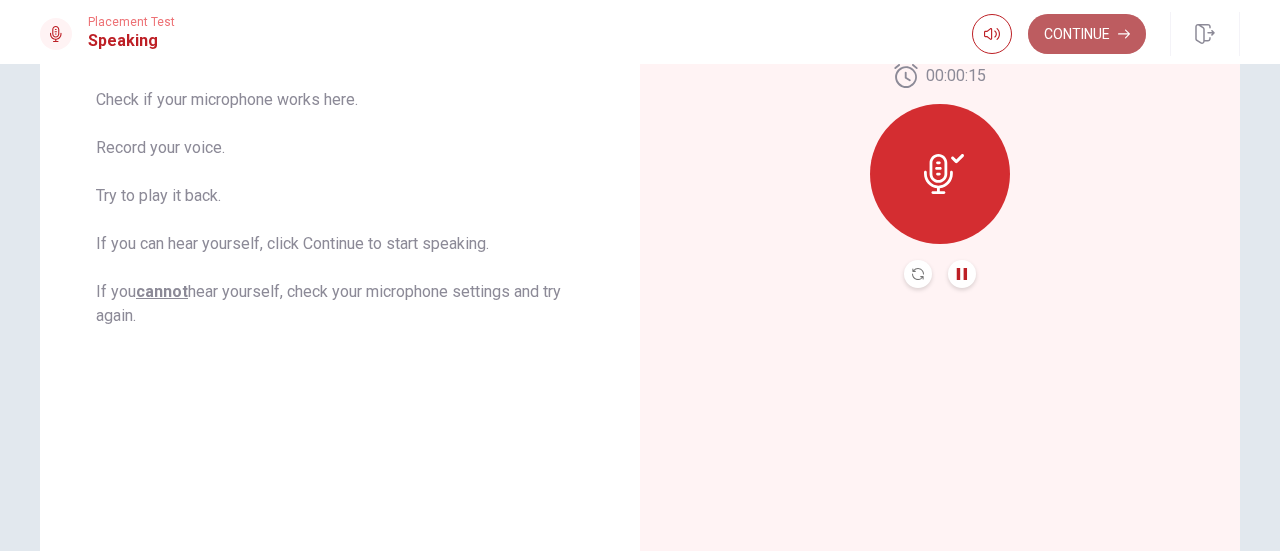 click on "Continue" at bounding box center (1087, 34) 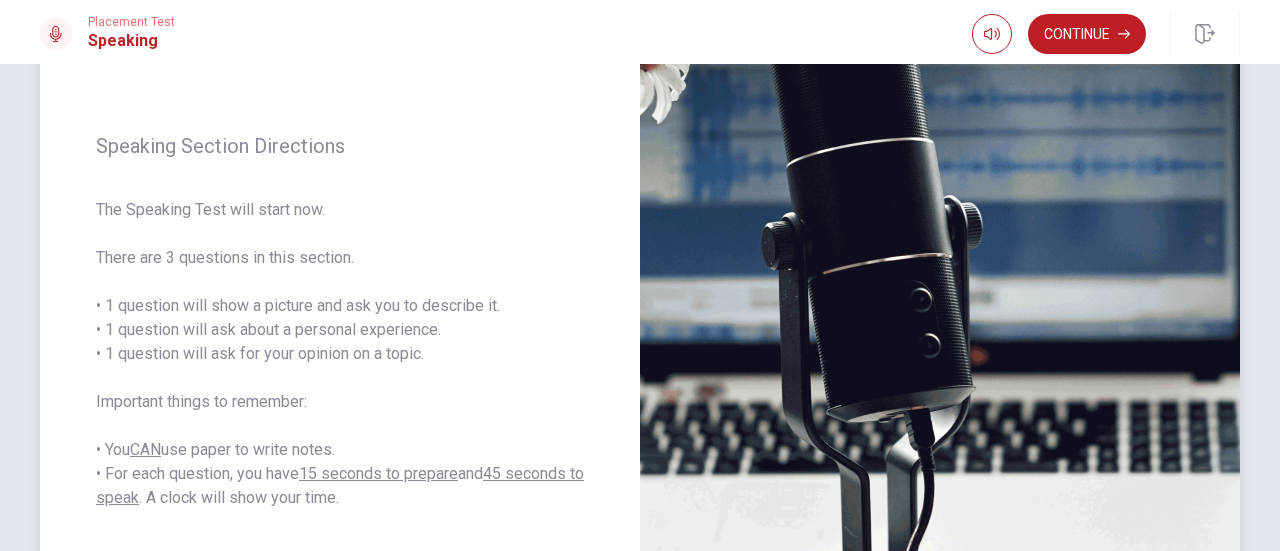 scroll, scrollTop: 214, scrollLeft: 0, axis: vertical 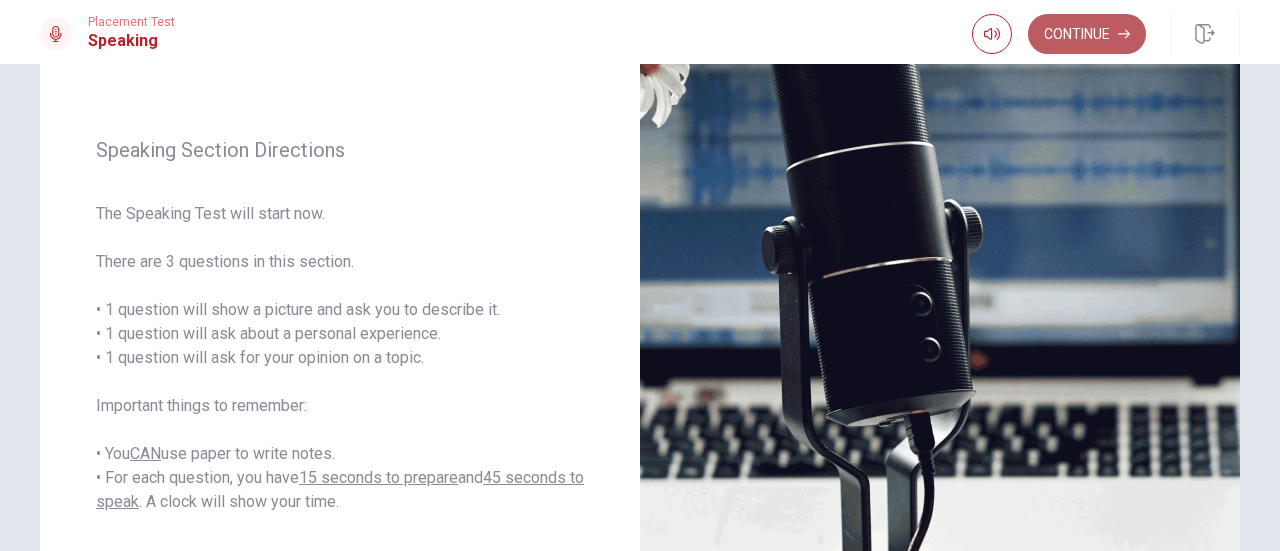 click on "Continue" at bounding box center (1087, 34) 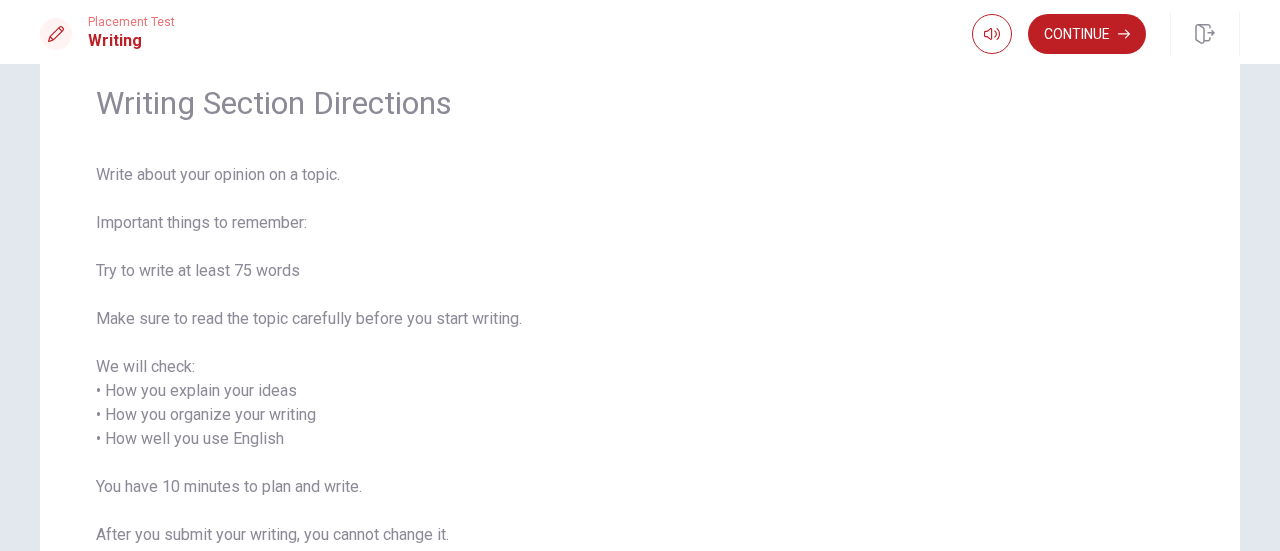 scroll, scrollTop: 9, scrollLeft: 0, axis: vertical 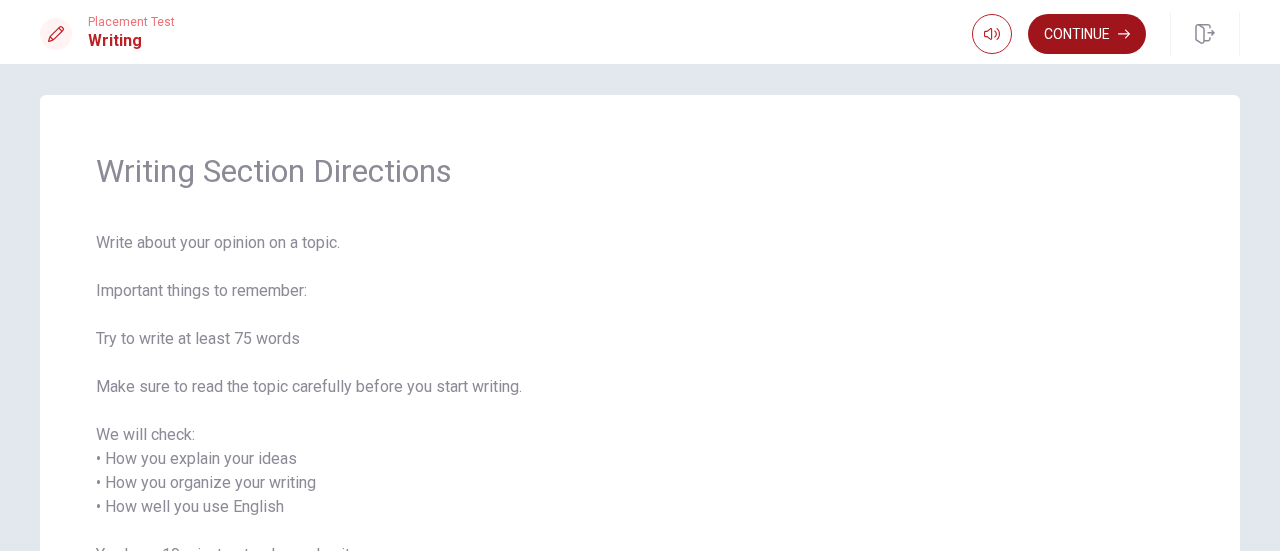 click on "Continue" at bounding box center (1087, 34) 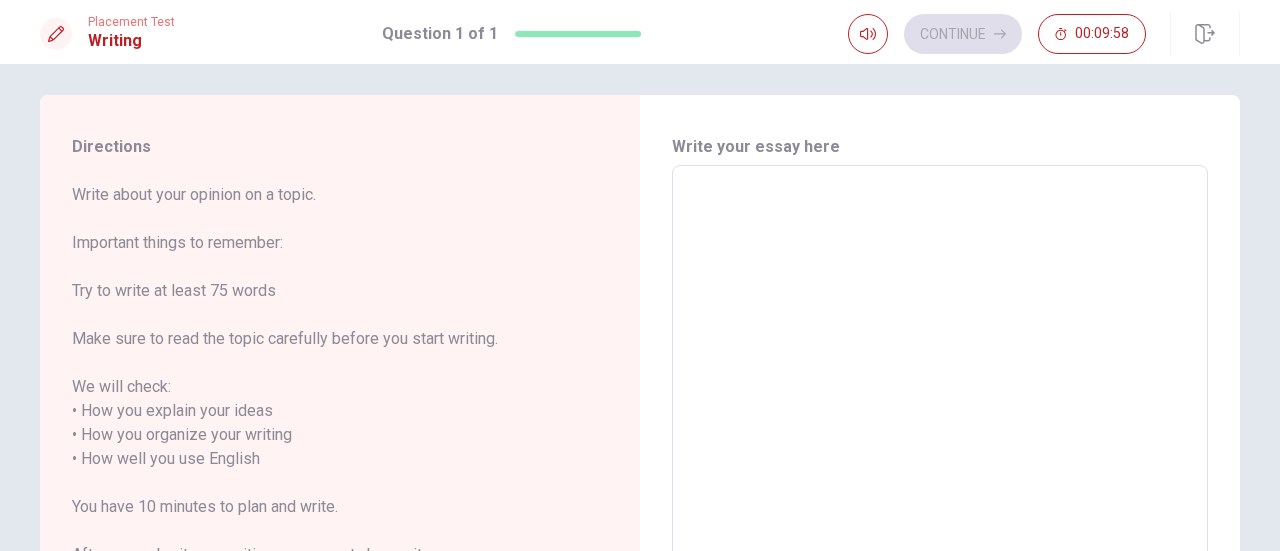 click at bounding box center [940, 459] 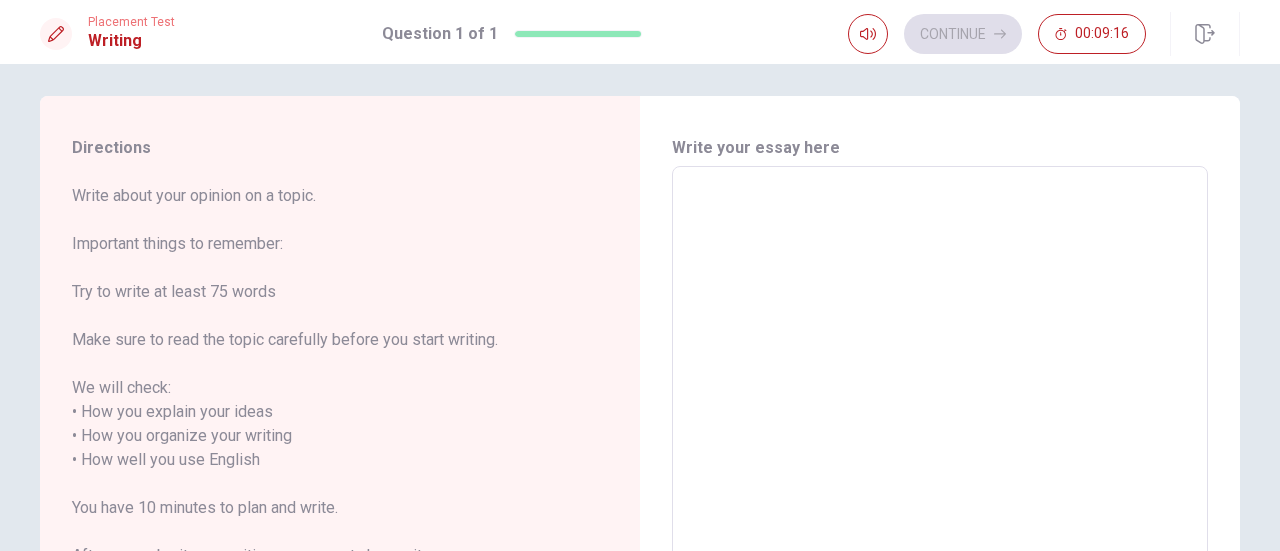 scroll, scrollTop: 0, scrollLeft: 0, axis: both 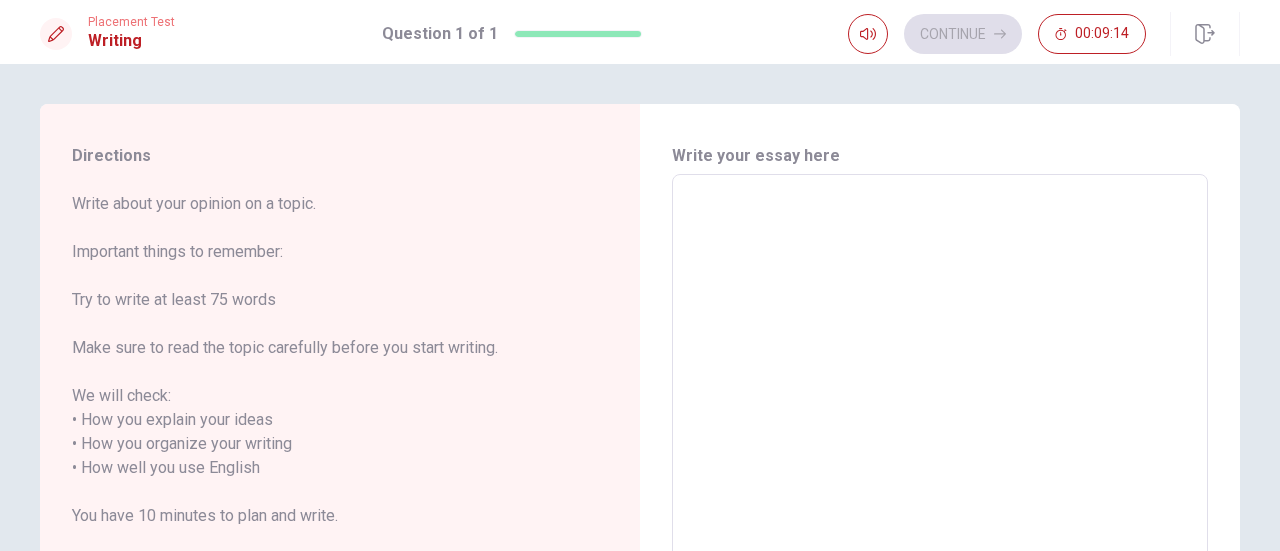 type on "M" 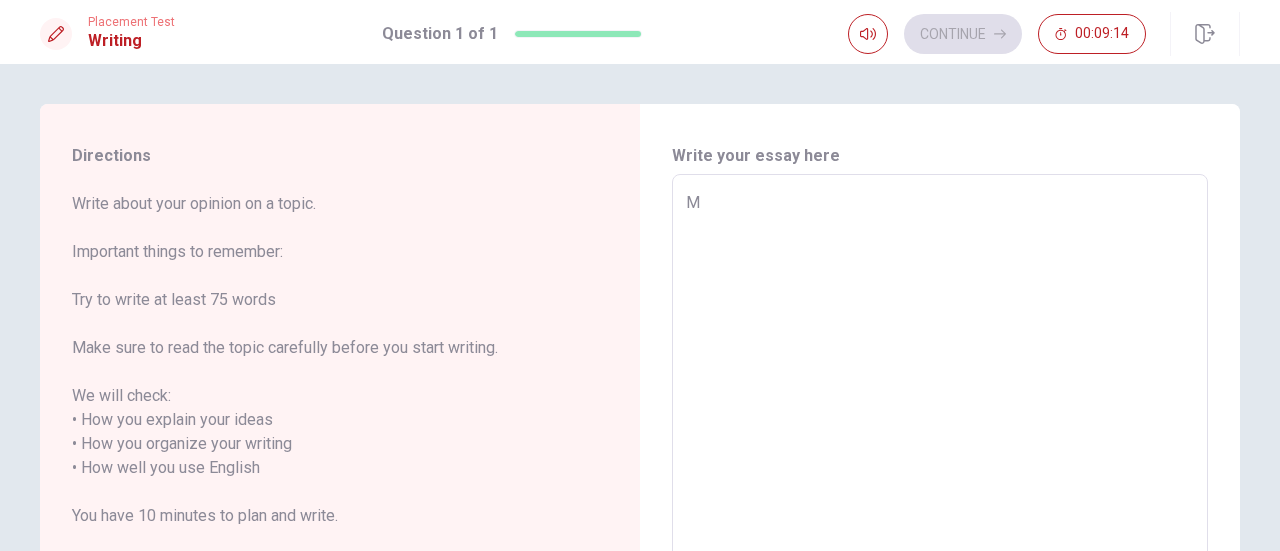 type on "x" 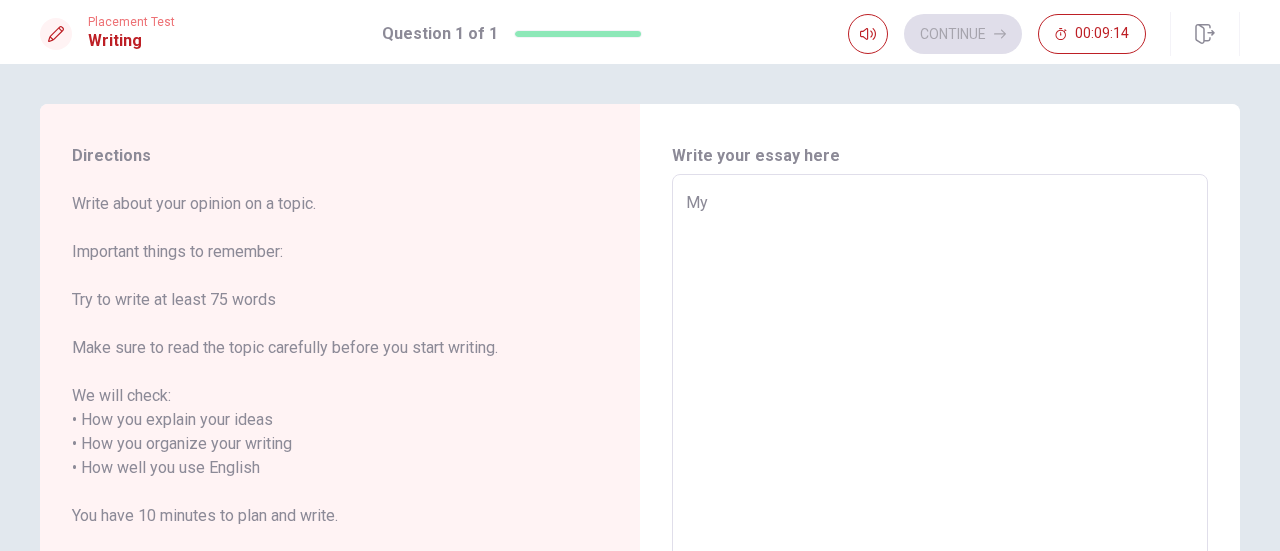 type on "x" 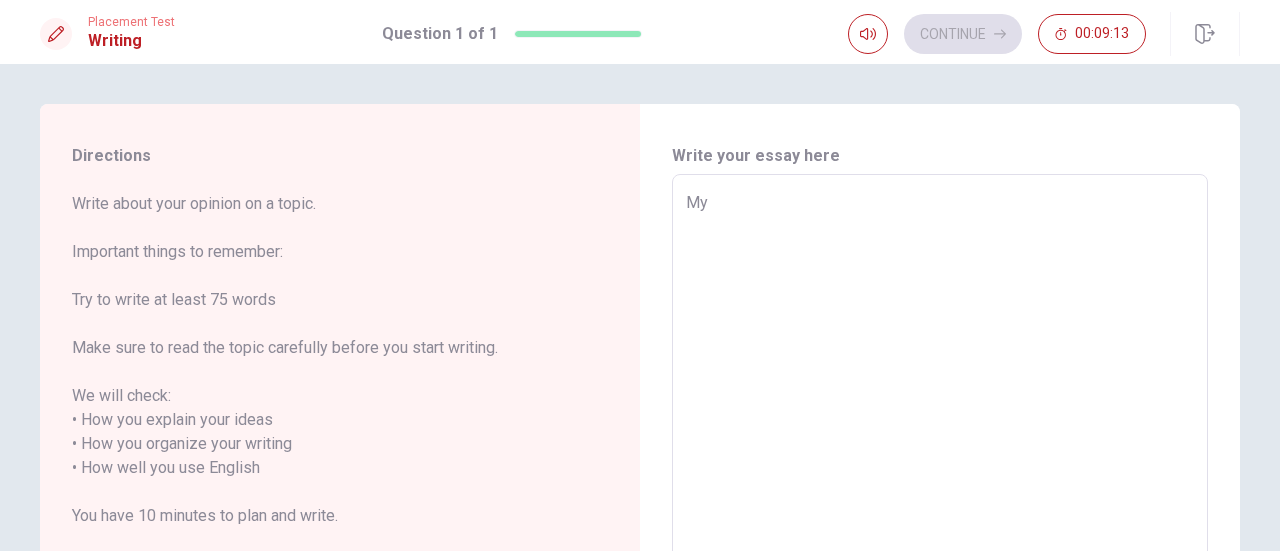 type on "x" 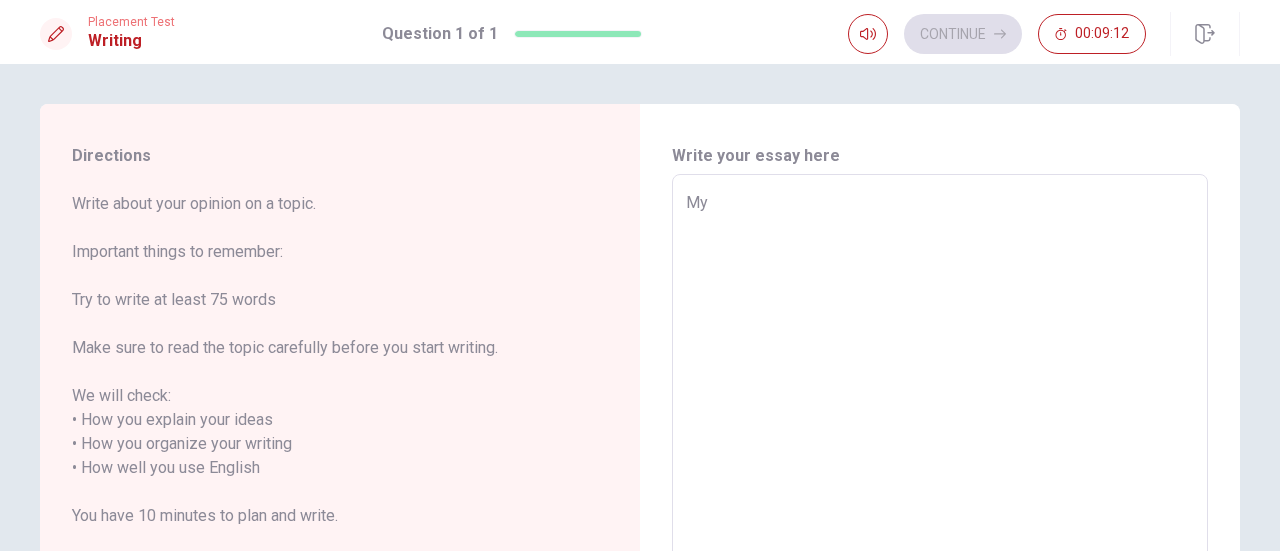 type on "My d" 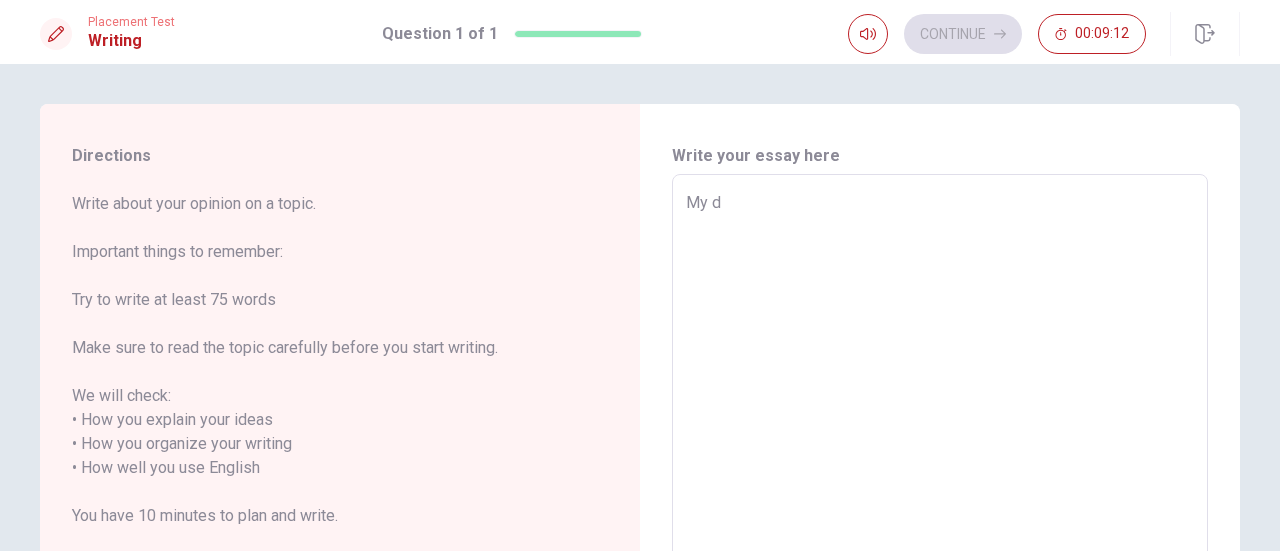 type on "x" 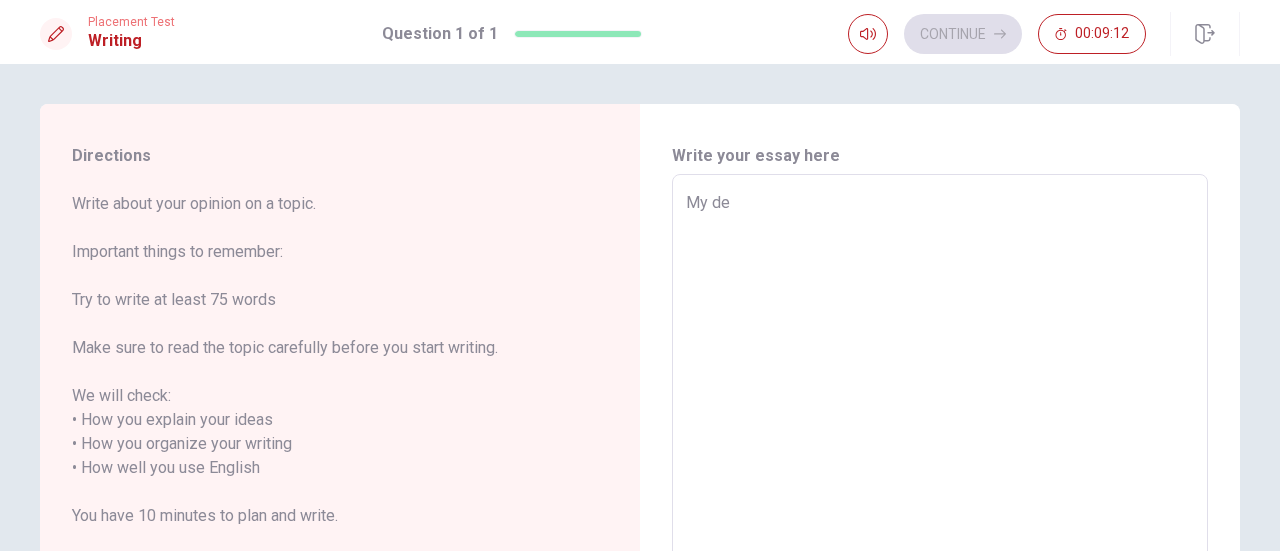 type on "x" 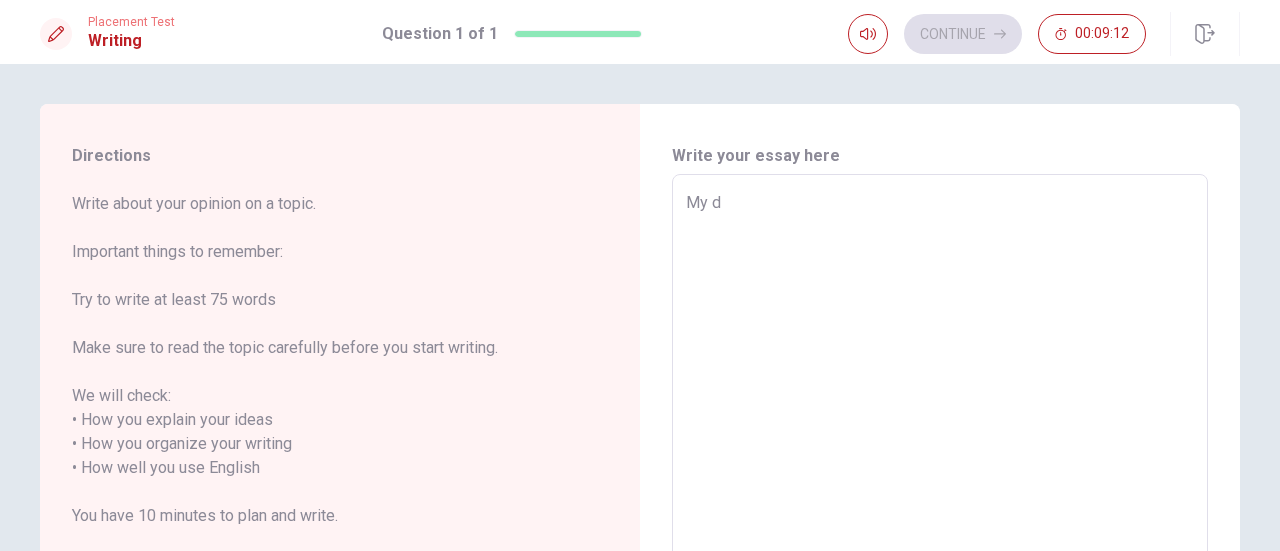 type on "x" 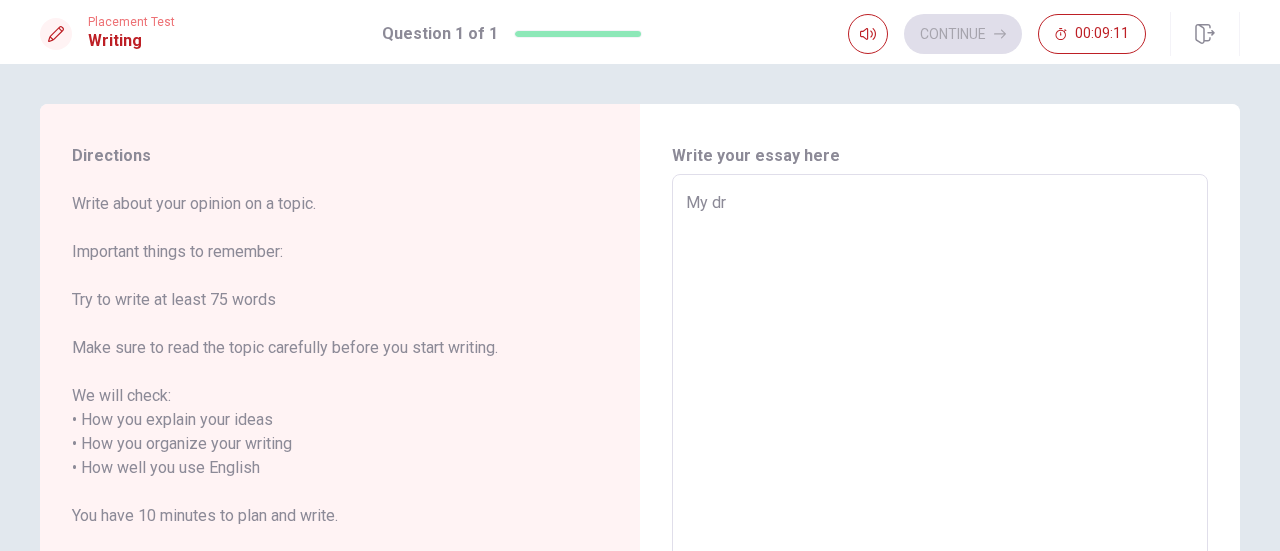 type on "My dra" 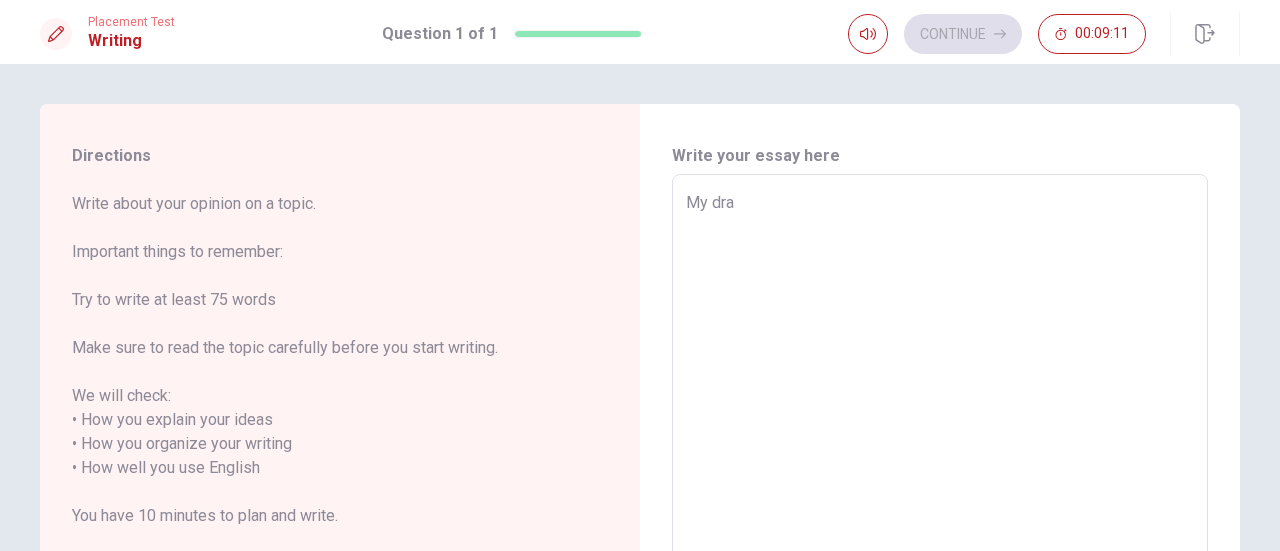 type on "x" 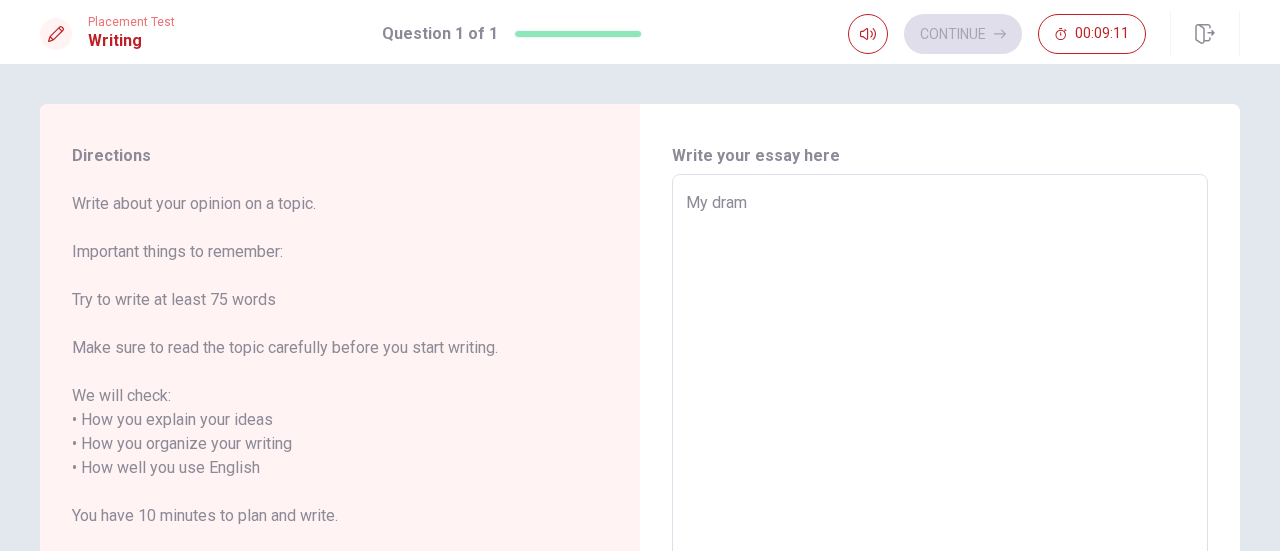 type on "x" 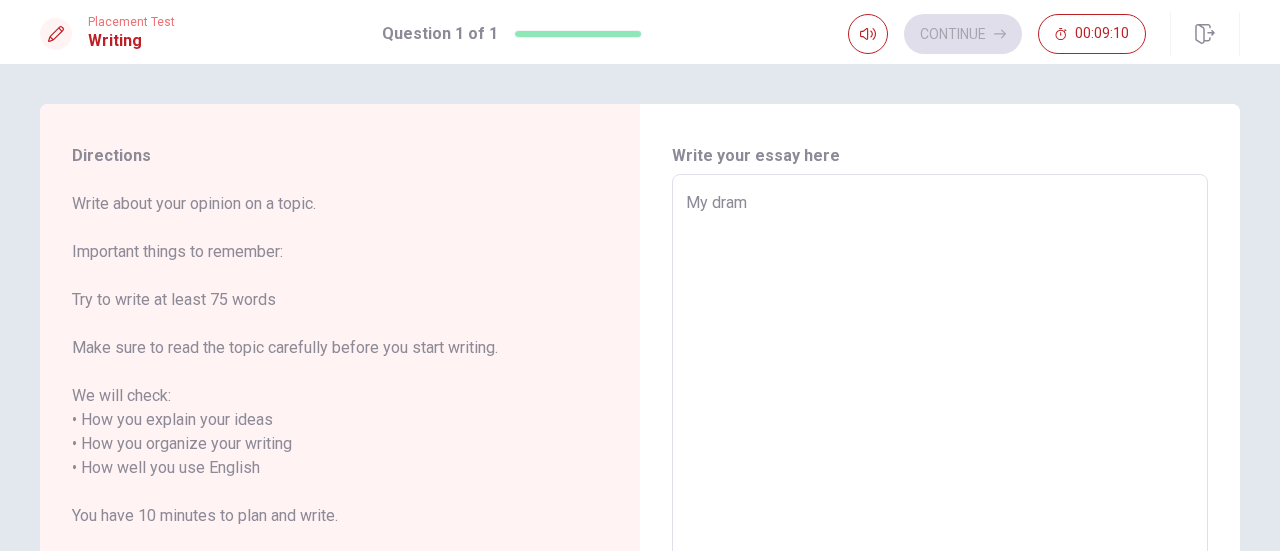 type on "My dra" 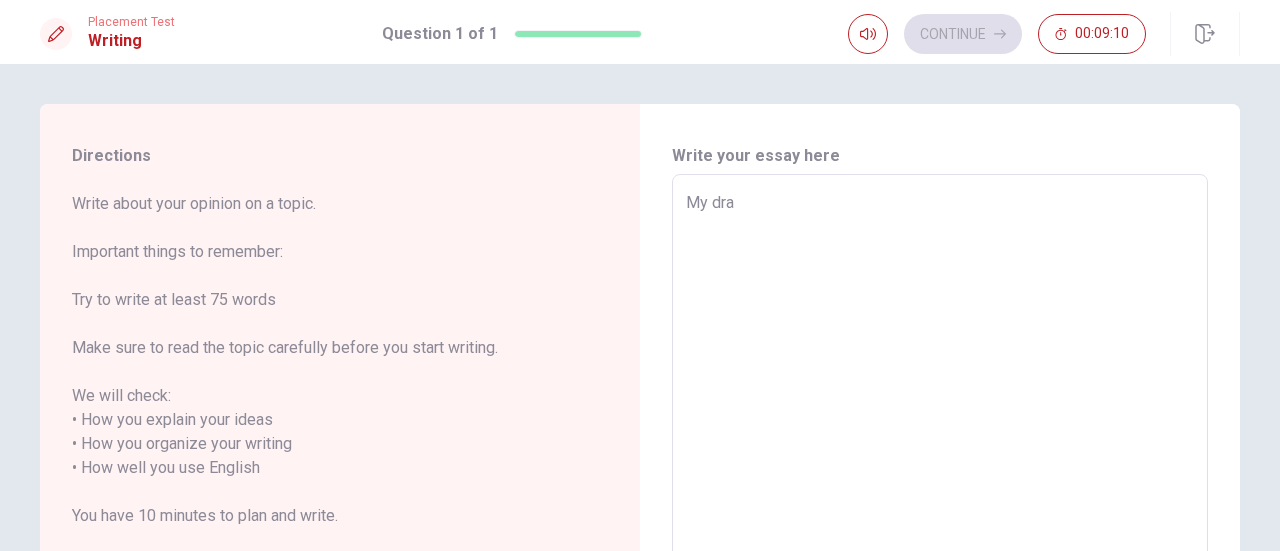 type on "x" 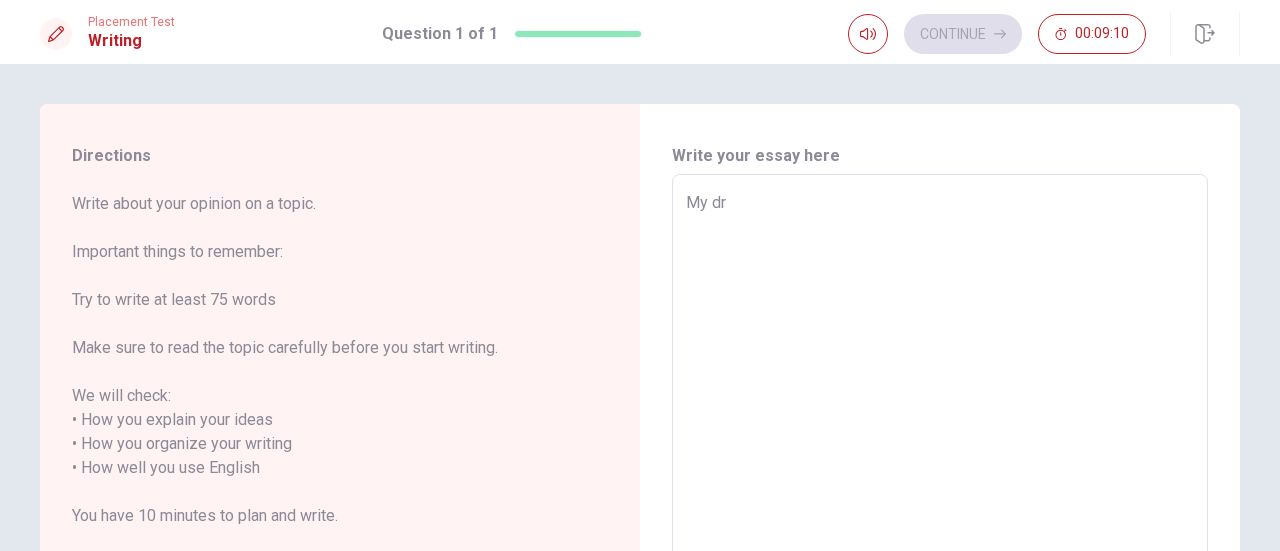 type on "x" 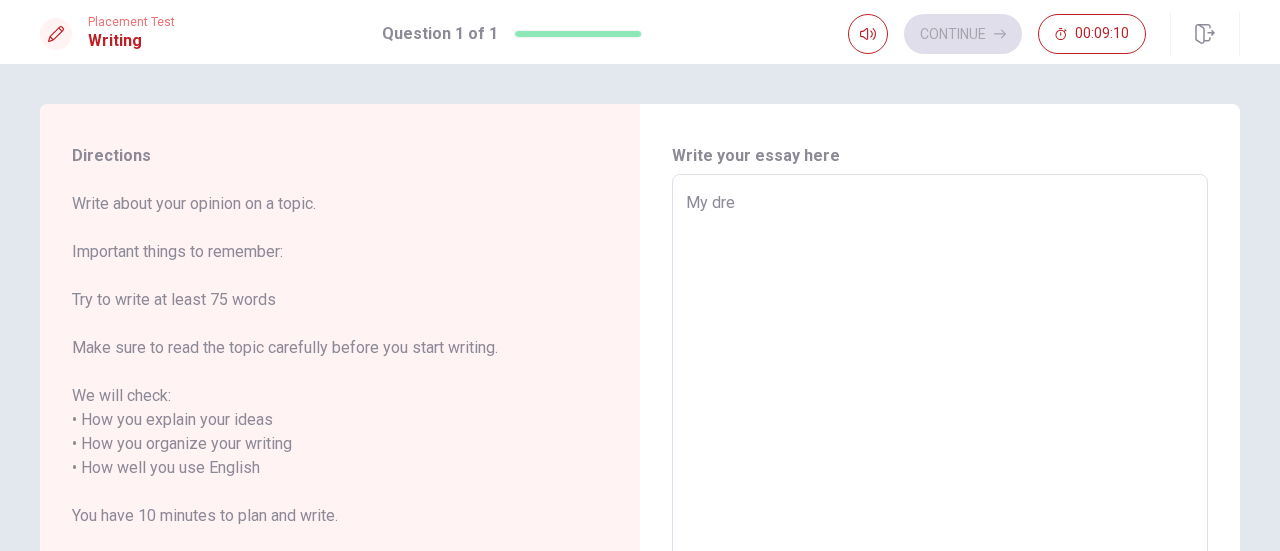 type on "x" 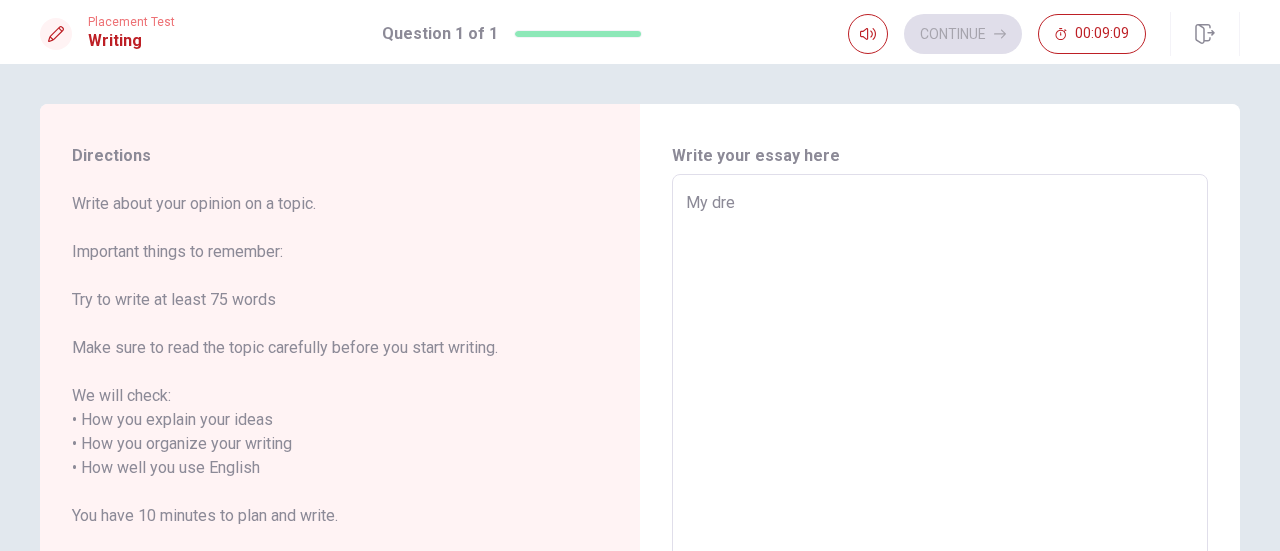 type on "My drem" 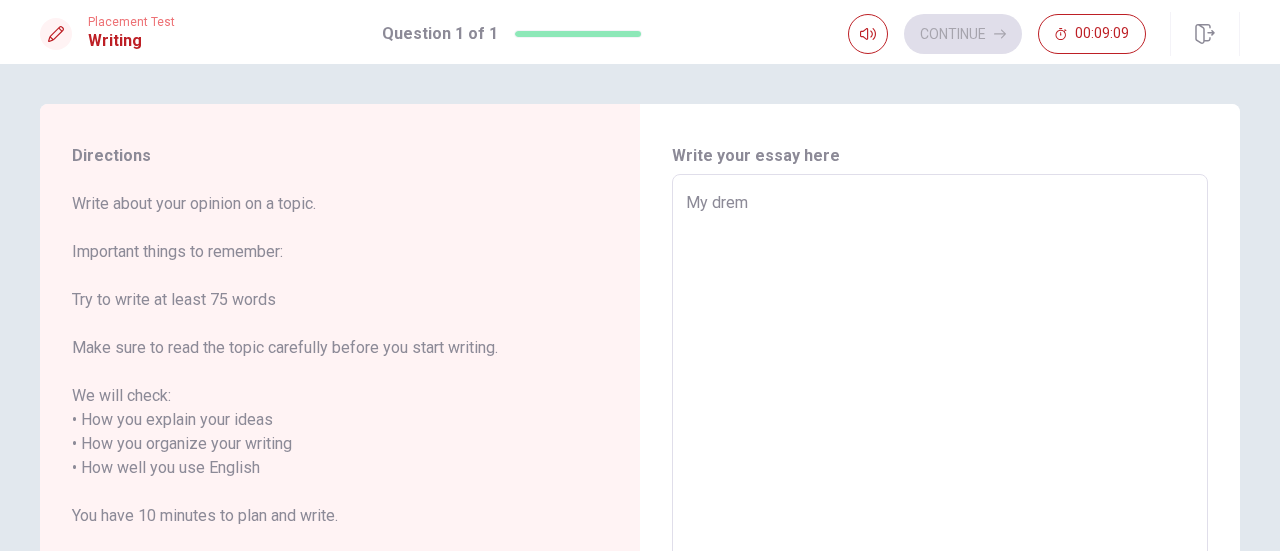 type on "x" 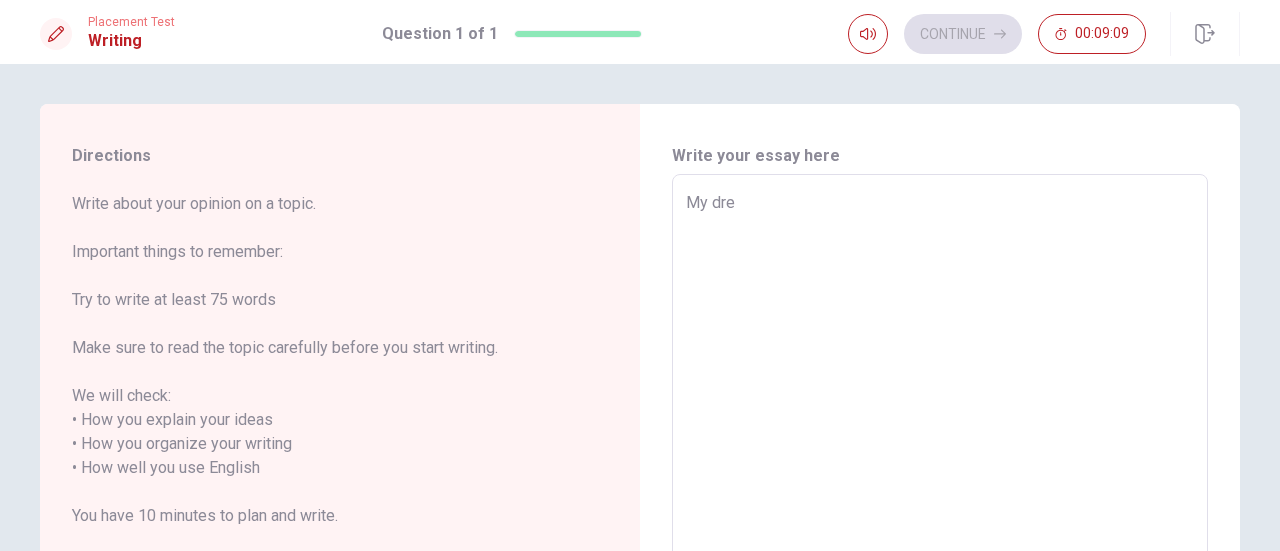type on "x" 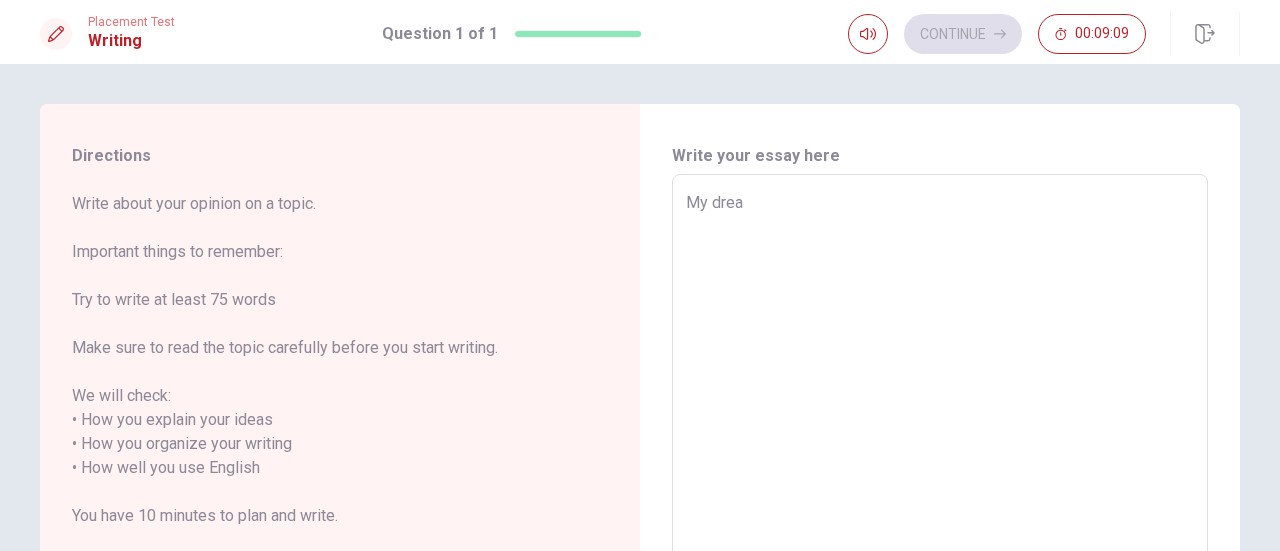 type on "x" 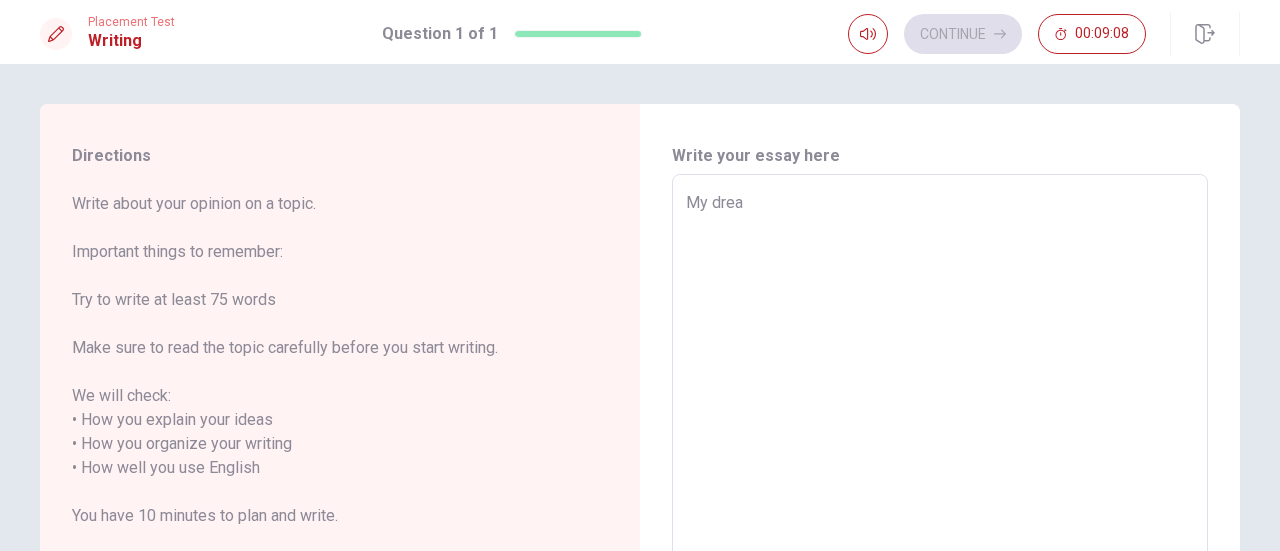 type on "My dream" 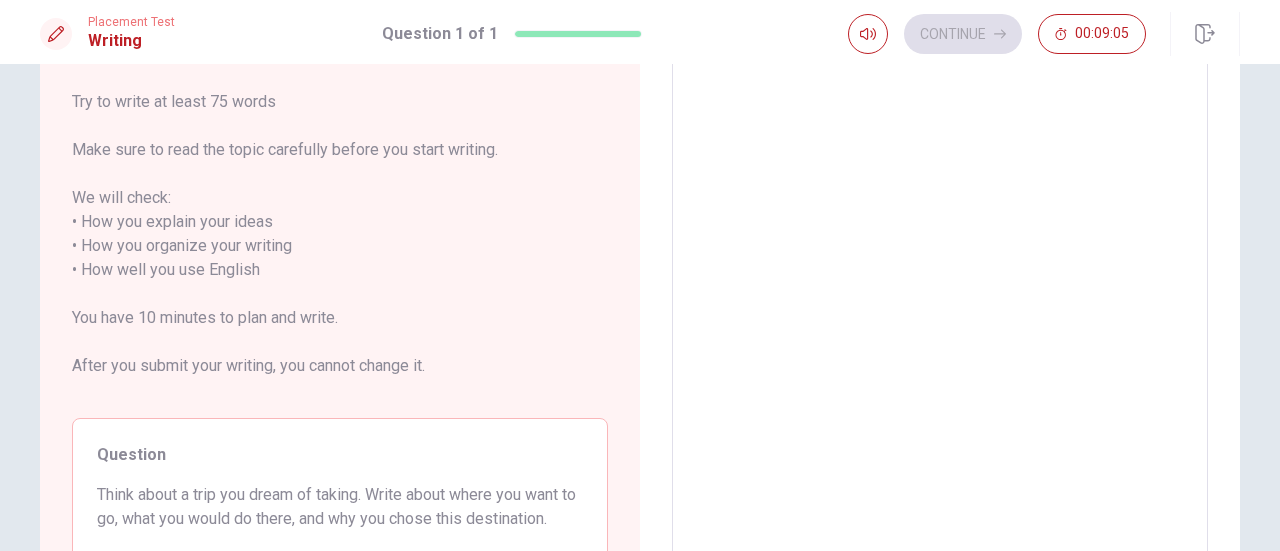 type on "x" 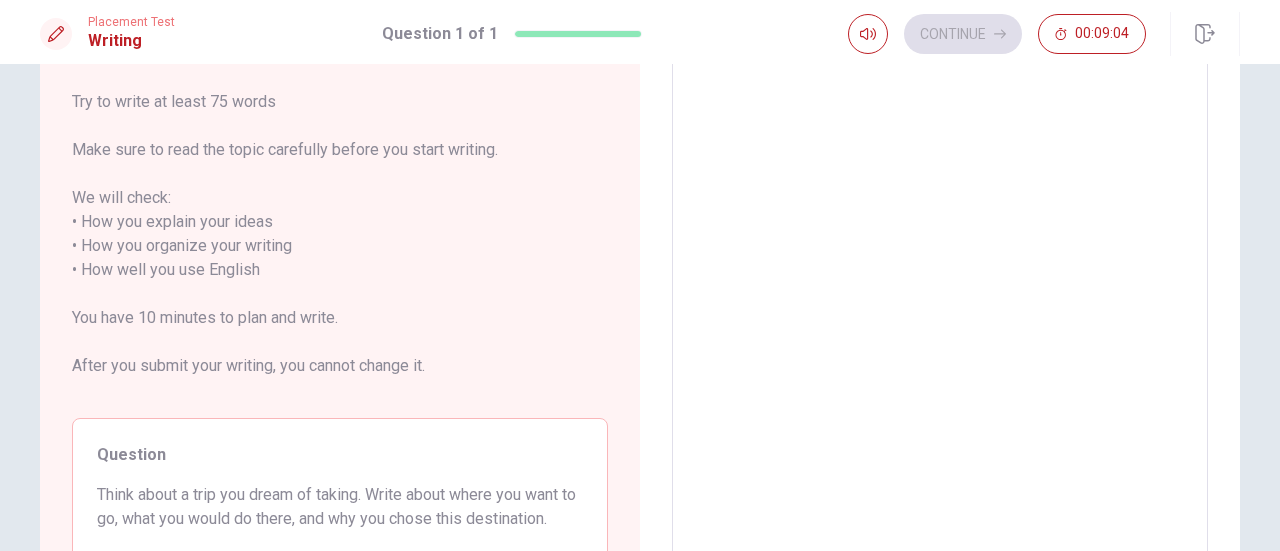 scroll, scrollTop: 1, scrollLeft: 0, axis: vertical 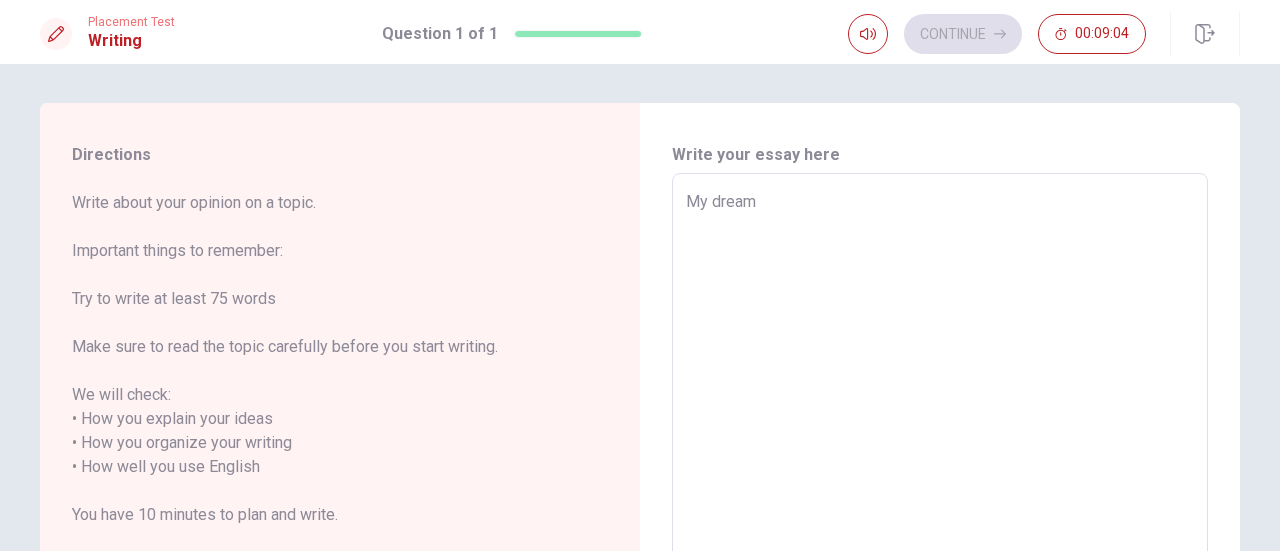 type on "My dream" 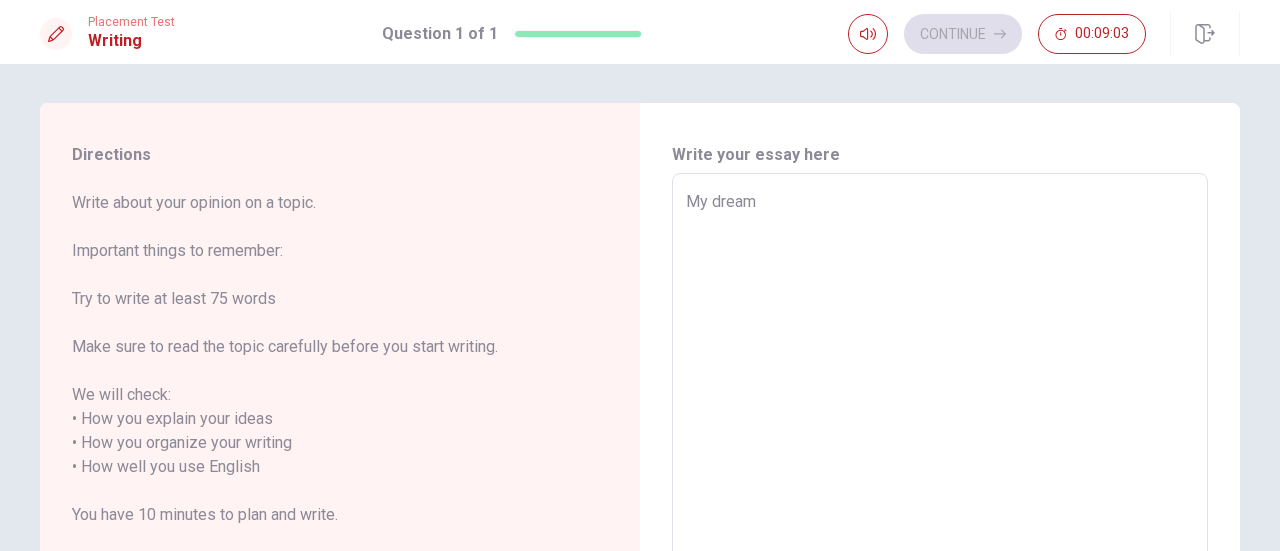 type on "My dream t" 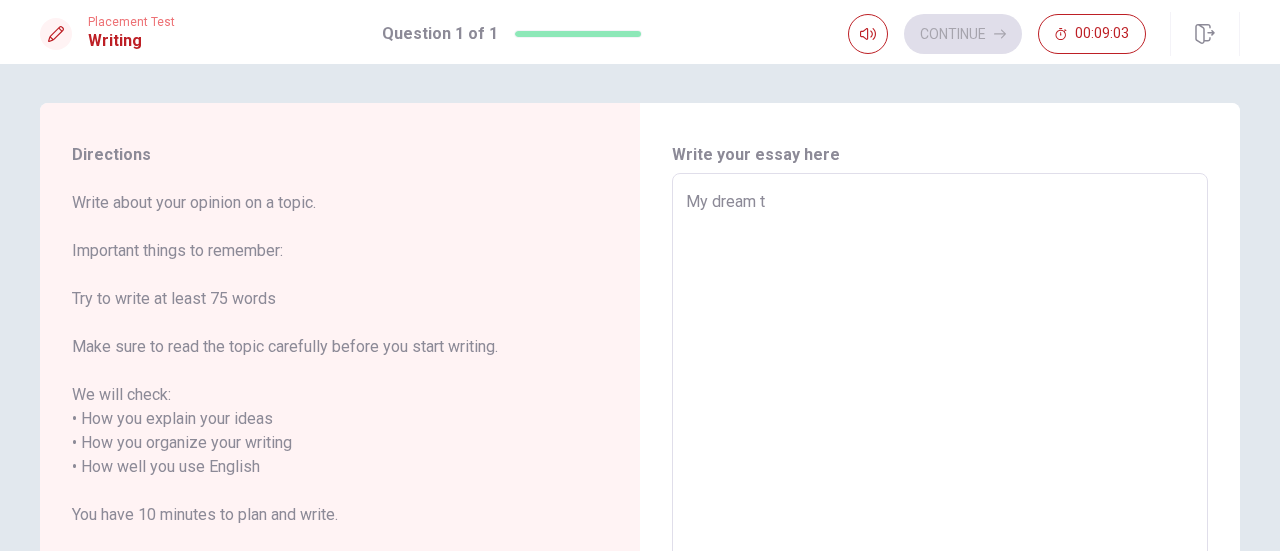 type on "x" 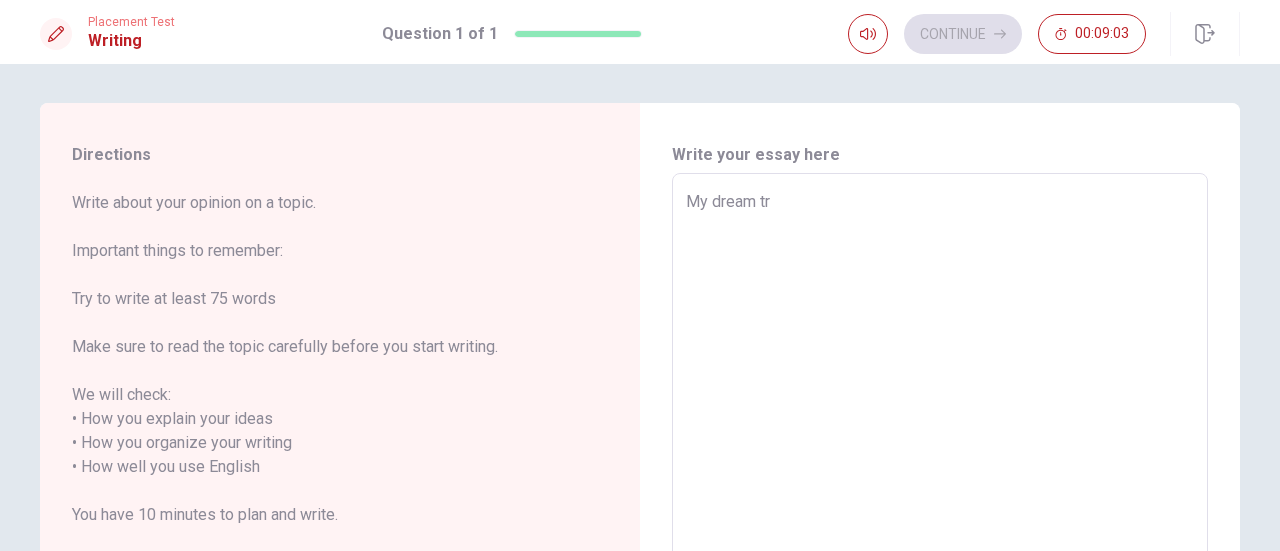 type on "x" 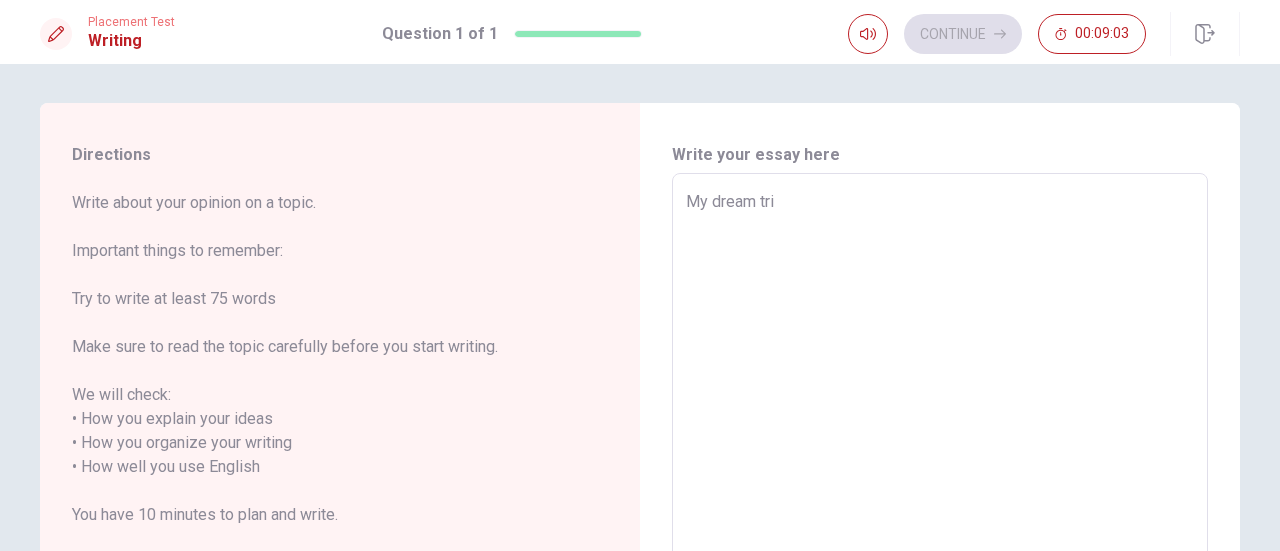 type on "My dream trip" 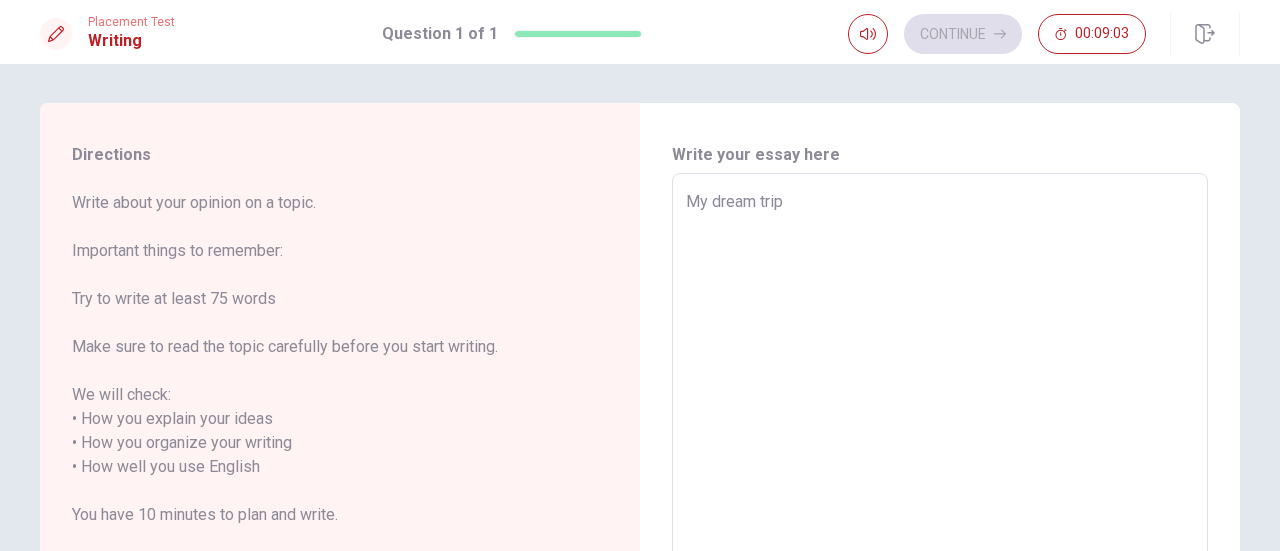 type on "x" 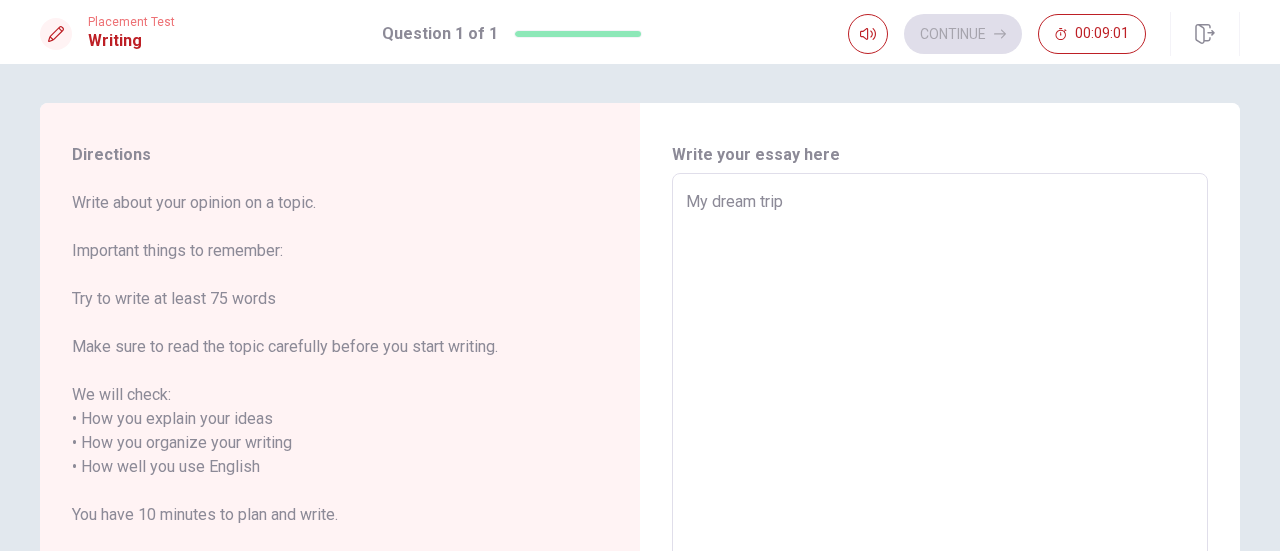 type on "x" 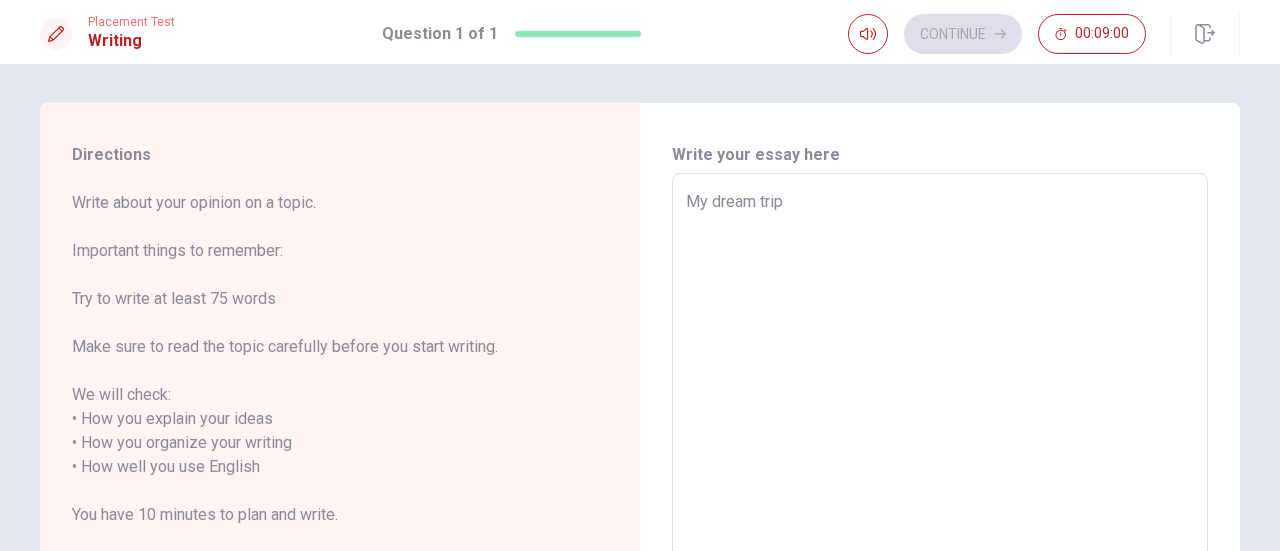 type on "My dream trip a" 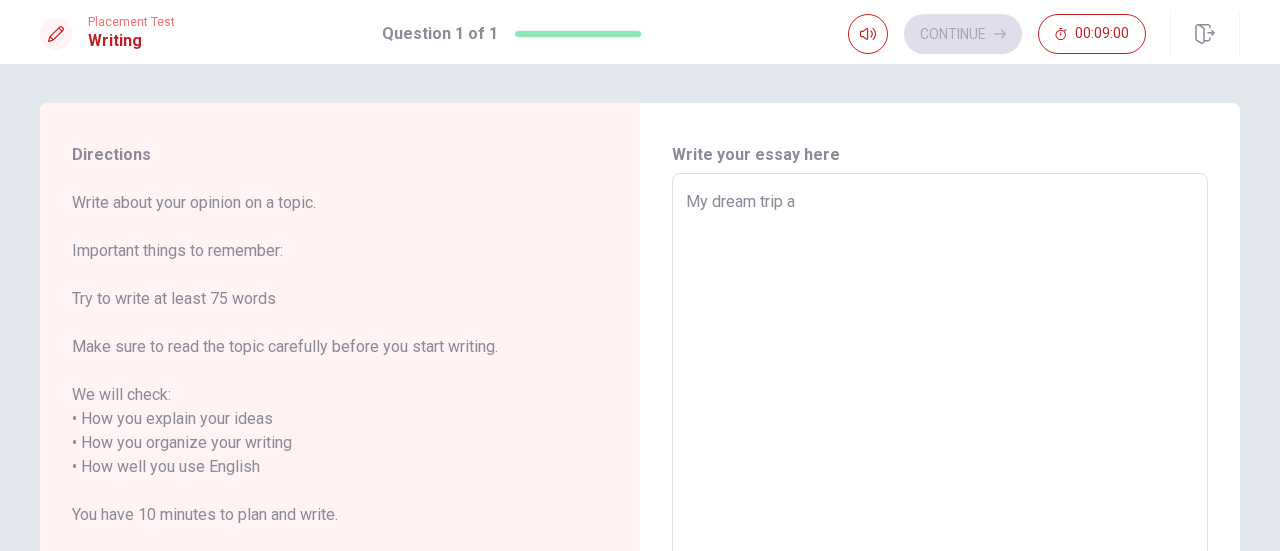 type on "x" 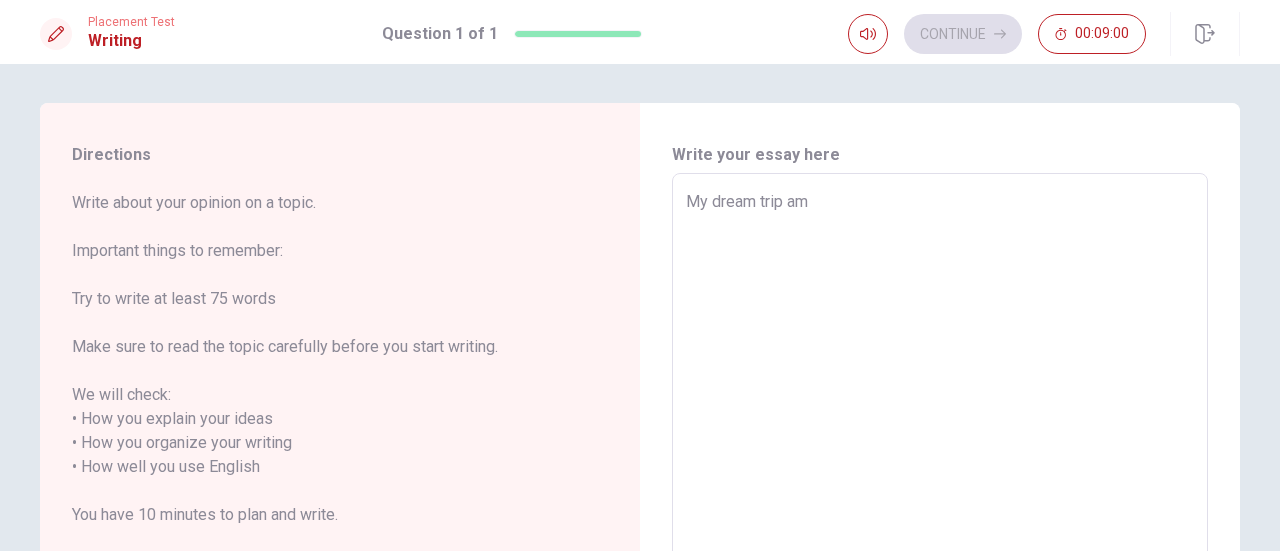 type on "x" 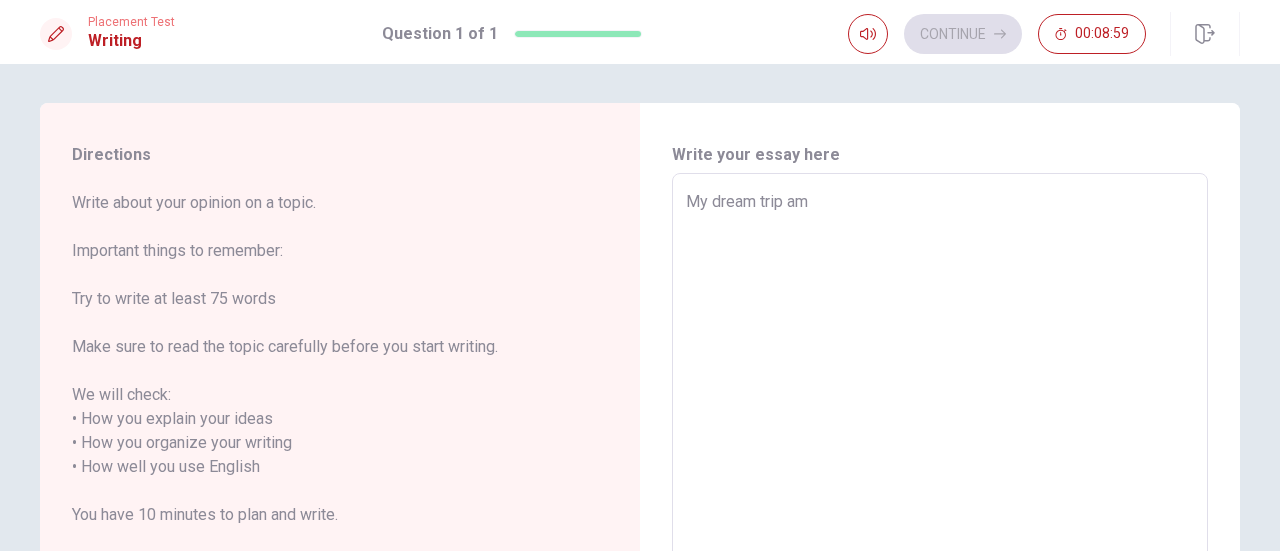 type on "My dream trip ame" 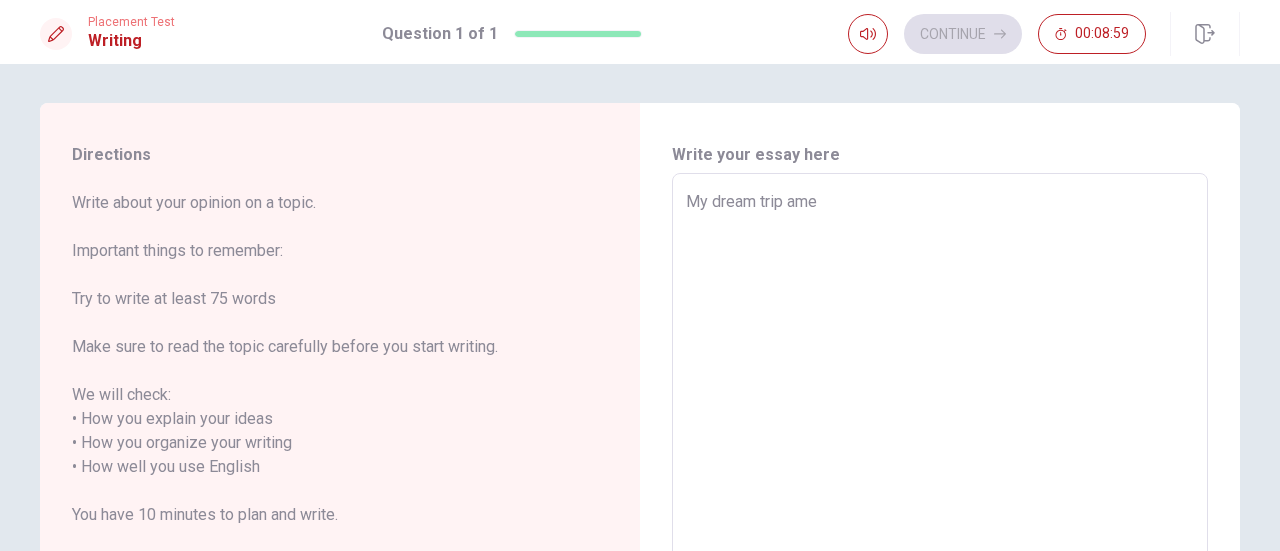 type on "x" 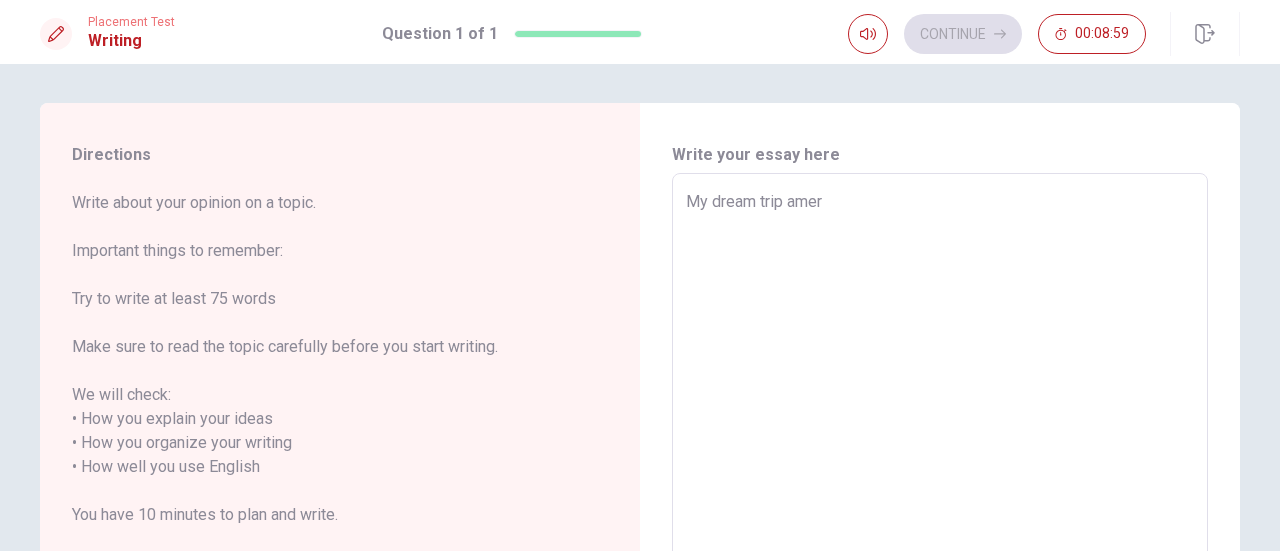 type on "x" 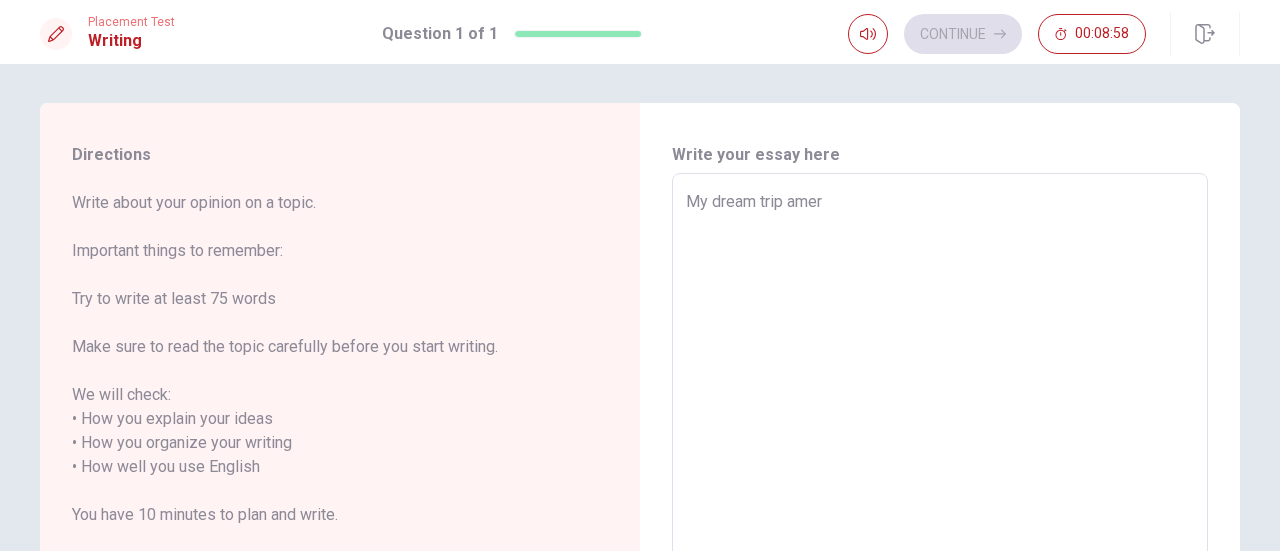 type on "My dream trip amerc" 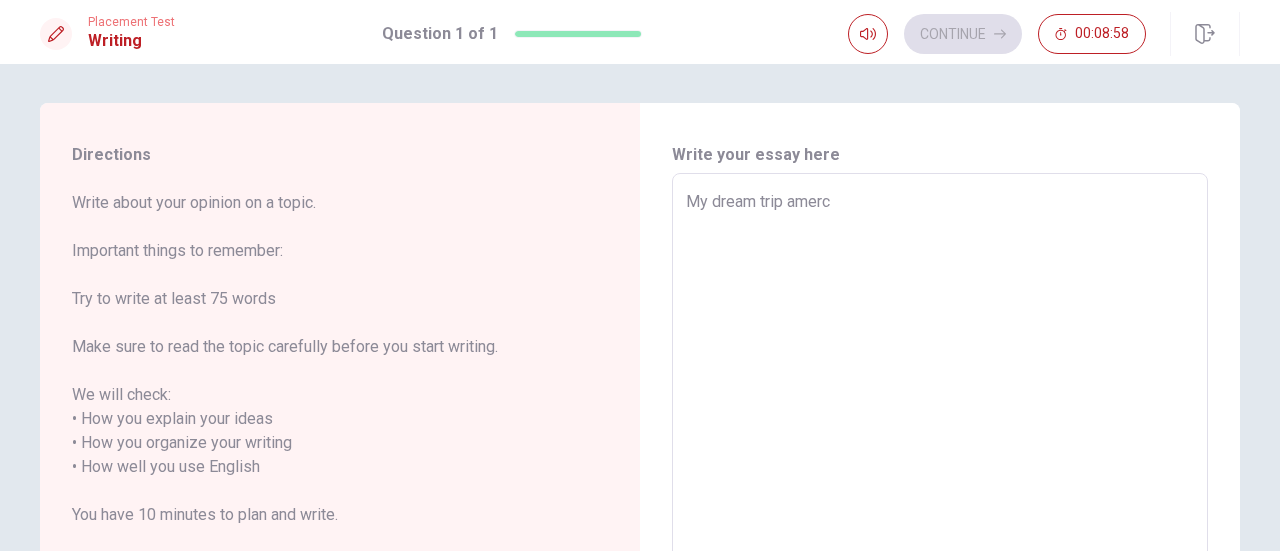 type on "x" 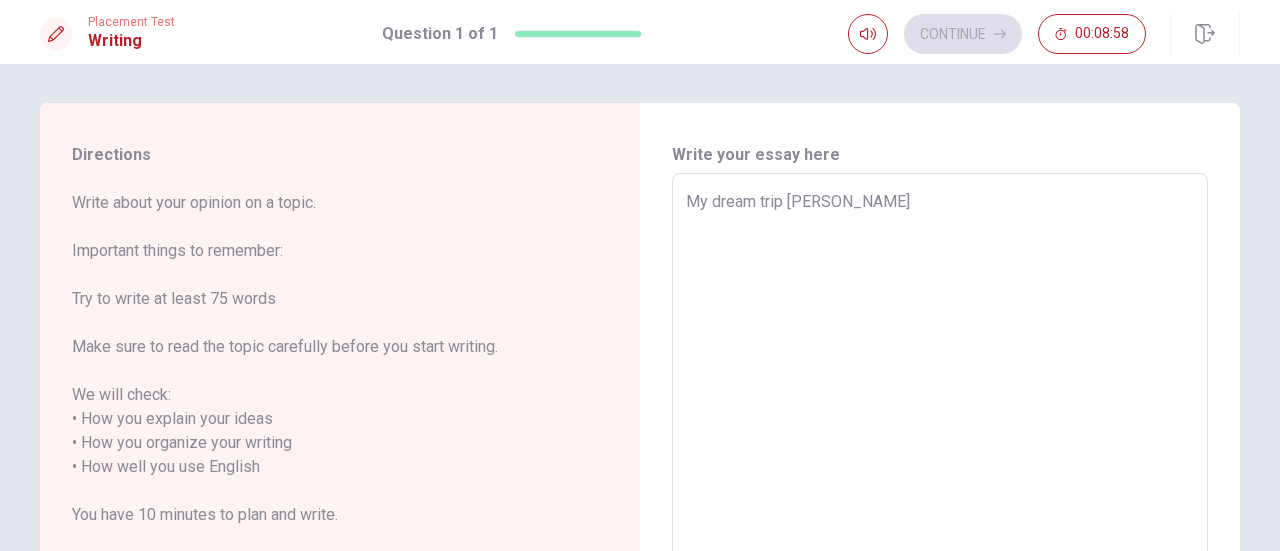 type on "x" 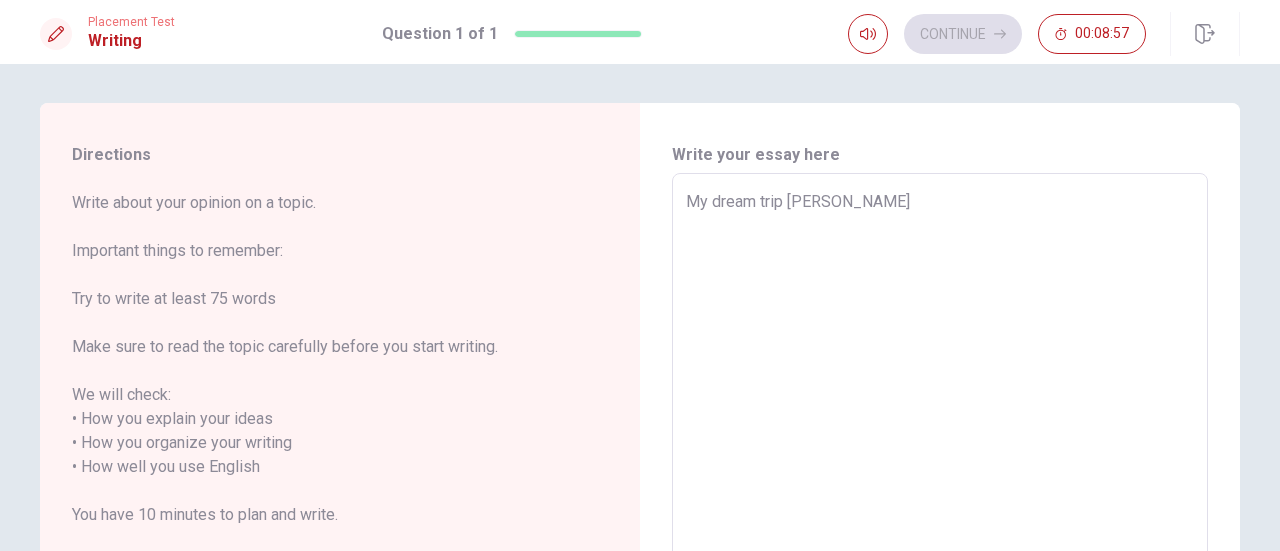 type on "My dream trip amercai" 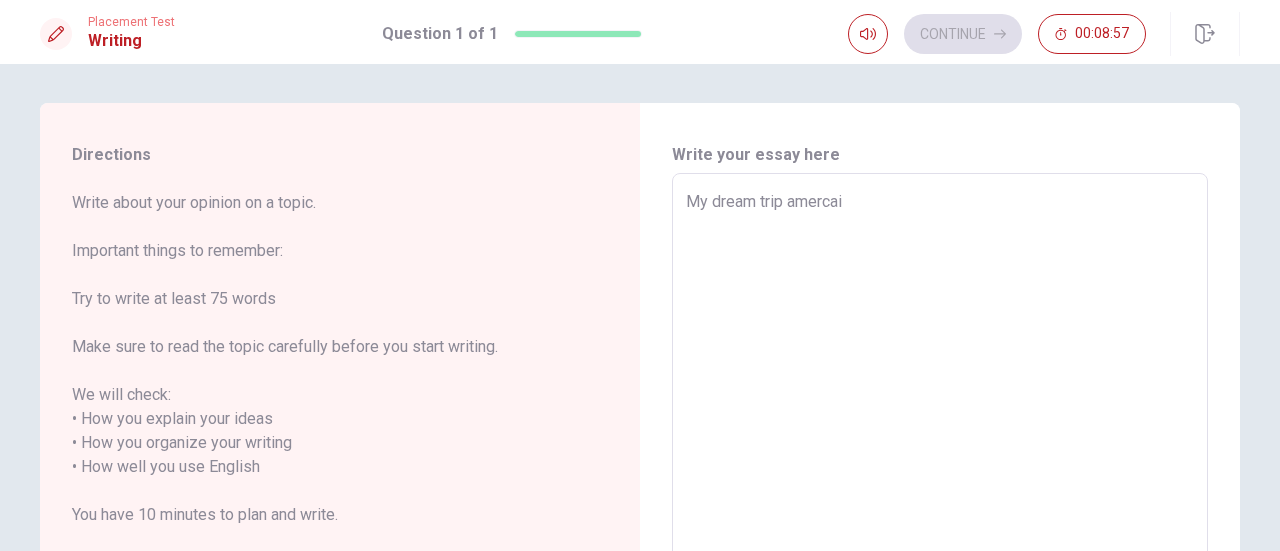 type on "x" 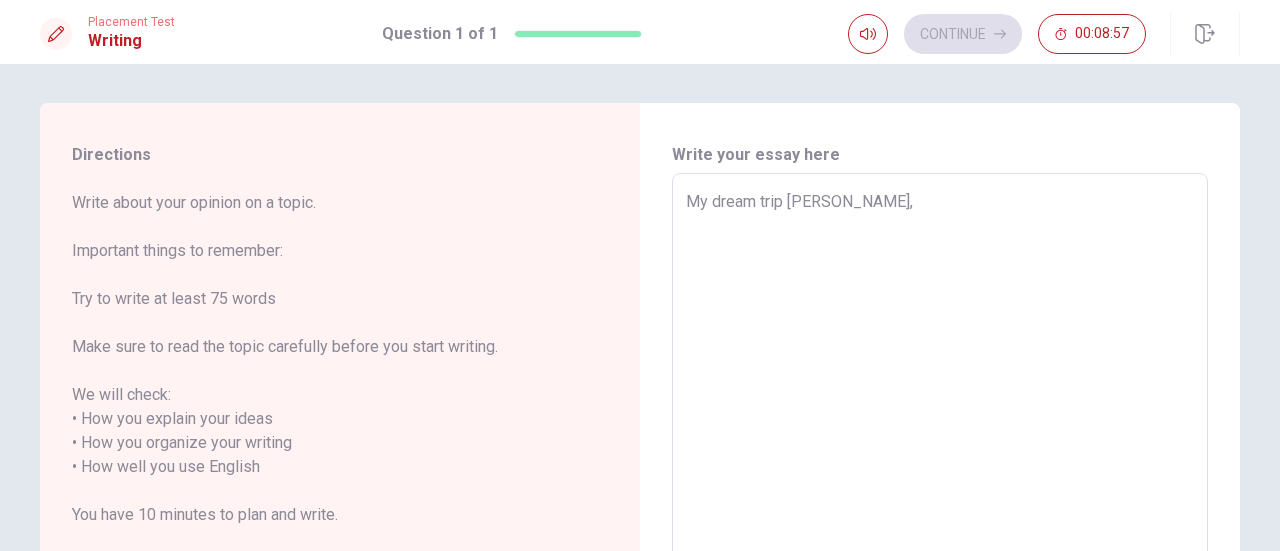 type on "x" 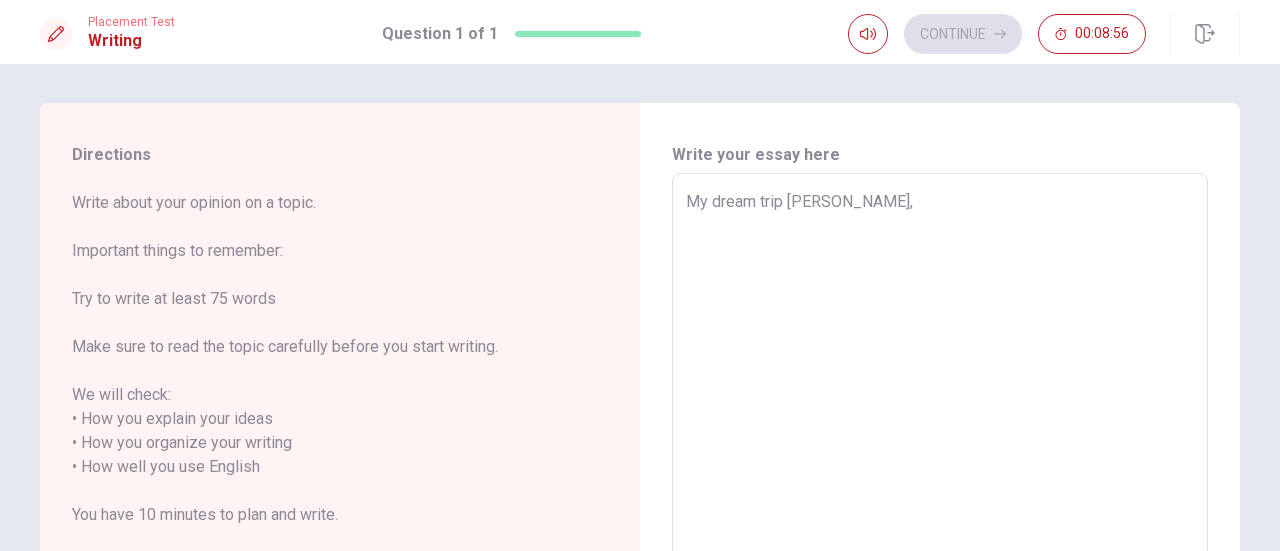 type on "My dream trip [PERSON_NAME]," 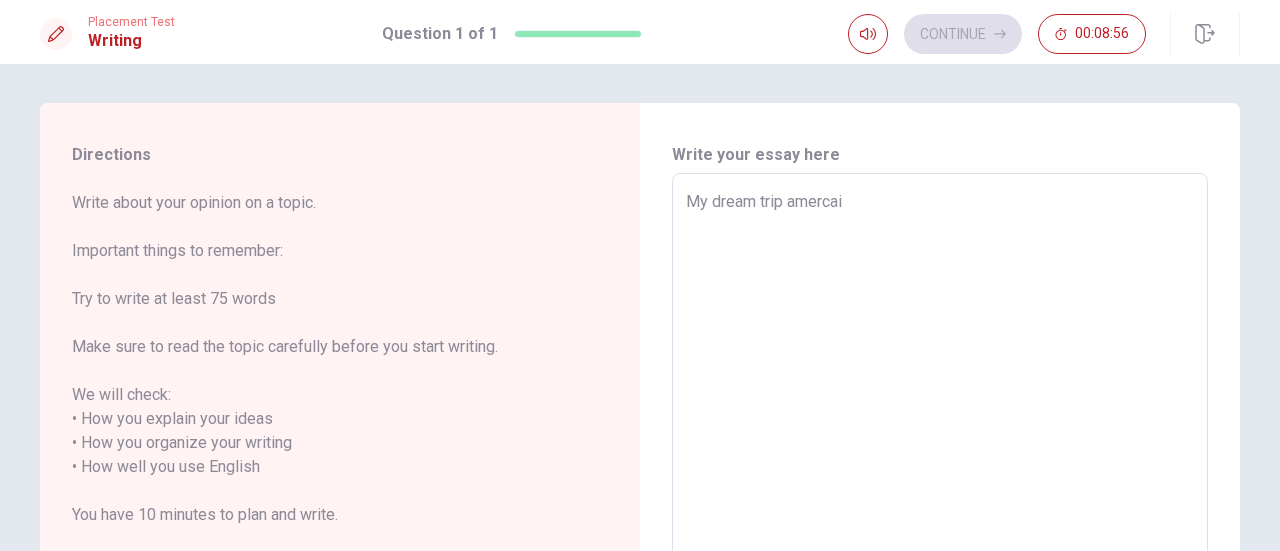type on "x" 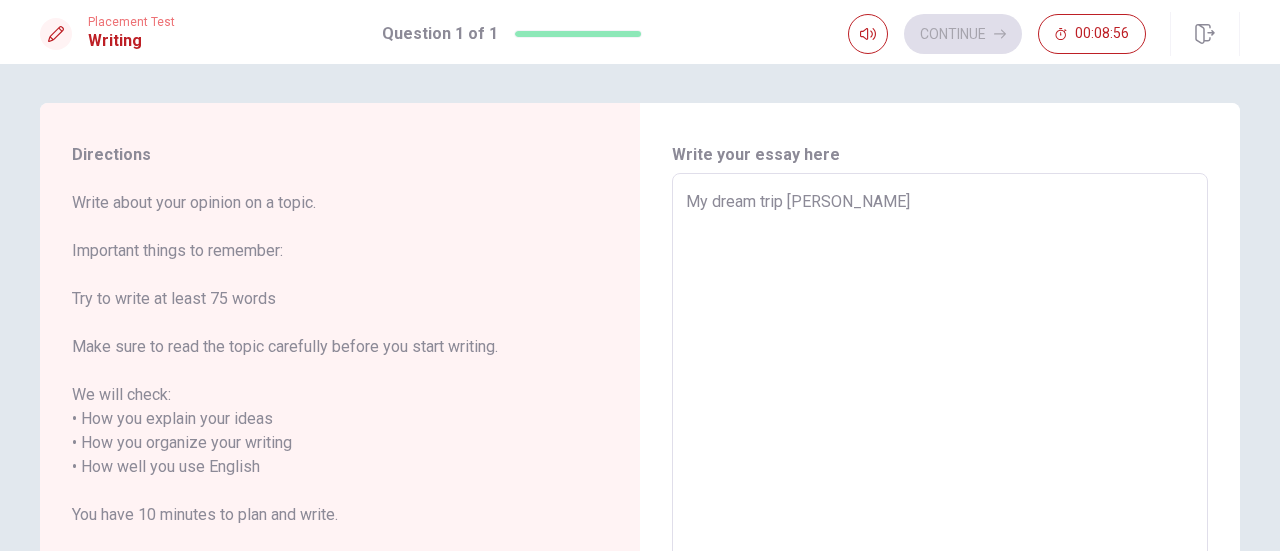 type on "x" 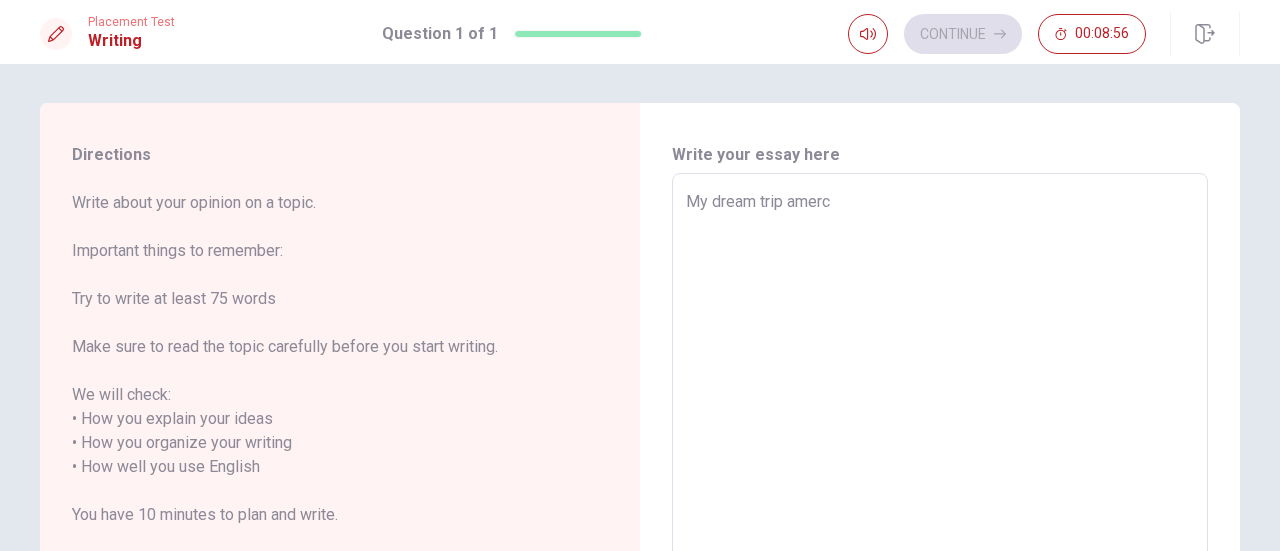 type on "x" 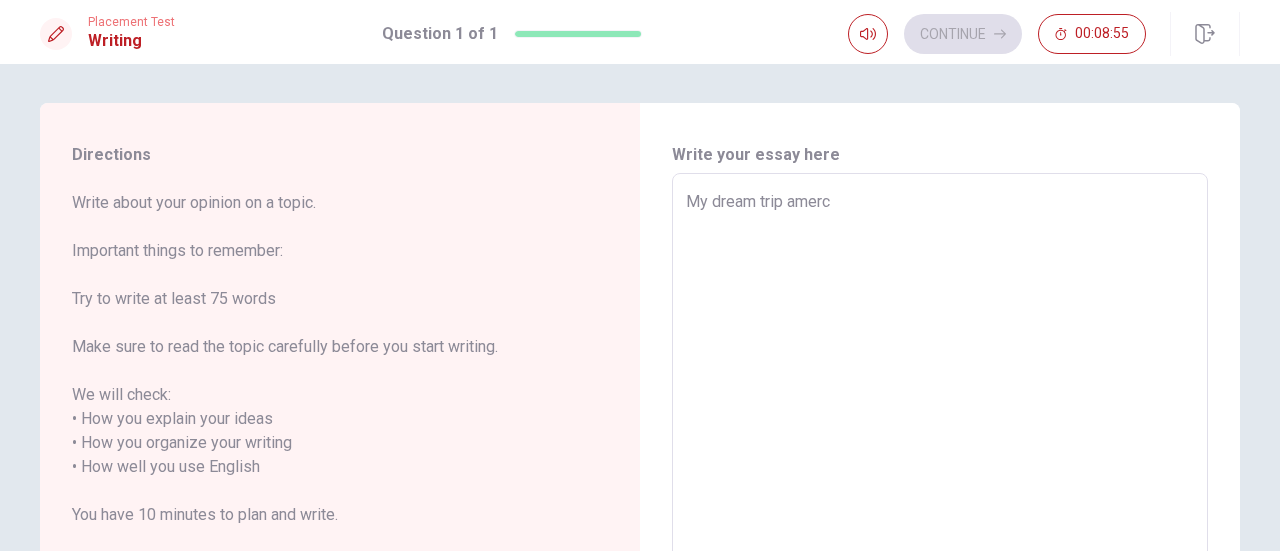 type on "My dream trip amer" 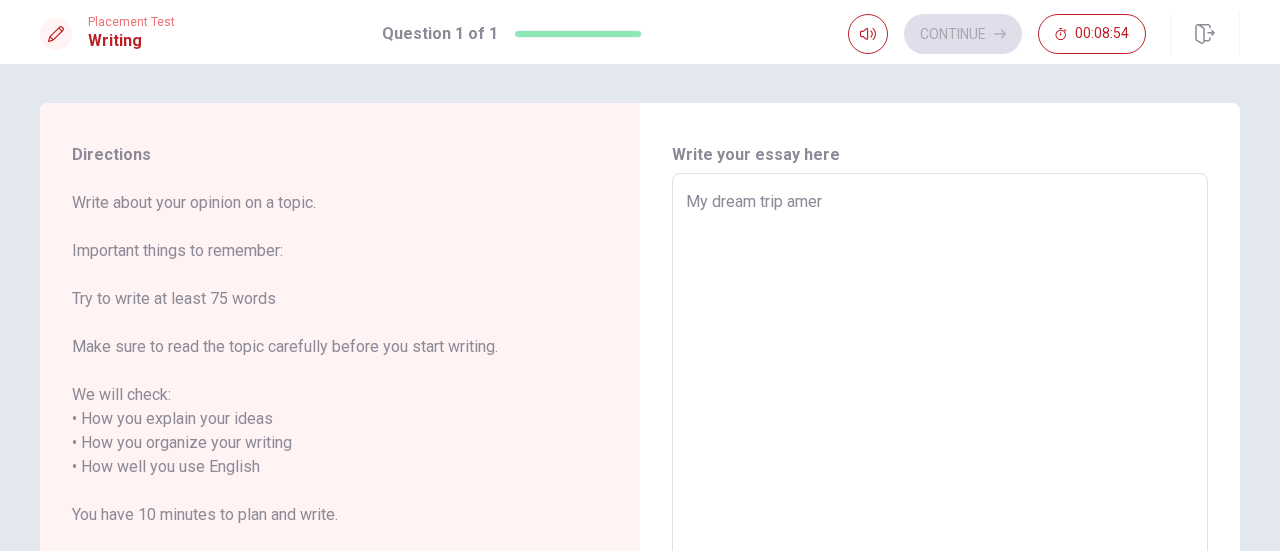 type on "x" 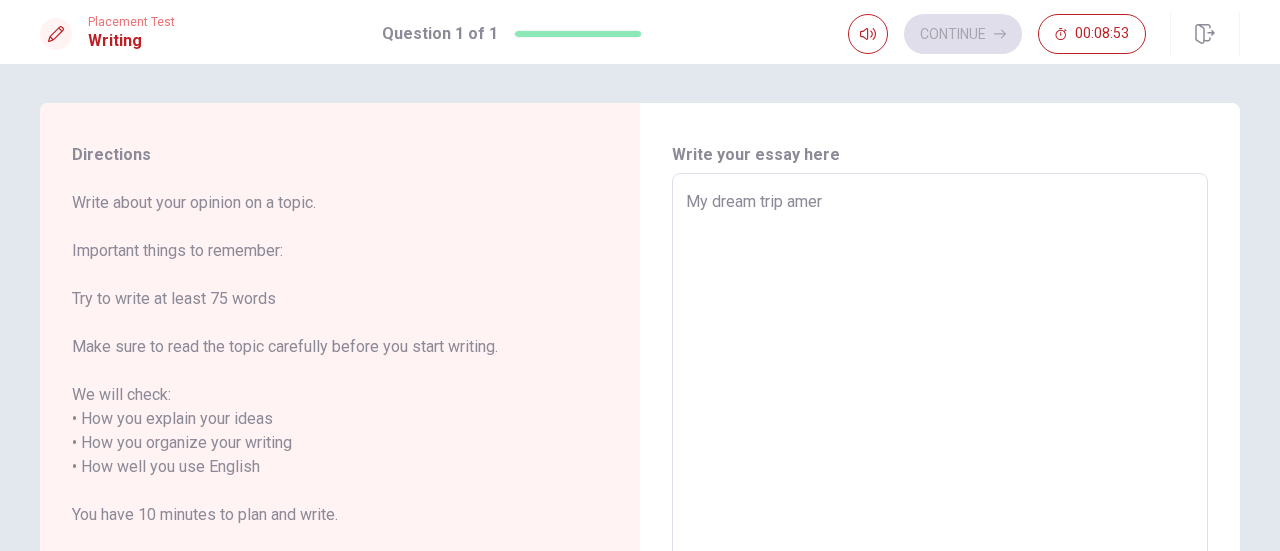 type on "My dream trip [PERSON_NAME]" 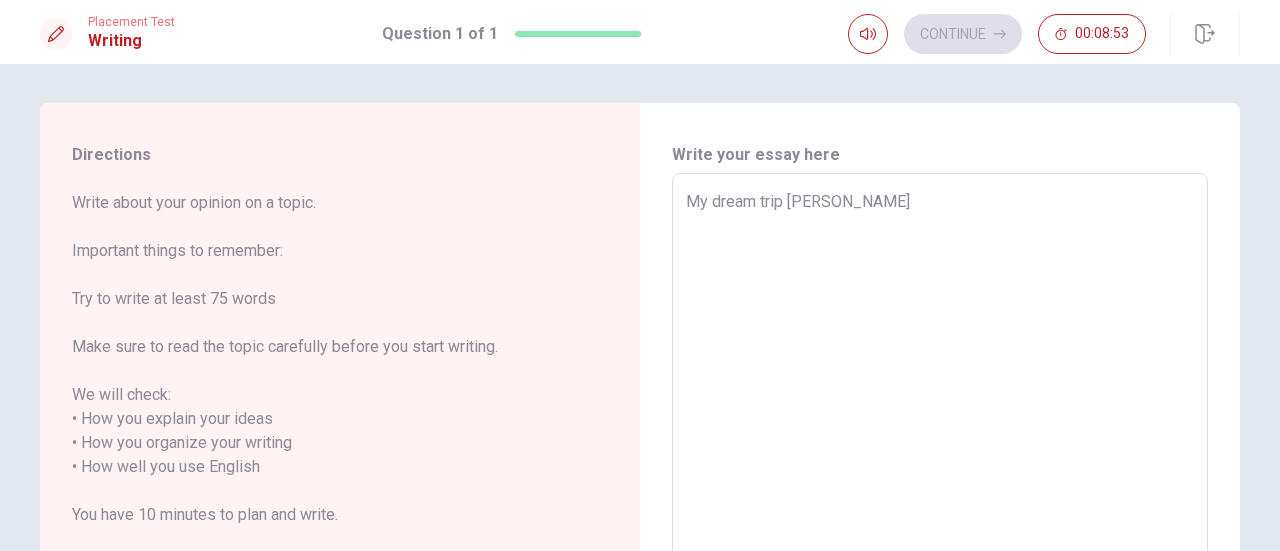type on "x" 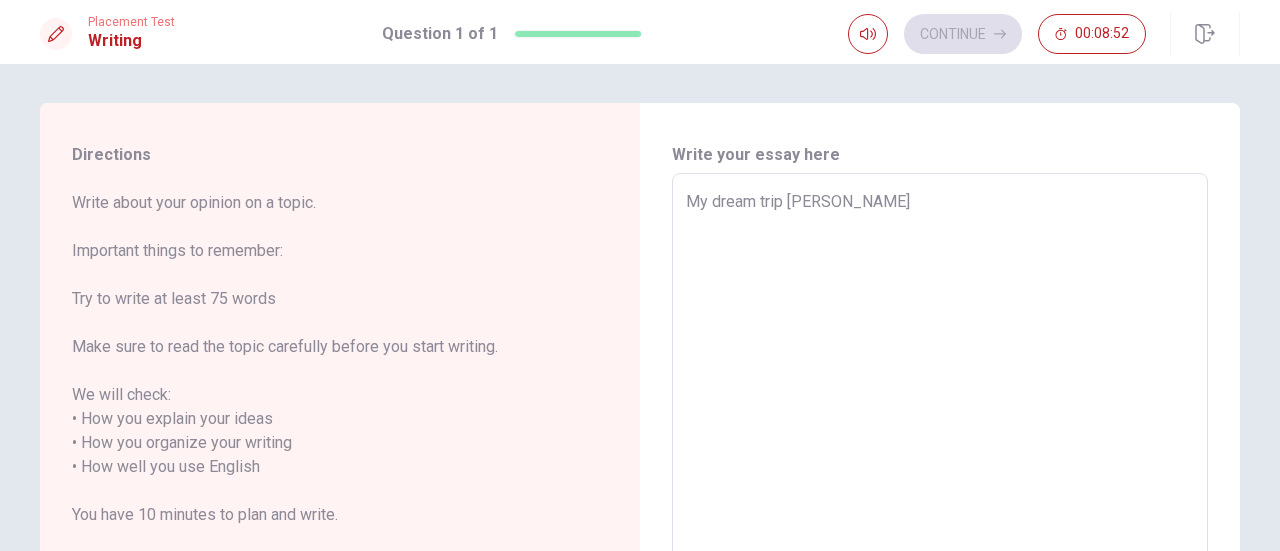type on "My dream trip americ" 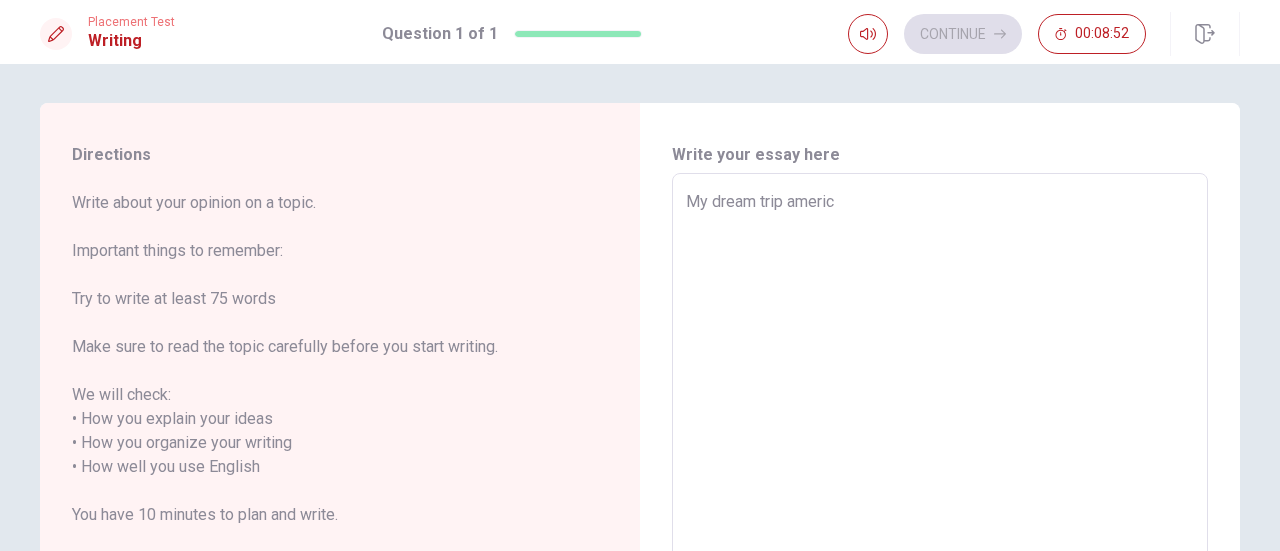 type on "x" 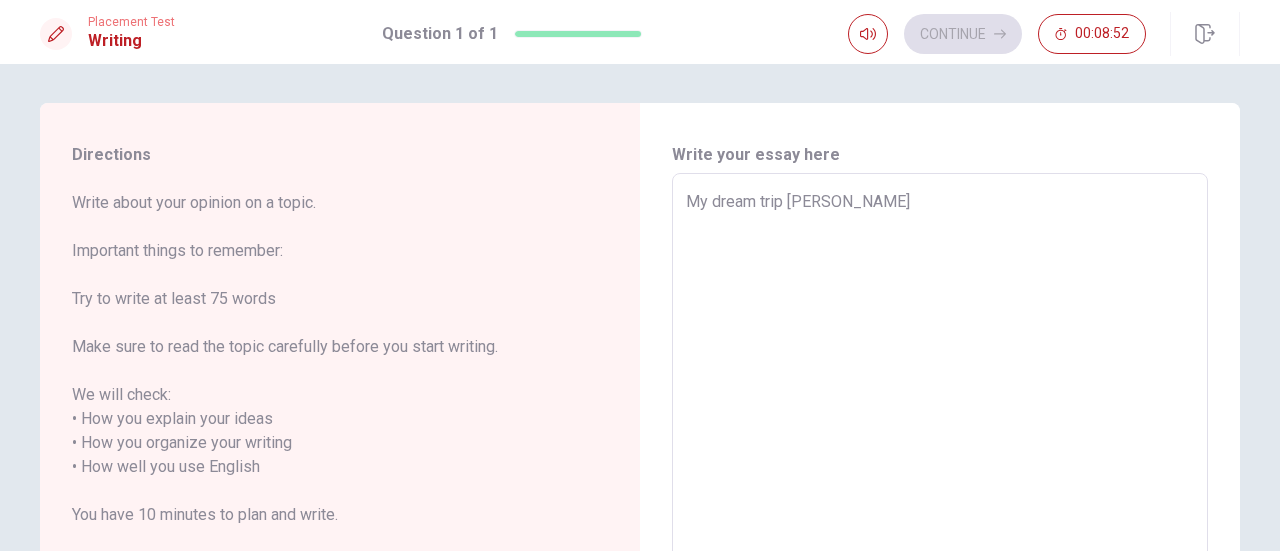 type on "x" 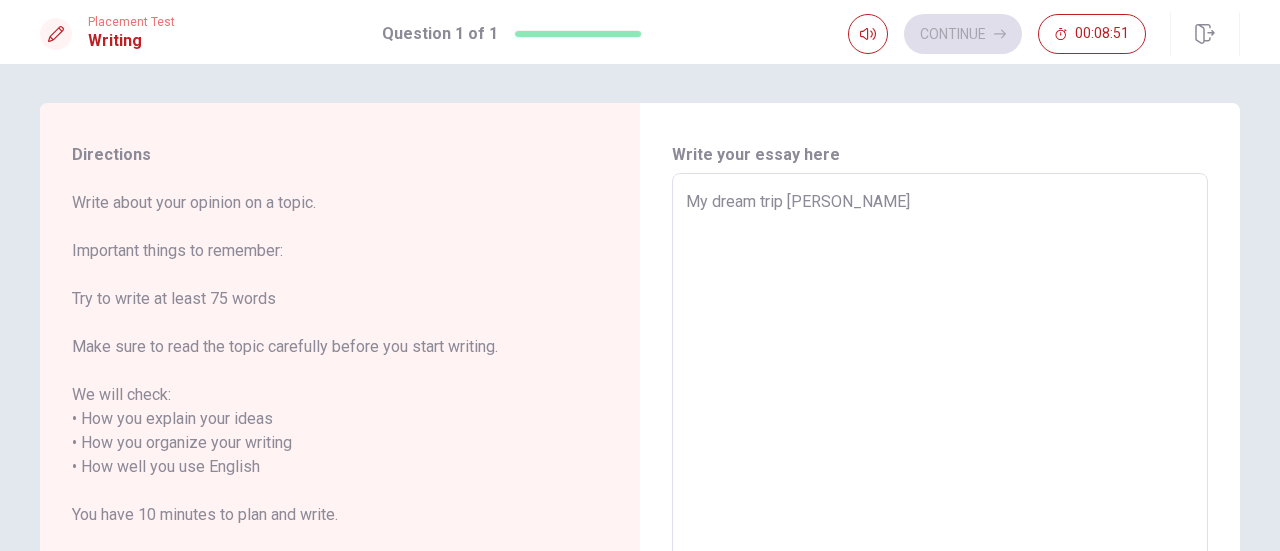 type on "My dream trip amer" 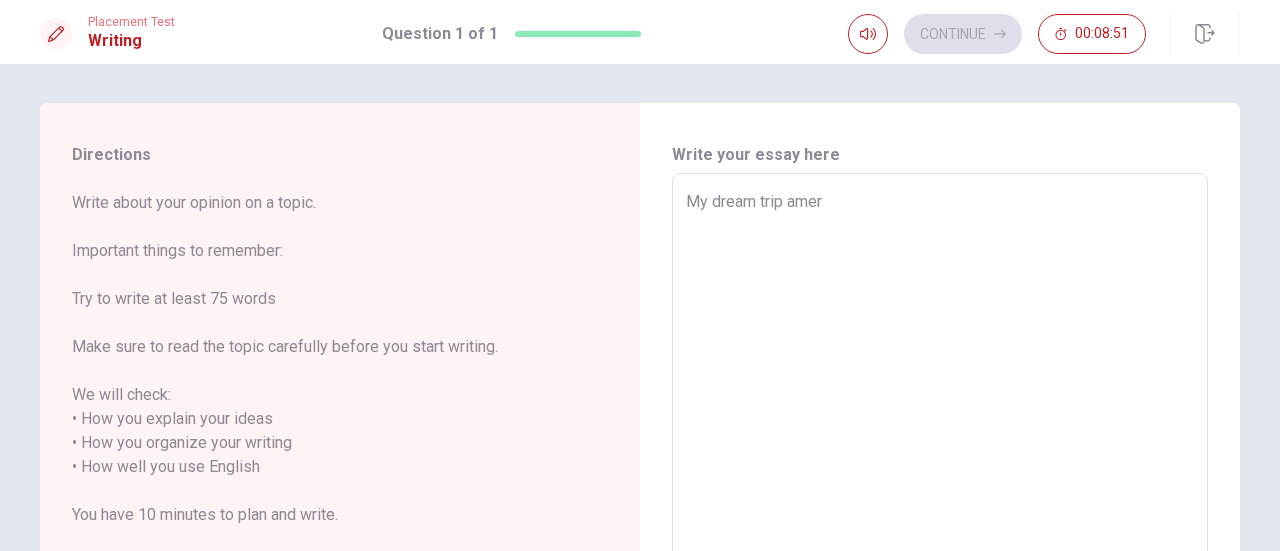 type on "x" 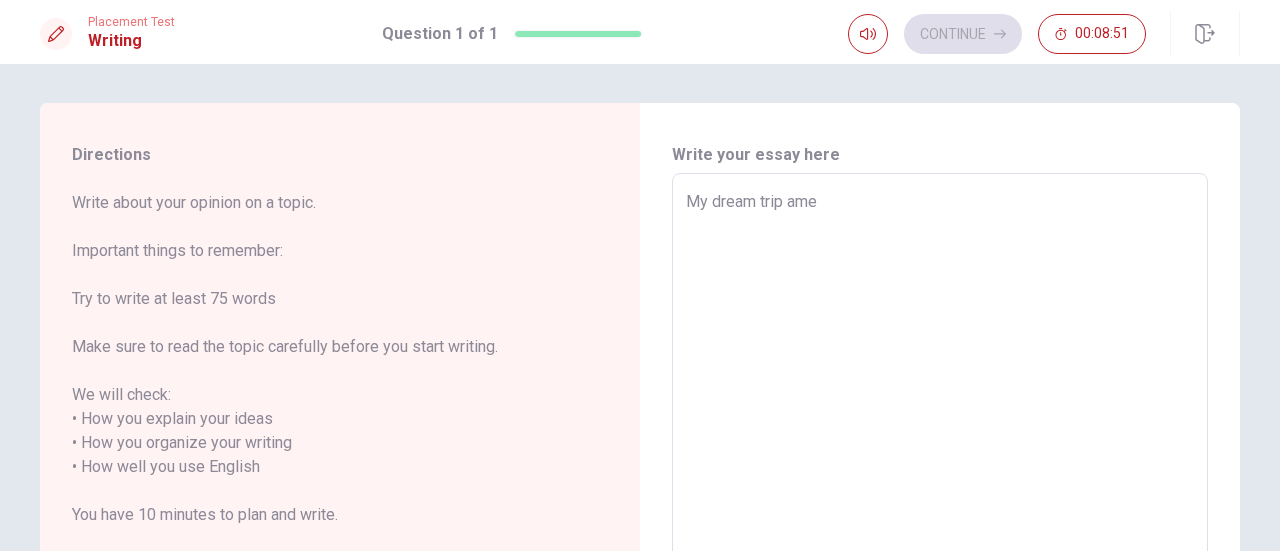type on "x" 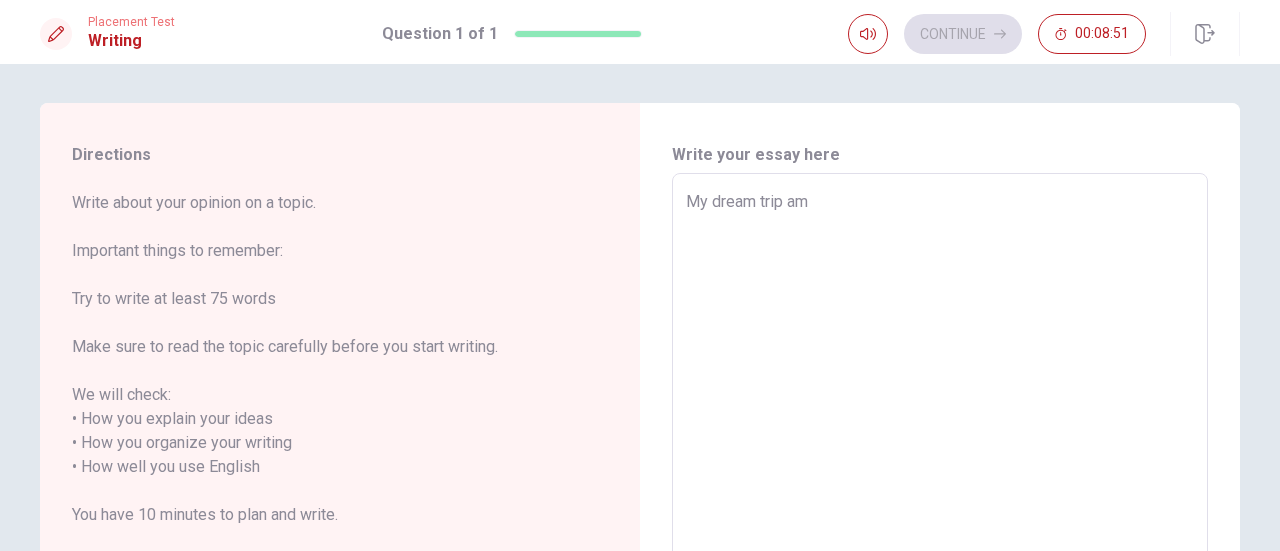 type on "x" 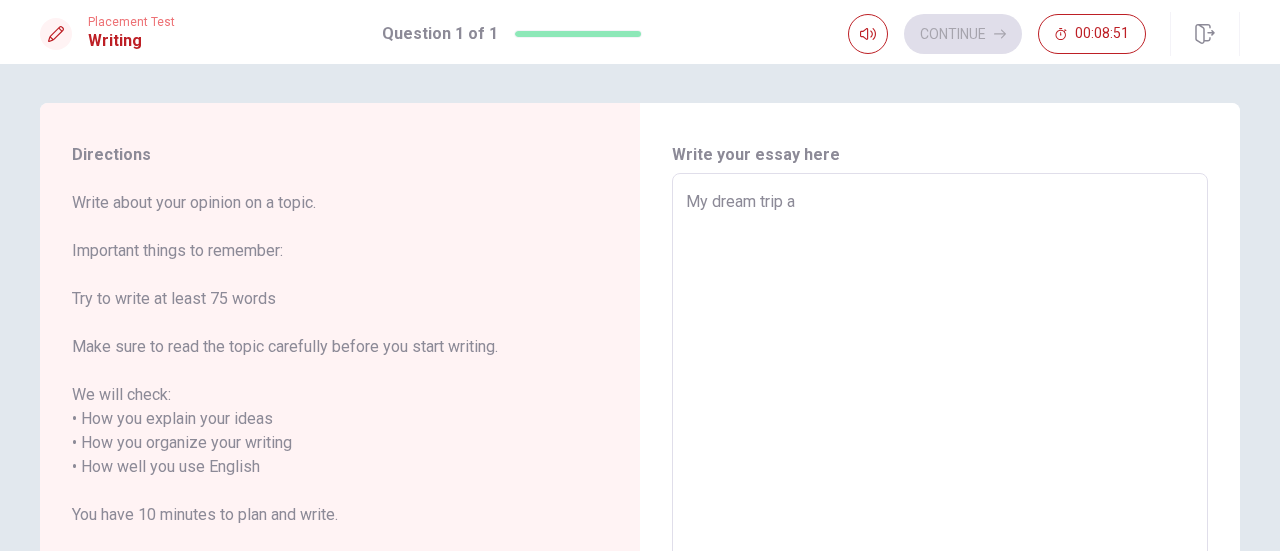 type on "x" 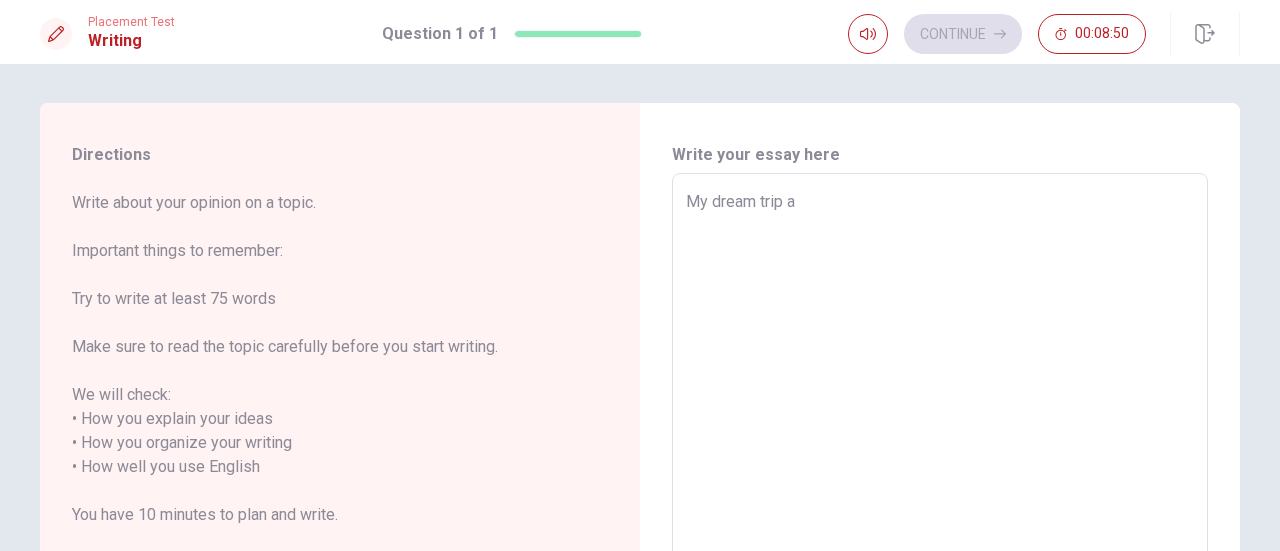 type on "My dream trip" 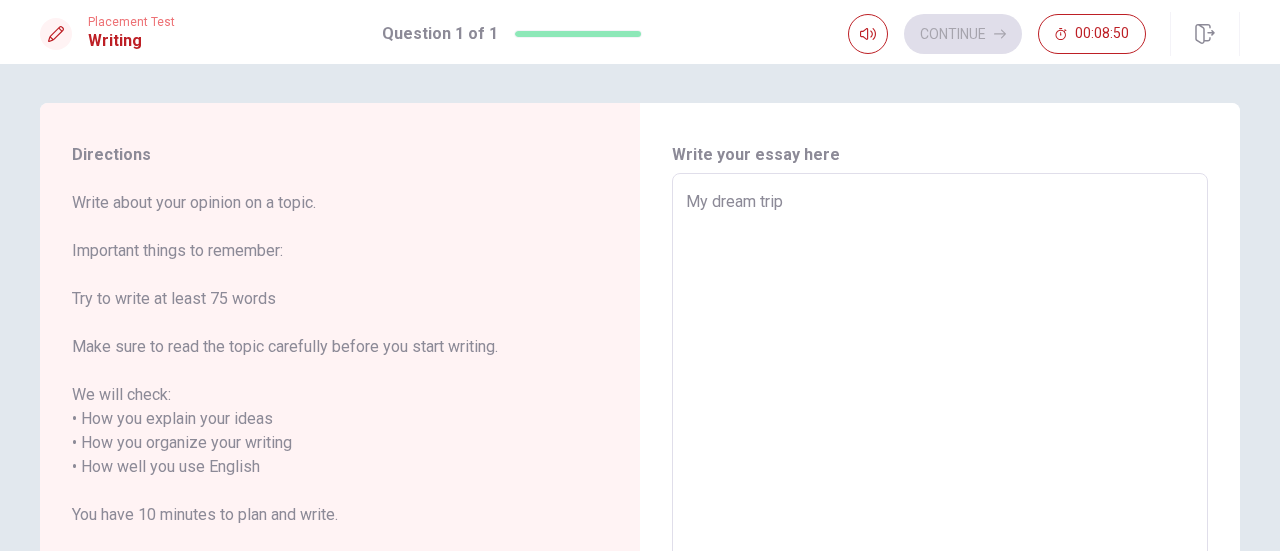 type on "x" 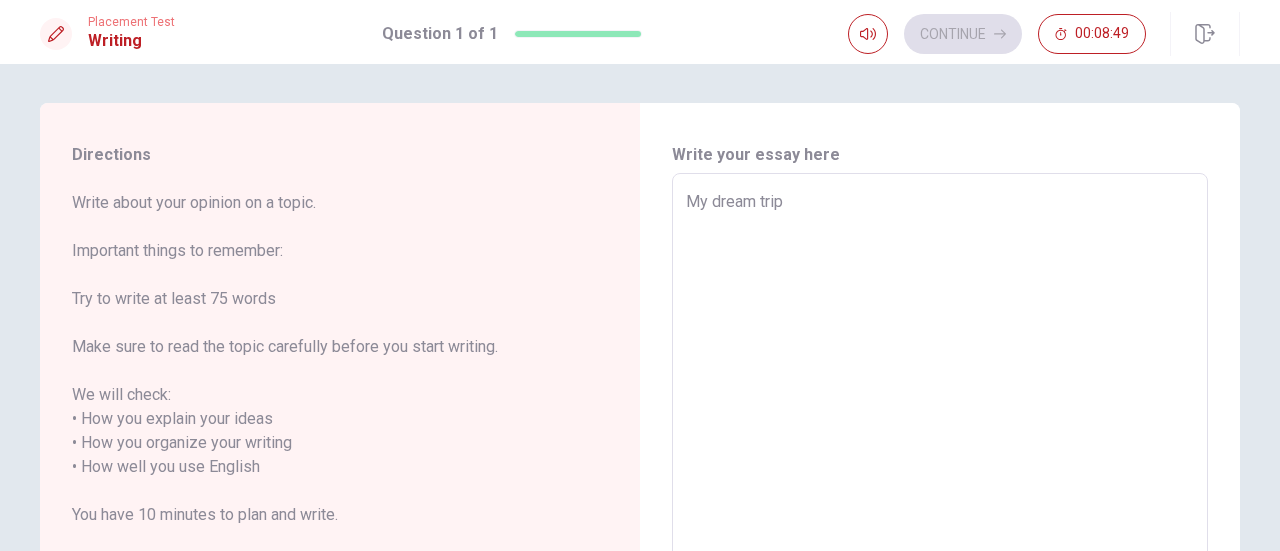 type on "My dream trip L" 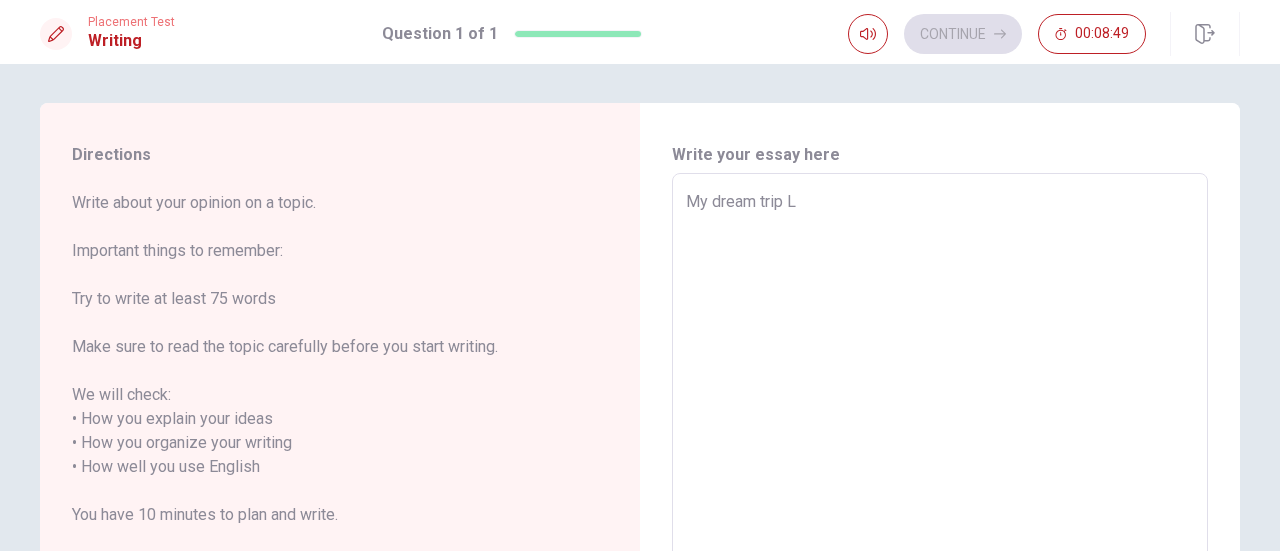 type on "x" 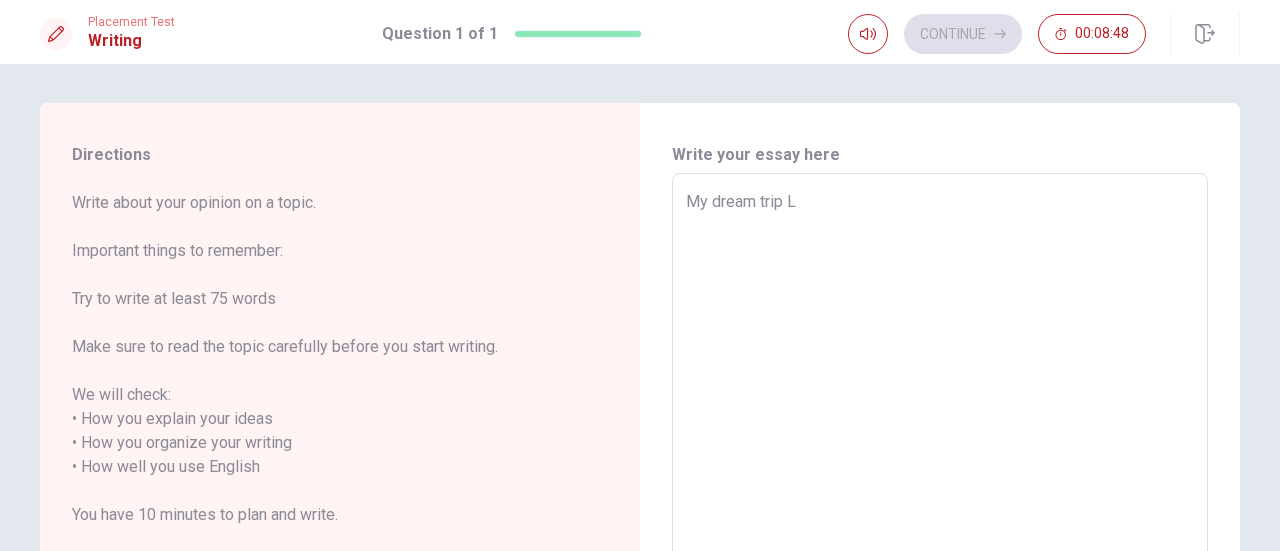 type on "My dream trip Lo" 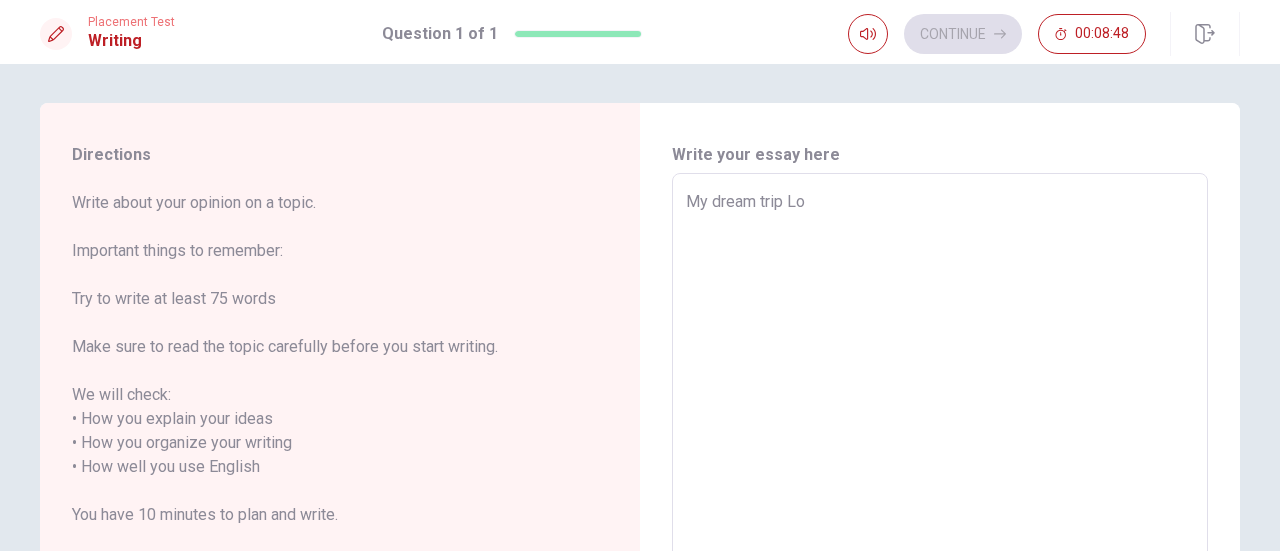 type on "x" 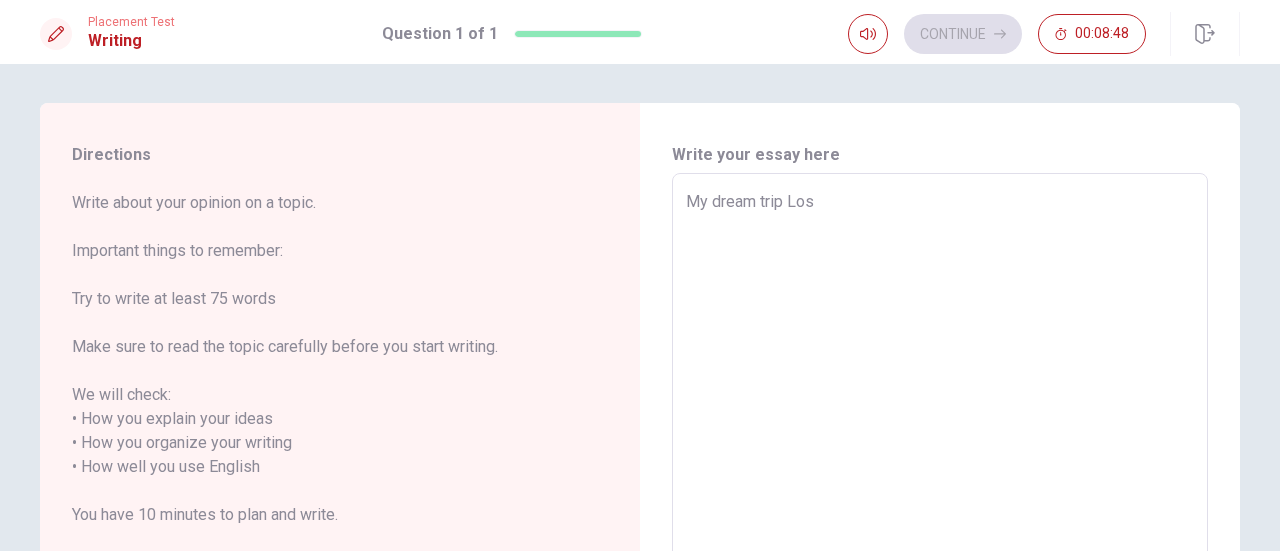 type on "x" 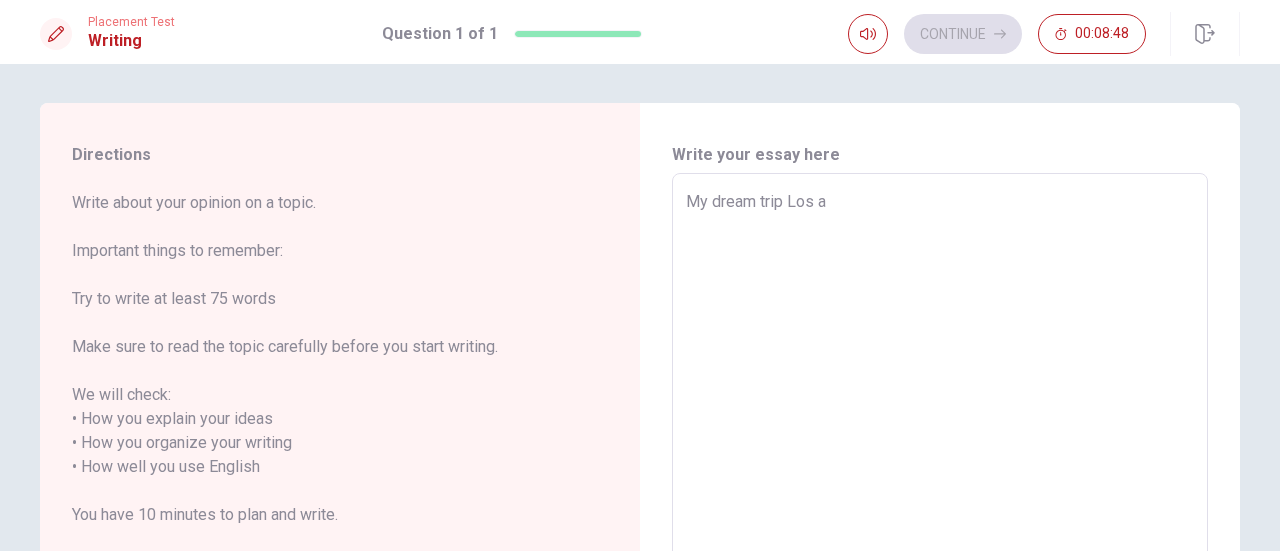 type on "x" 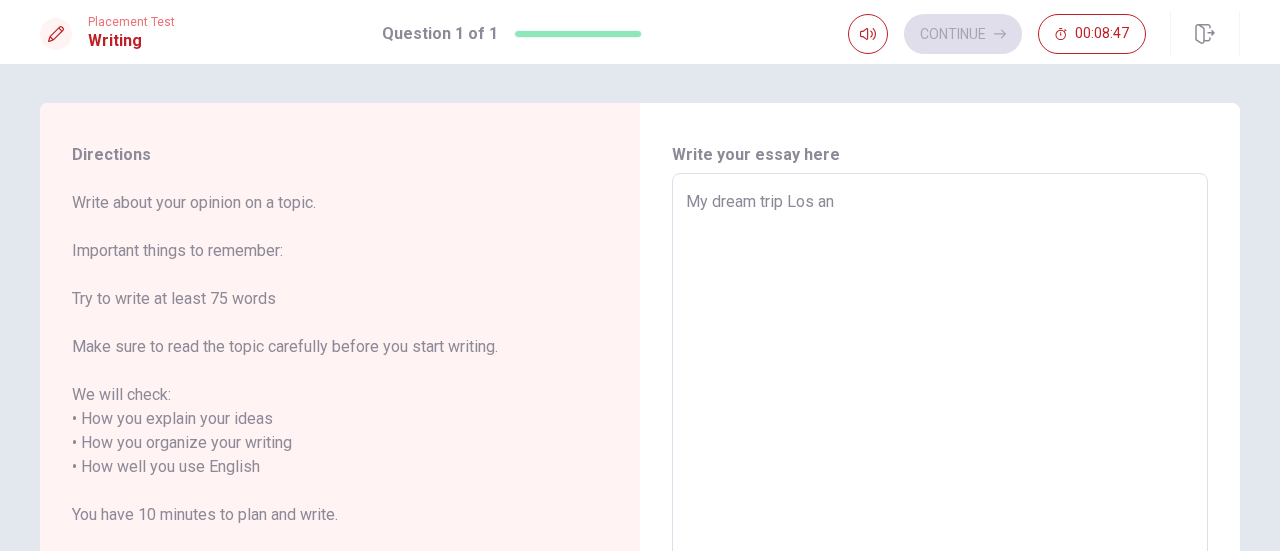 type on "x" 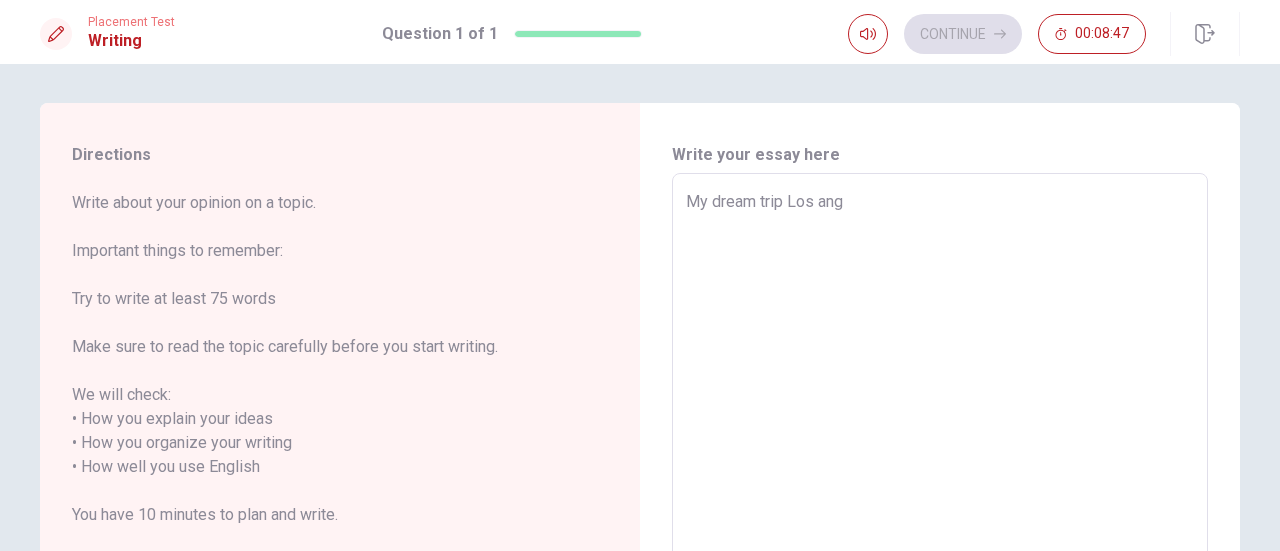 type on "x" 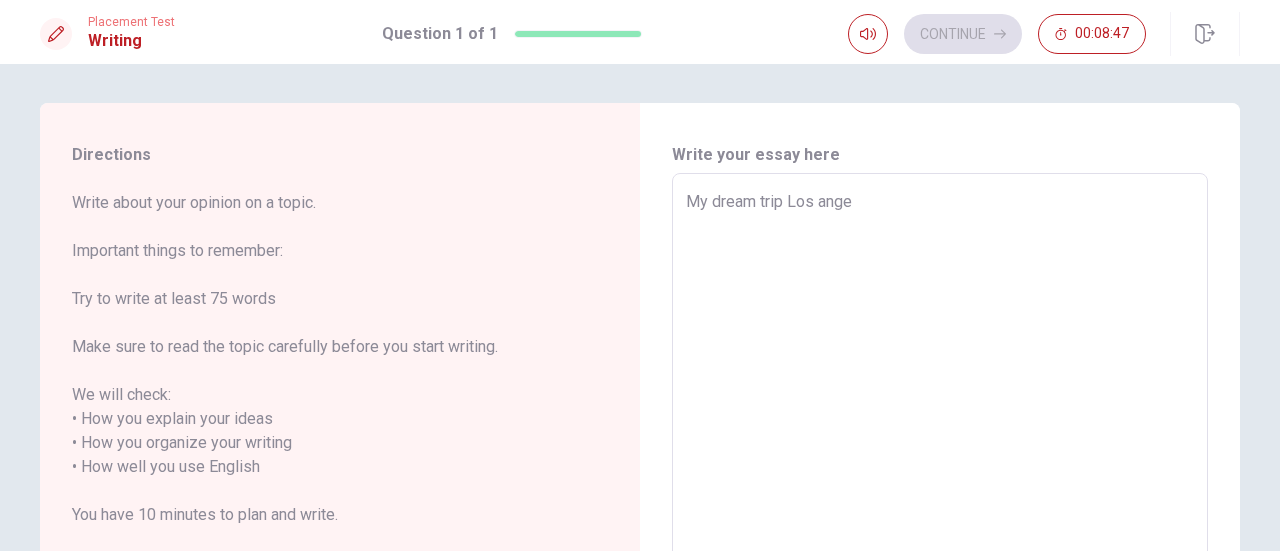 type on "x" 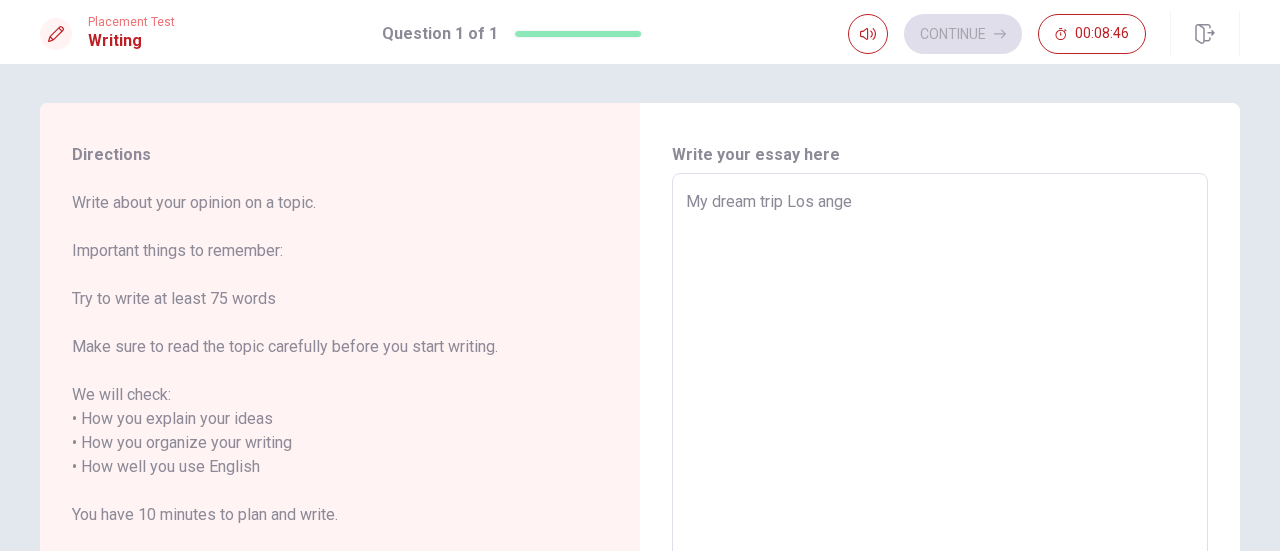 type on "My dream trip Los angel" 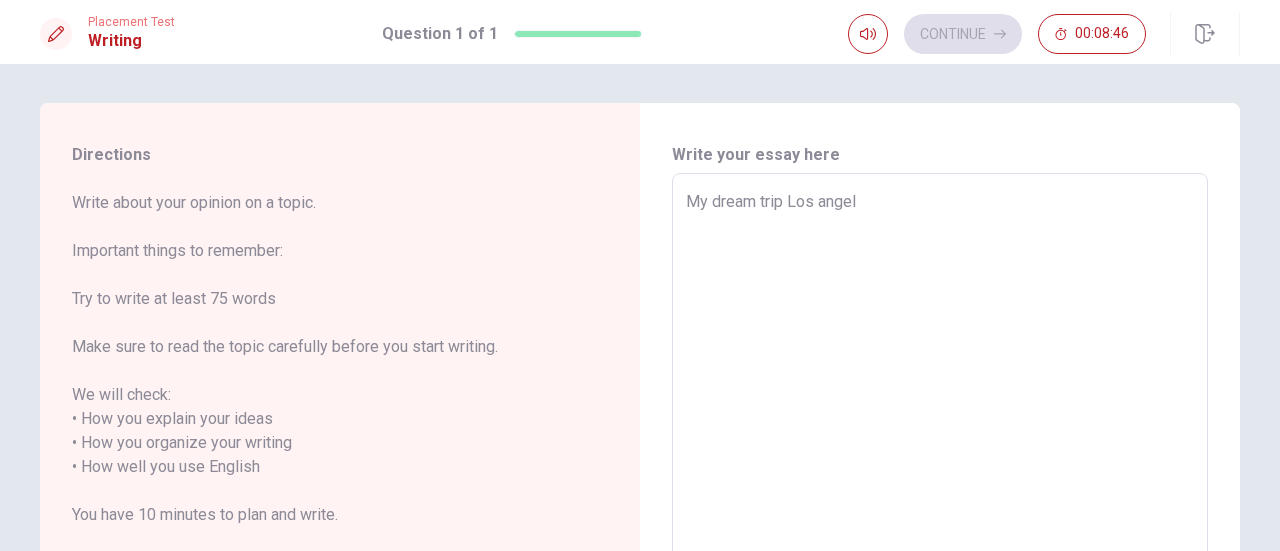type on "x" 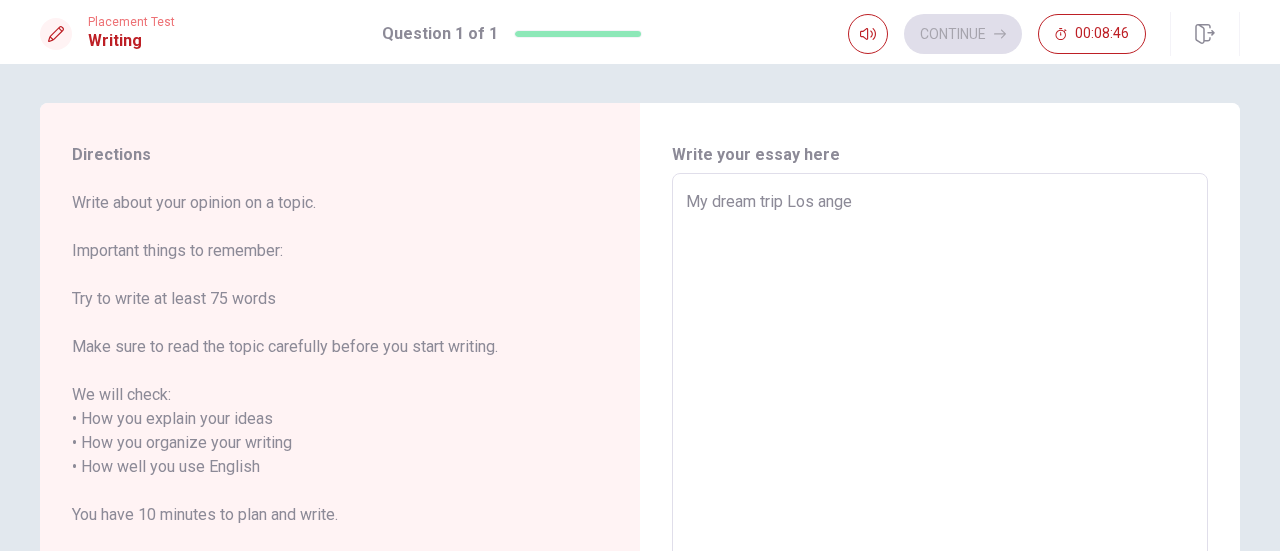 type on "x" 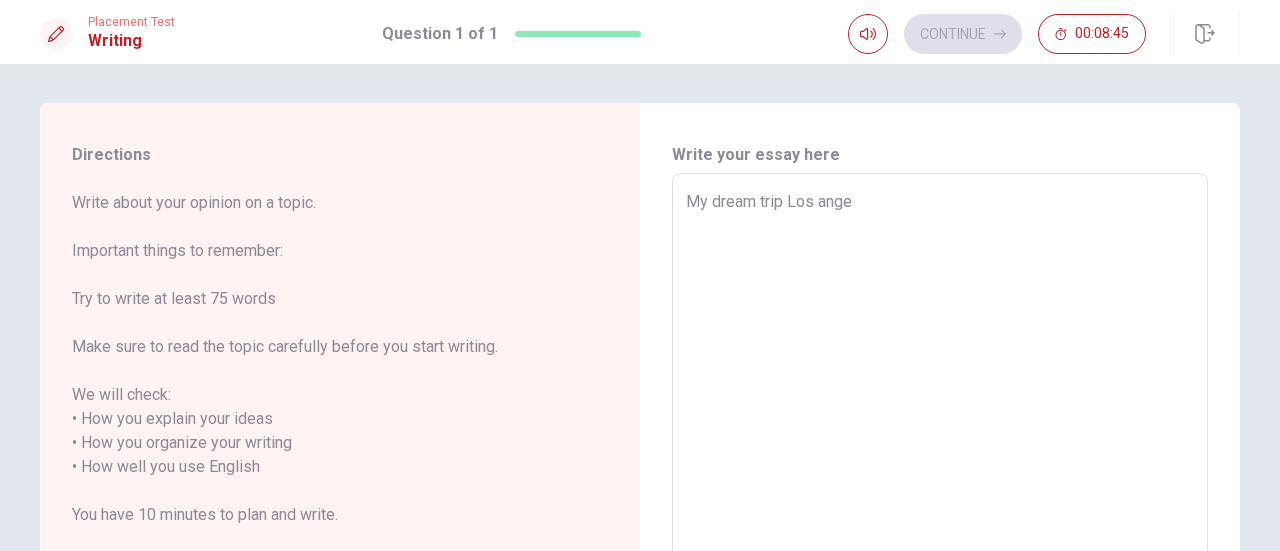 type on "My dream trip Los ang" 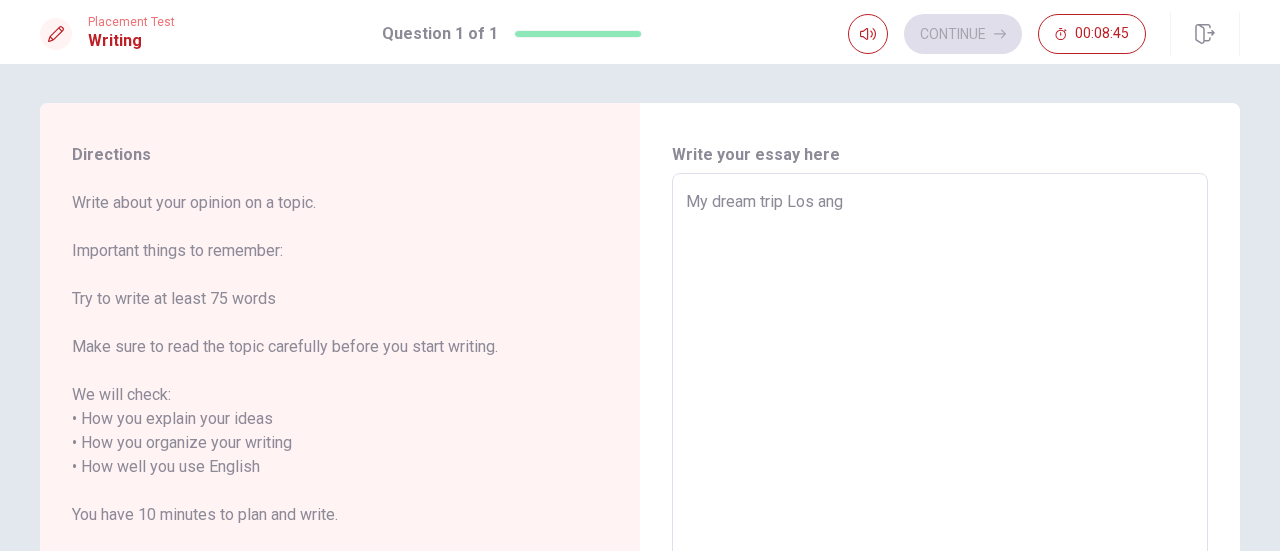 type on "My dream trip Los an" 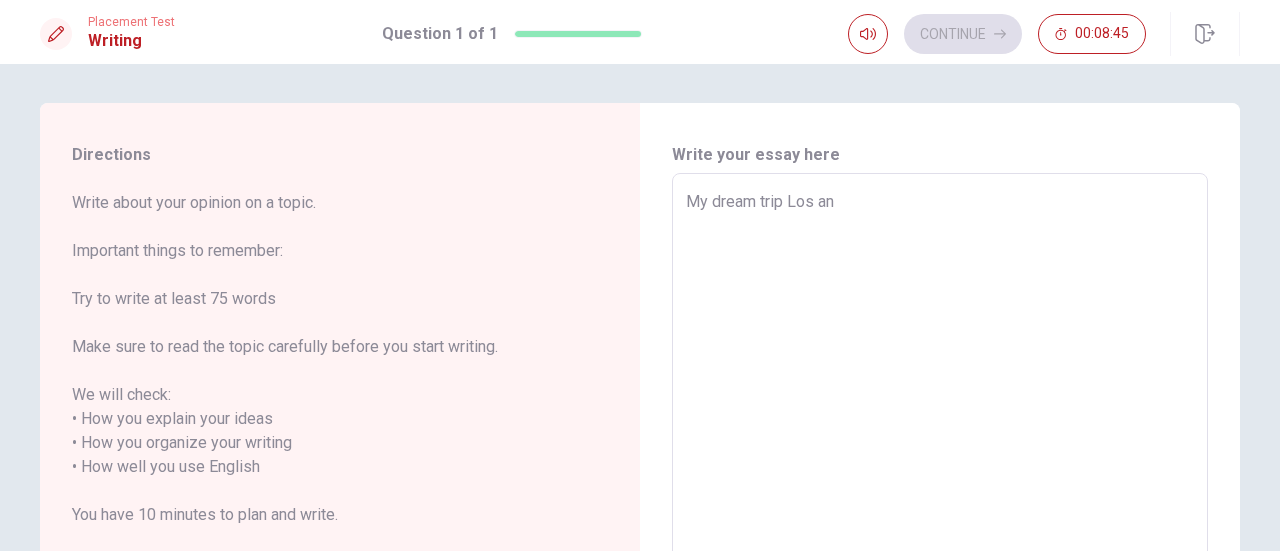 type on "My dream trip Los a" 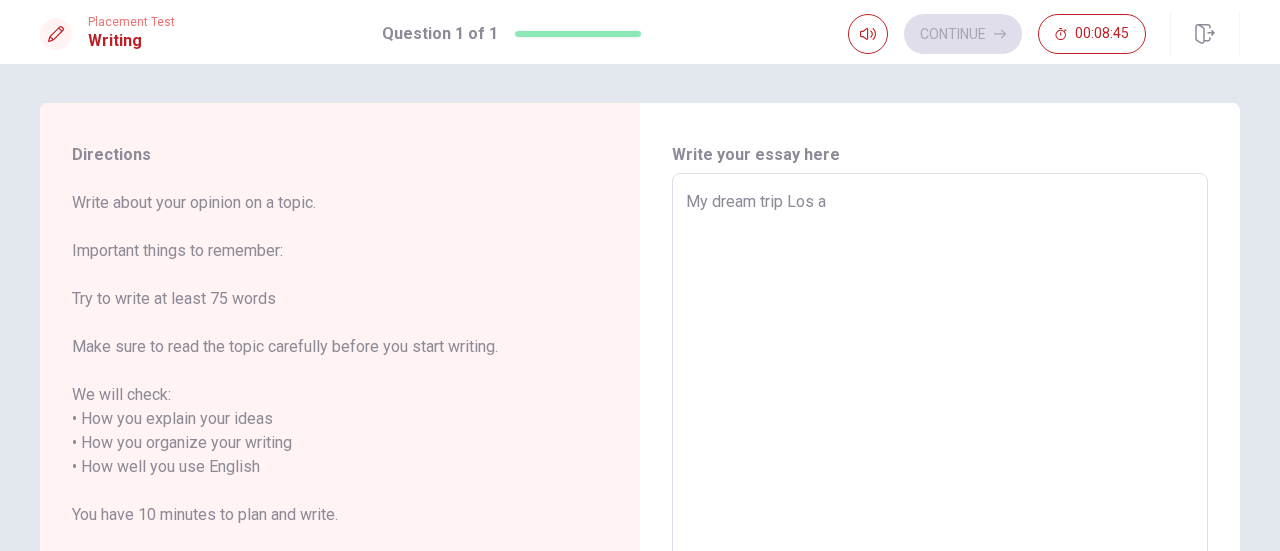 type on "My dream trip Los" 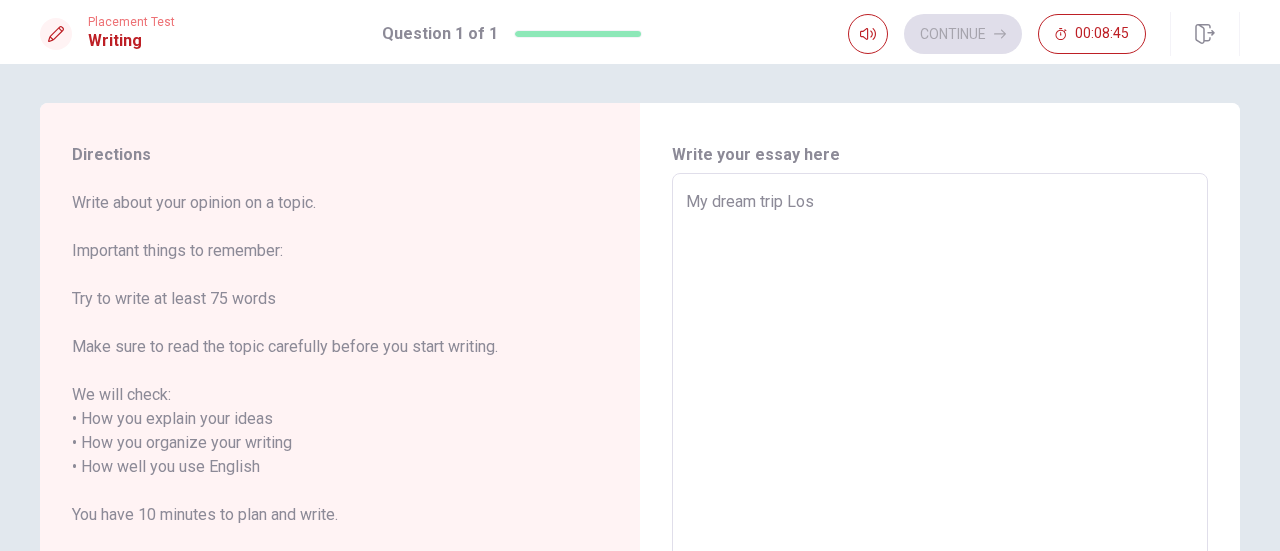type on "My dream trip Los" 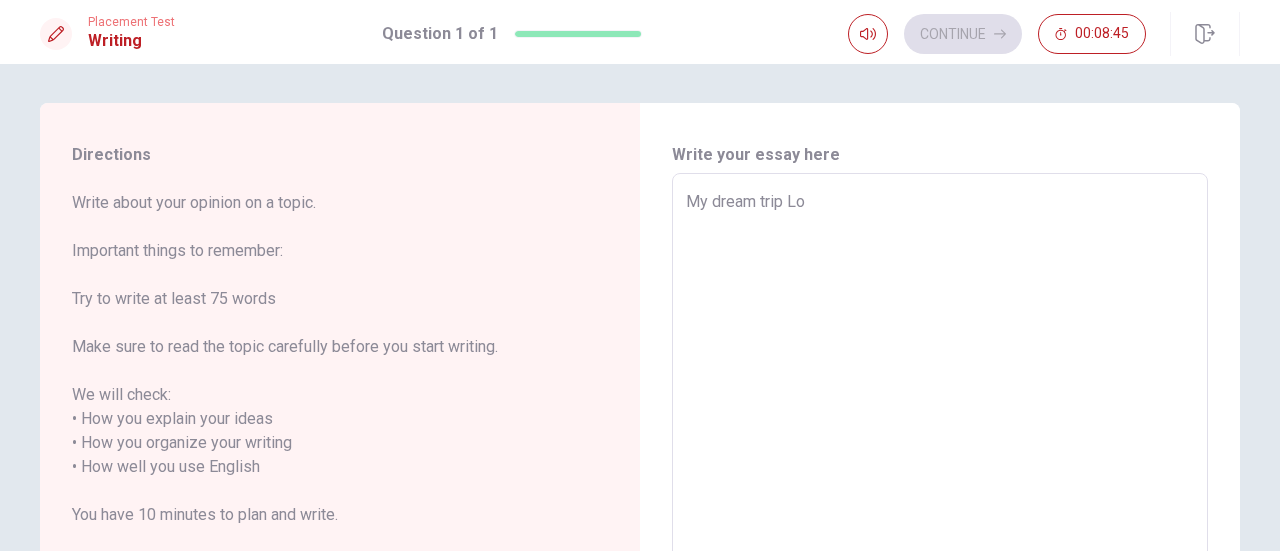 type on "x" 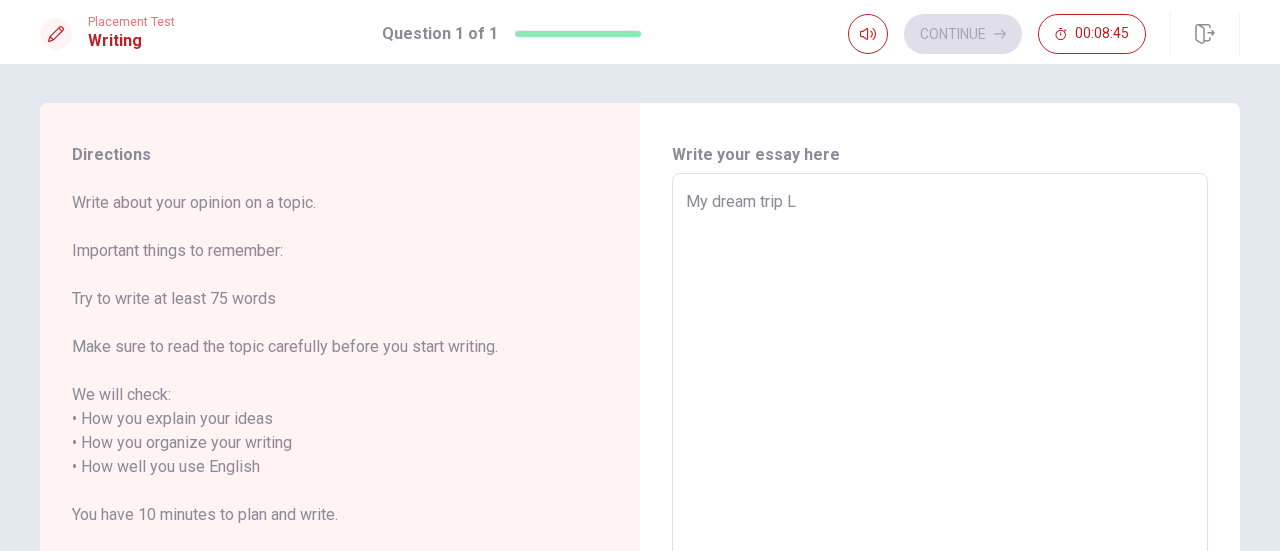type on "x" 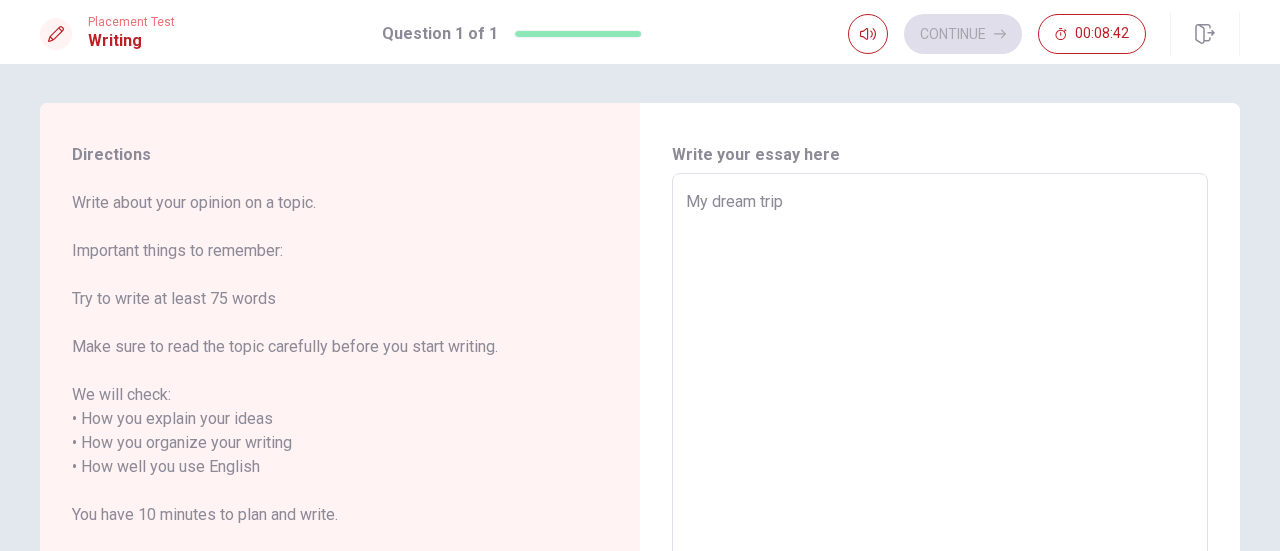 type on "x" 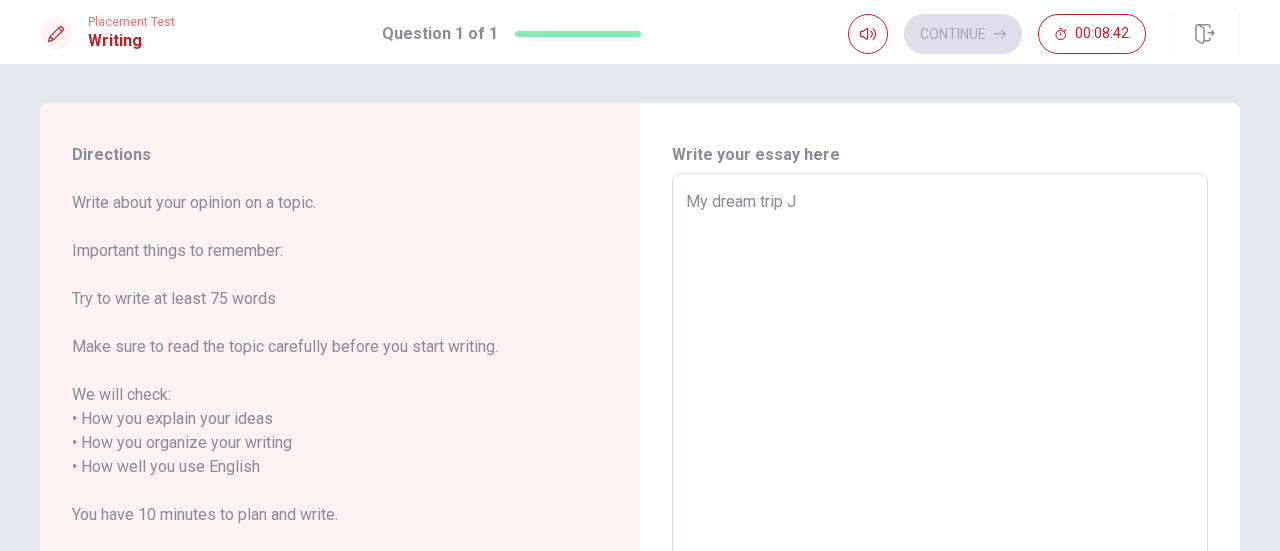 type on "x" 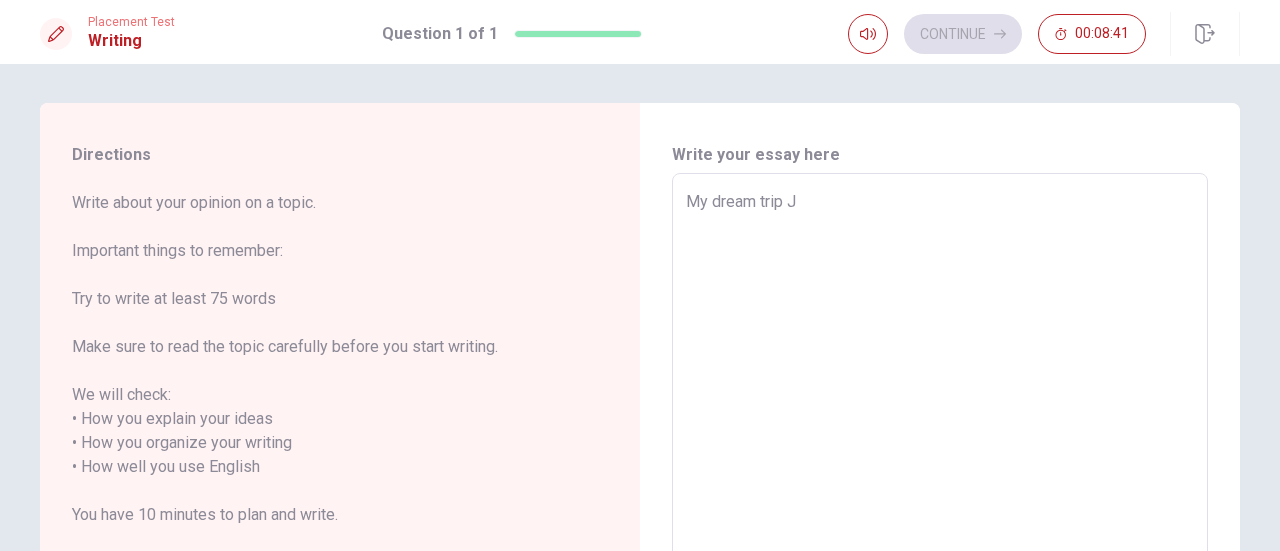type on "My dream trip [PERSON_NAME]" 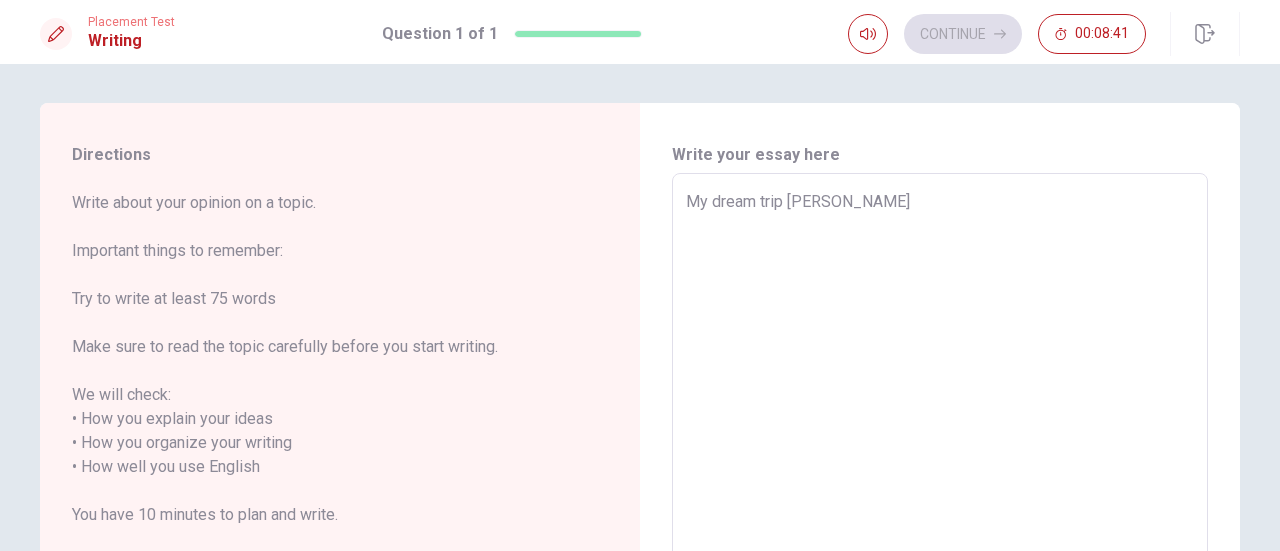 type on "My dream trip Jap" 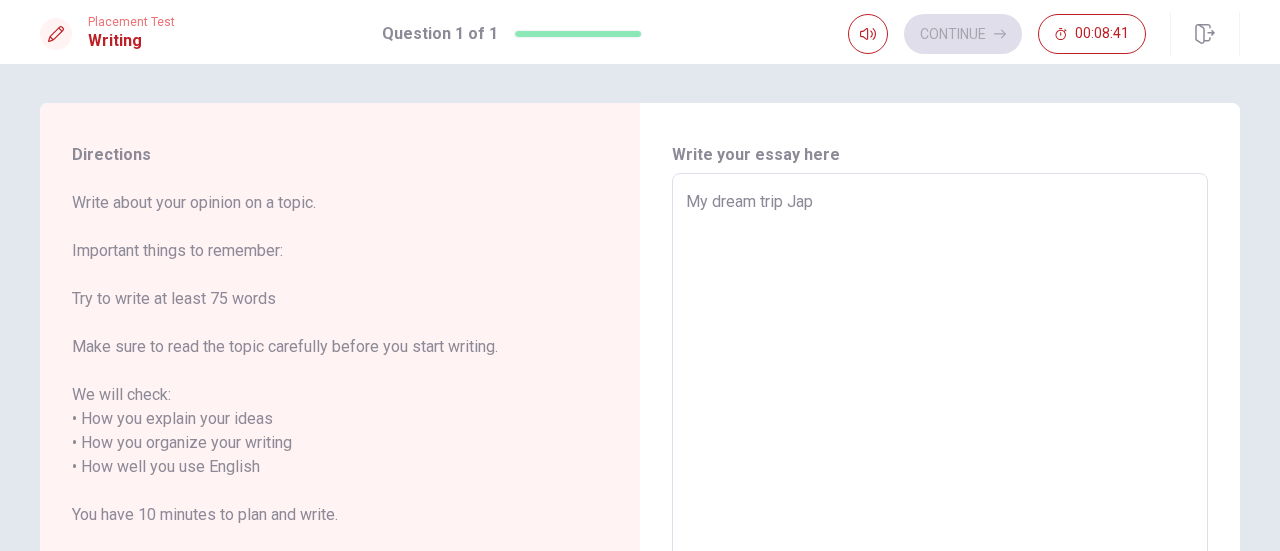 type on "x" 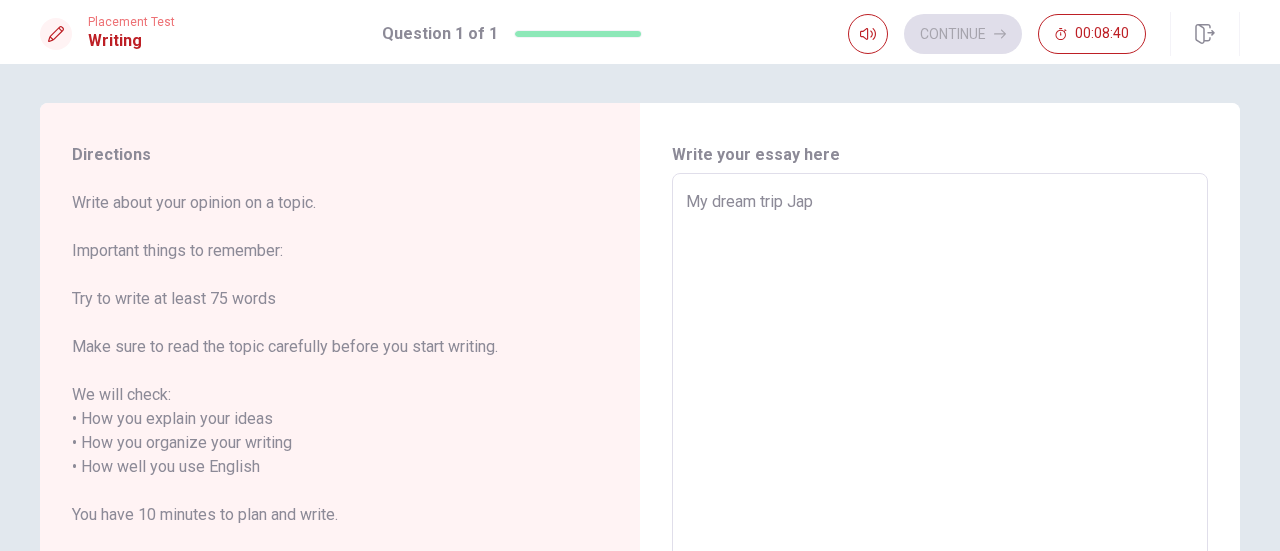 type on "My dream trip Japa" 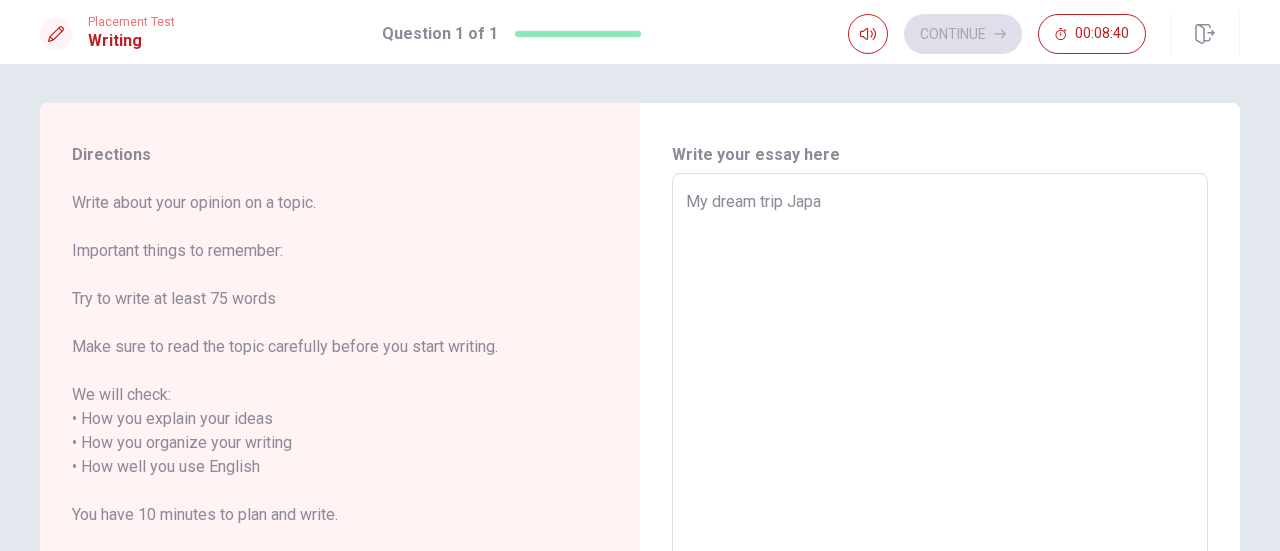 type on "x" 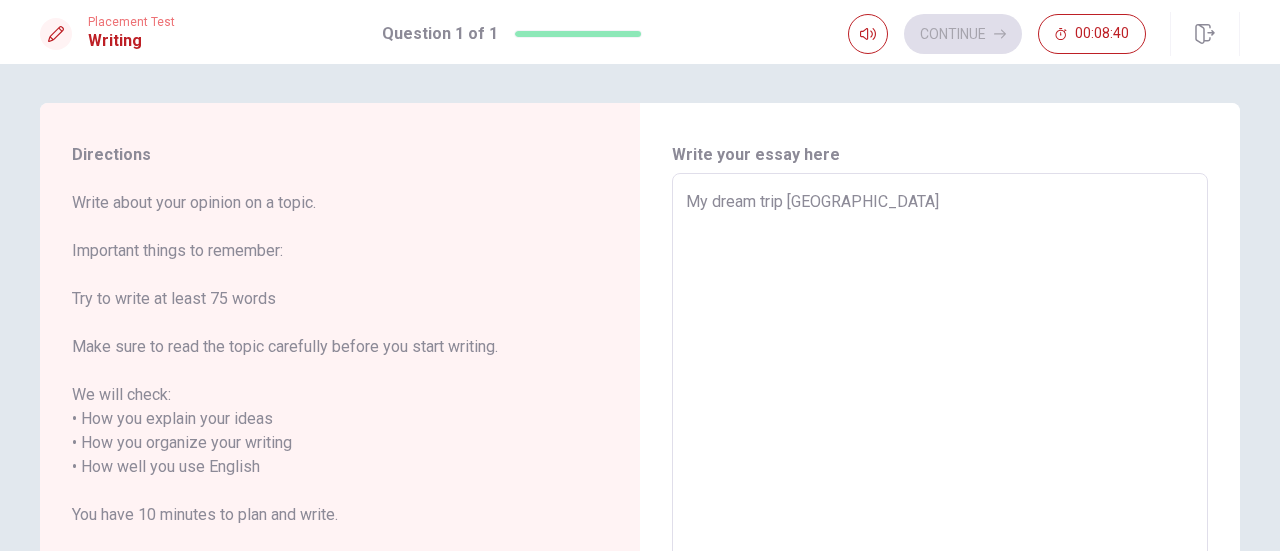 type on "x" 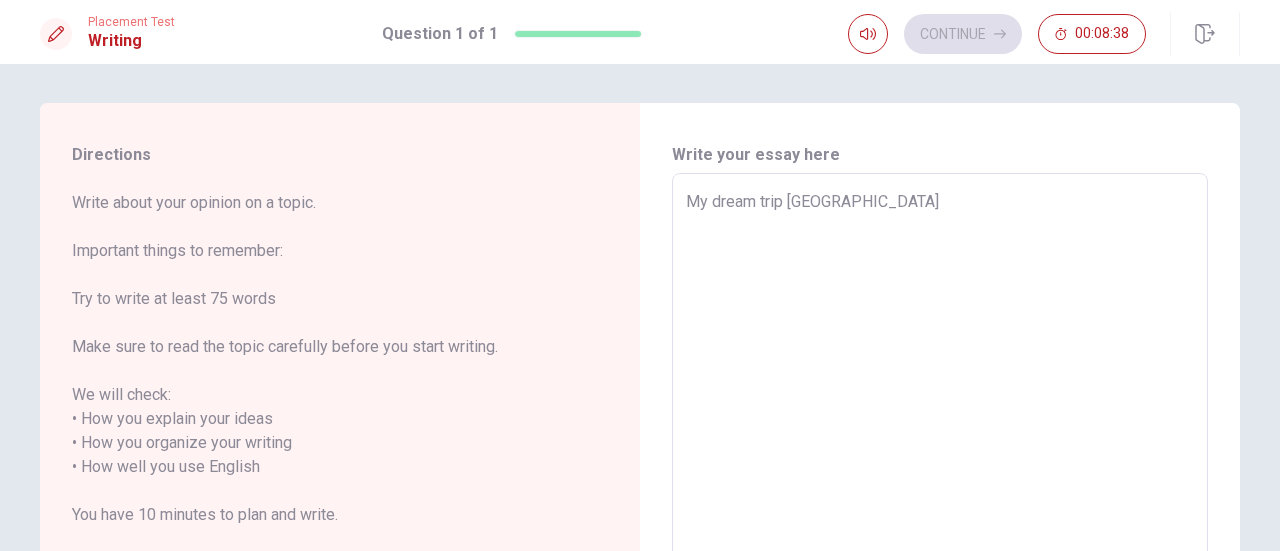 type on "x" 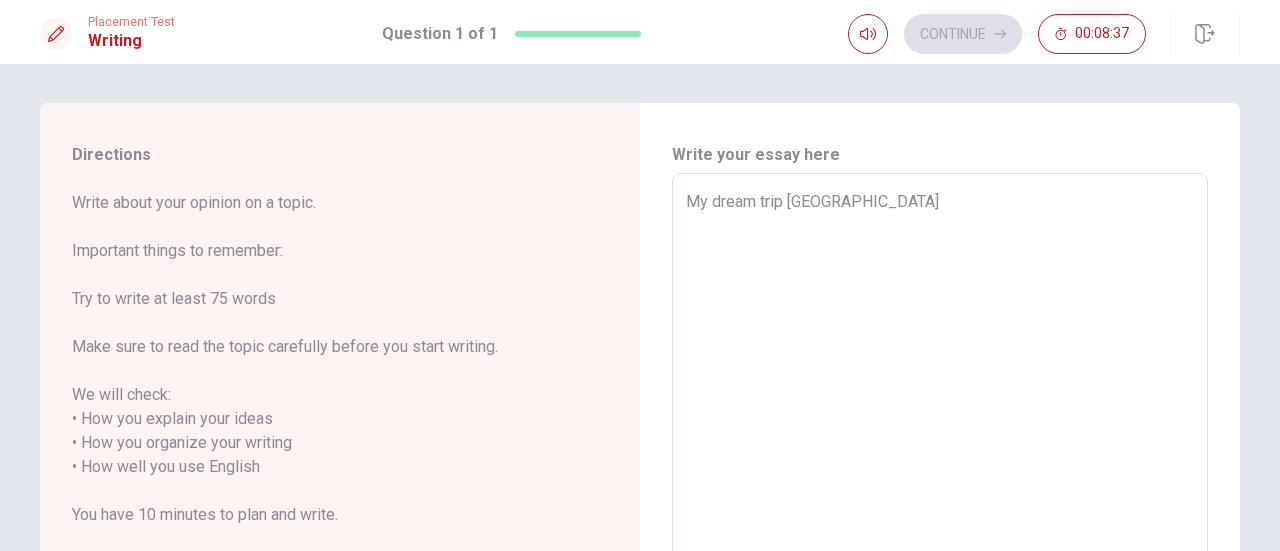 type on "My dream trip [GEOGRAPHIC_DATA]" 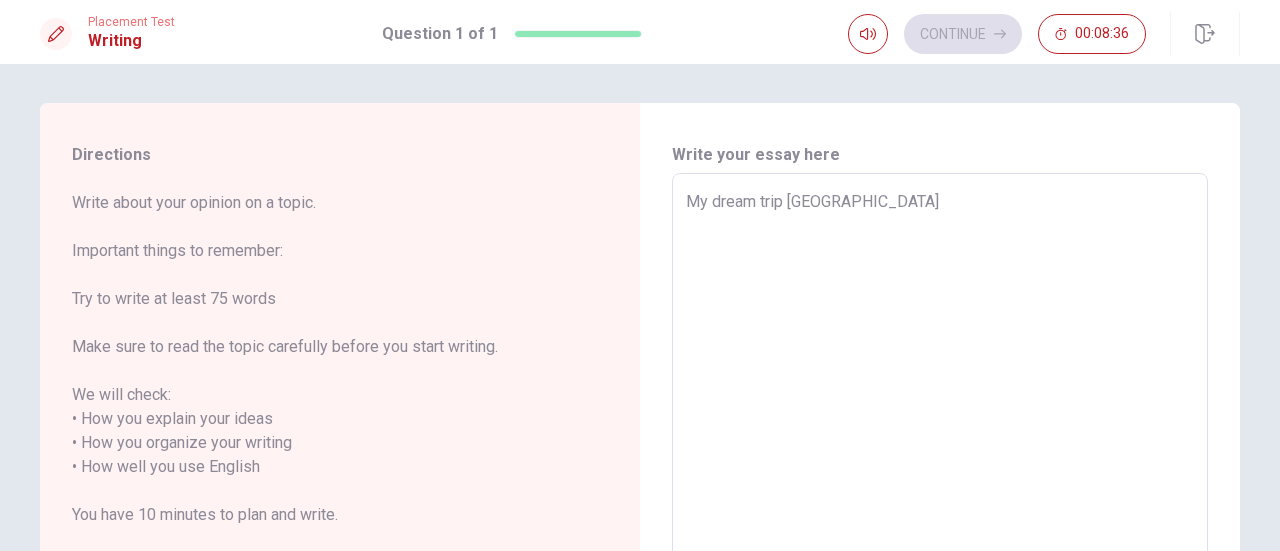 type on "My dream trip [GEOGRAPHIC_DATA]." 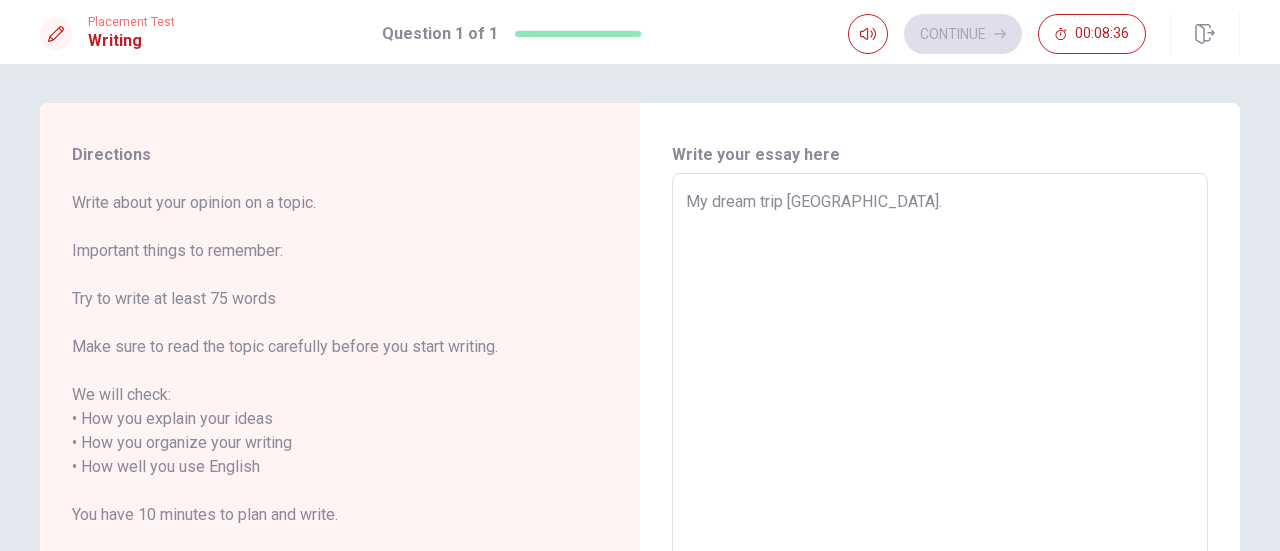 type on "x" 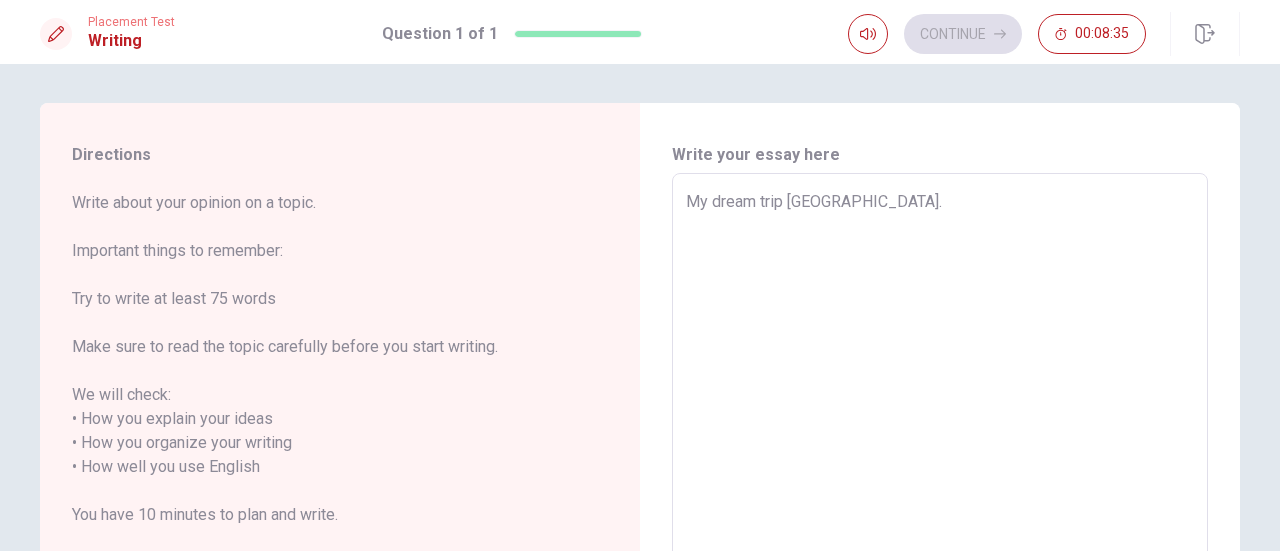 type on "x" 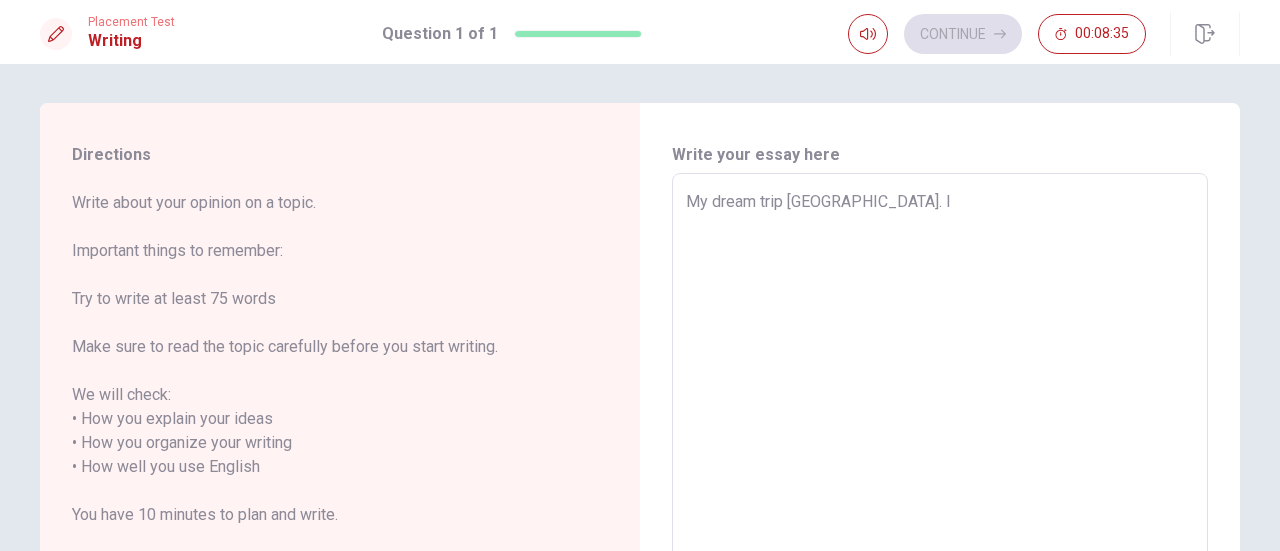 type on "x" 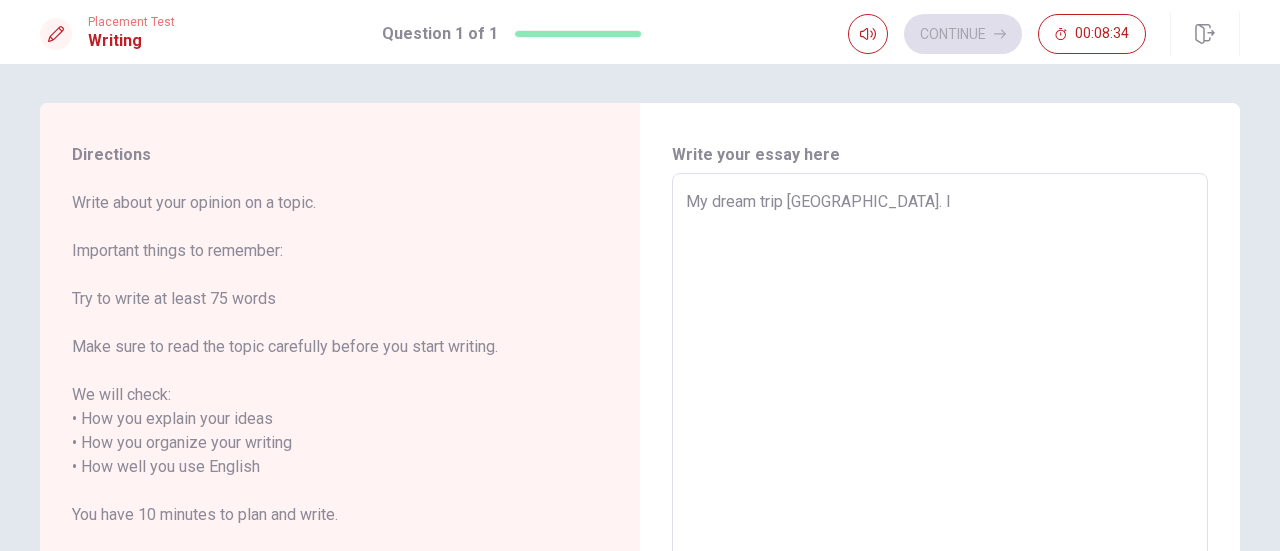 type on "My dream trip [GEOGRAPHIC_DATA]. I" 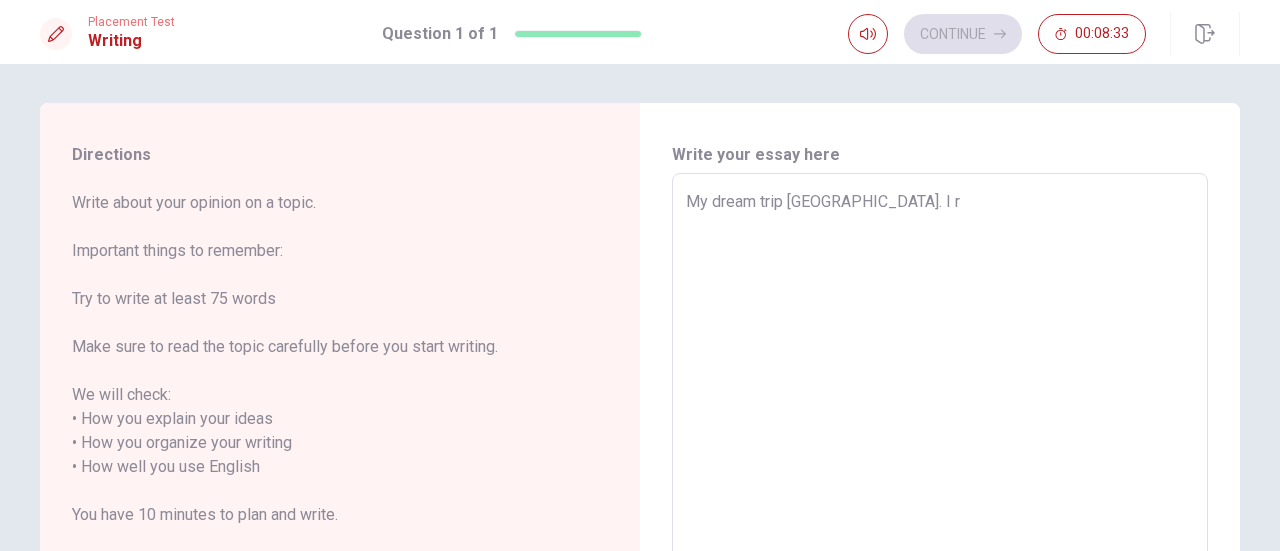 type on "x" 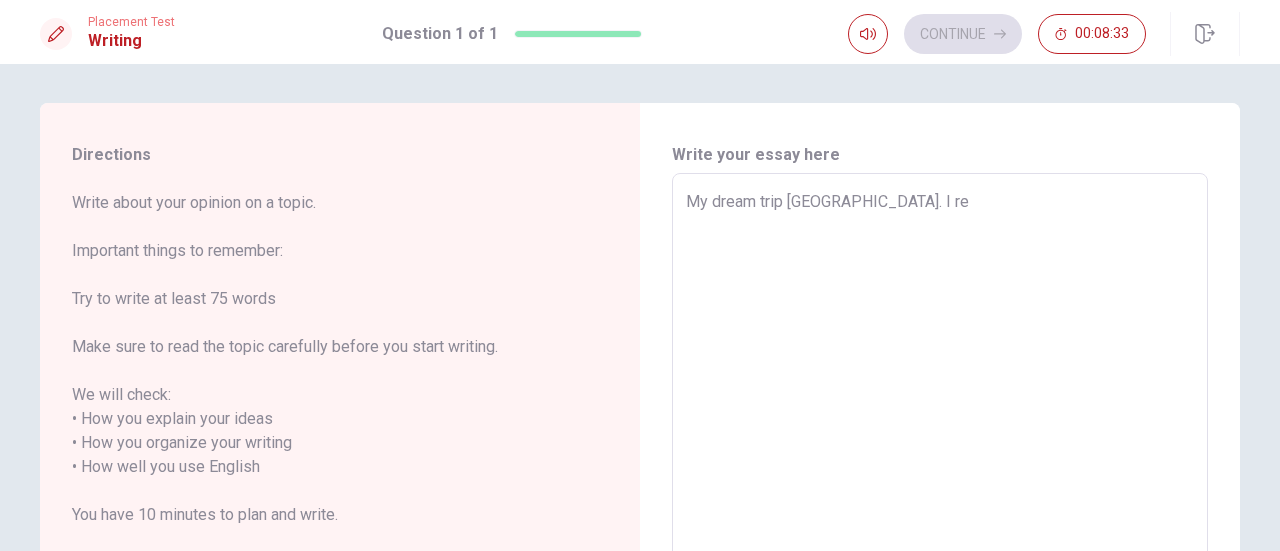 type on "x" 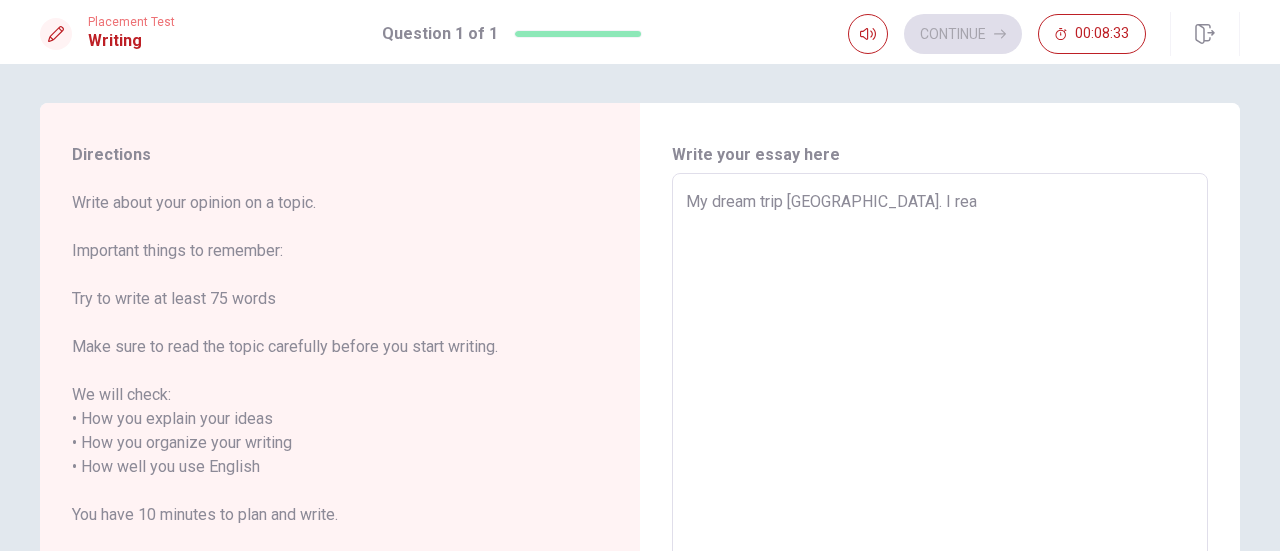 type on "x" 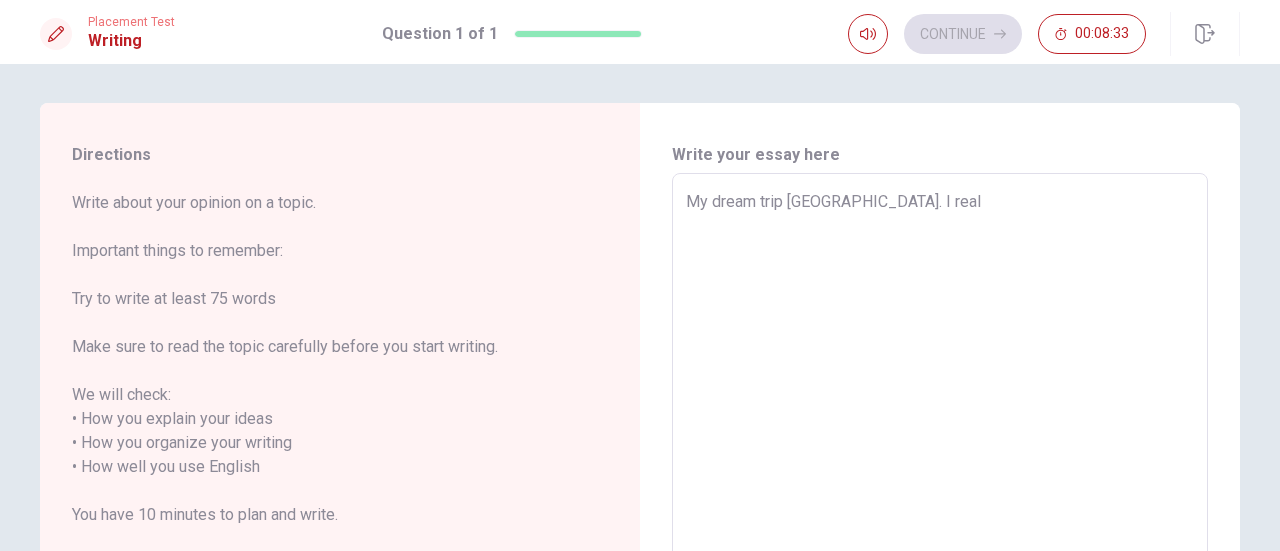 type on "x" 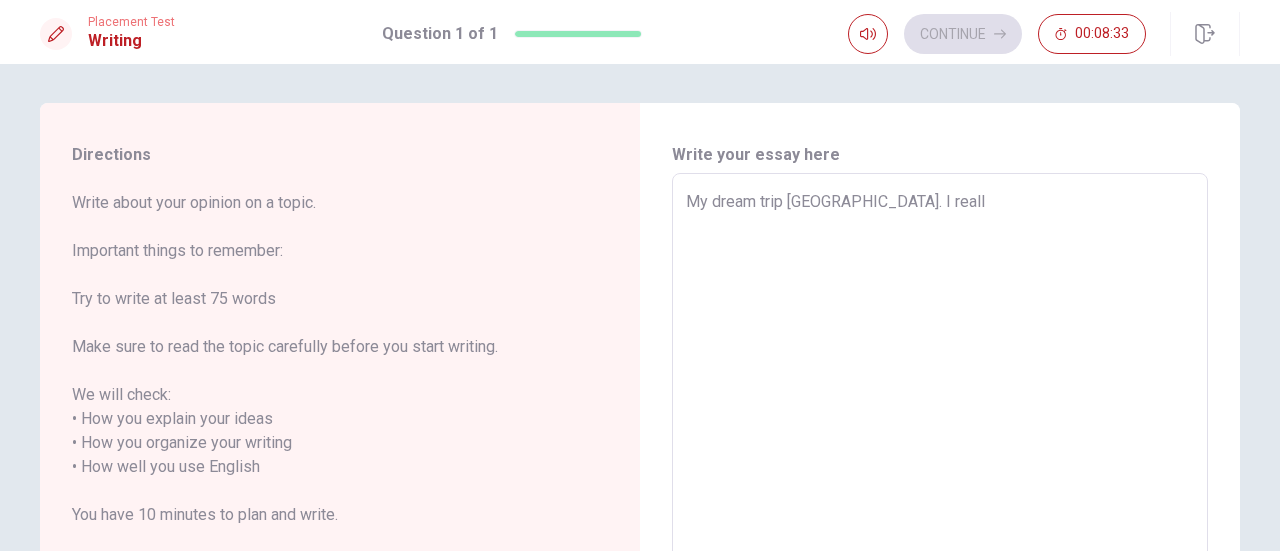 type on "x" 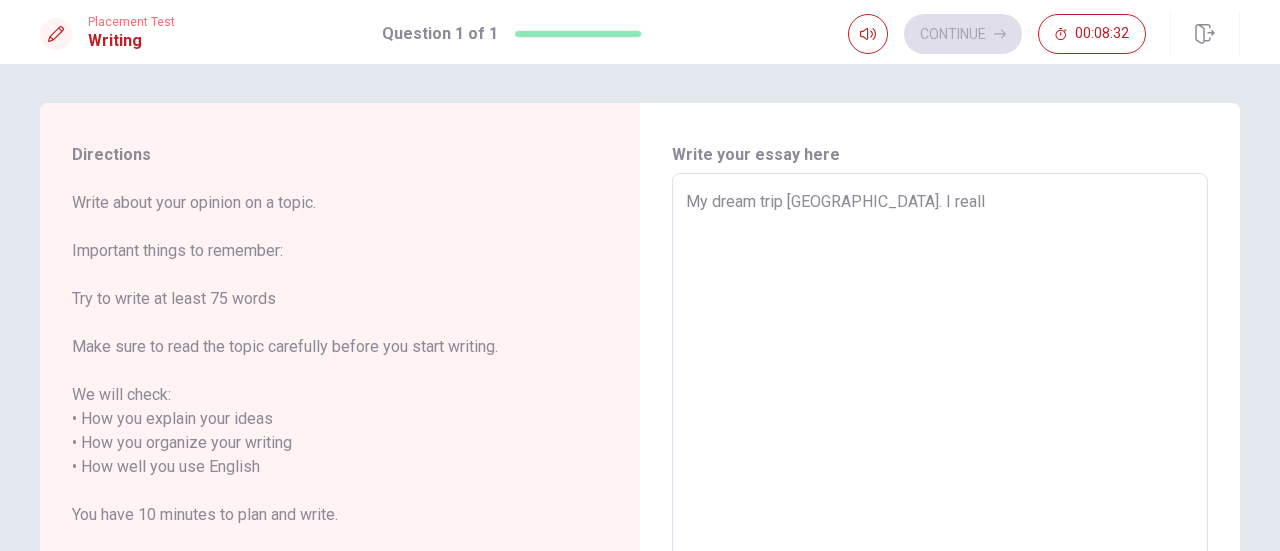 type on "My dream trip [GEOGRAPHIC_DATA]. I really" 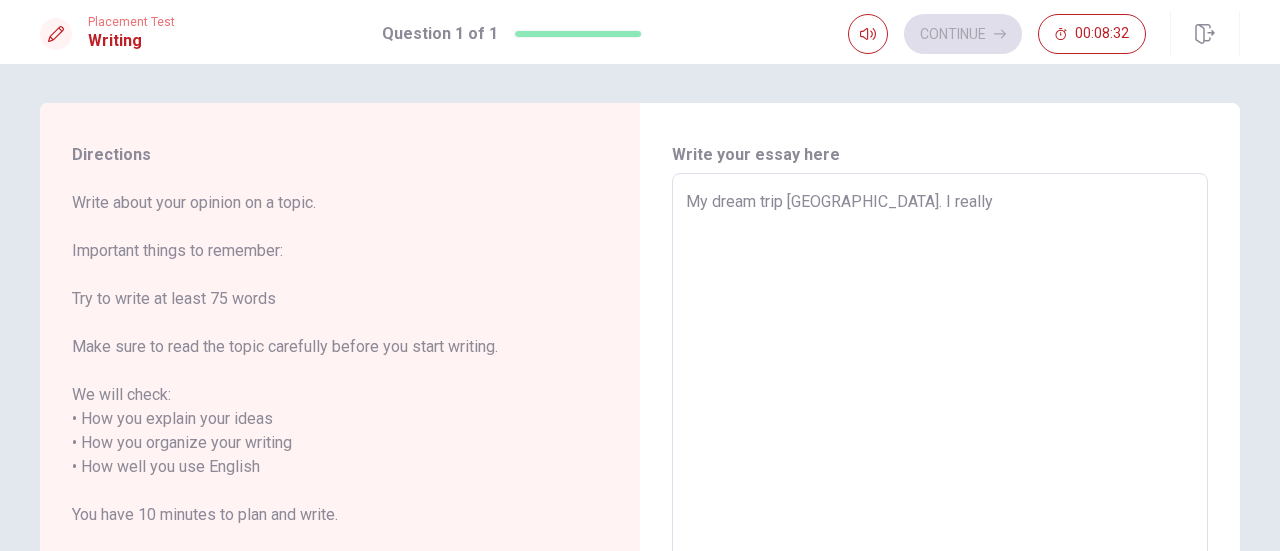 type on "x" 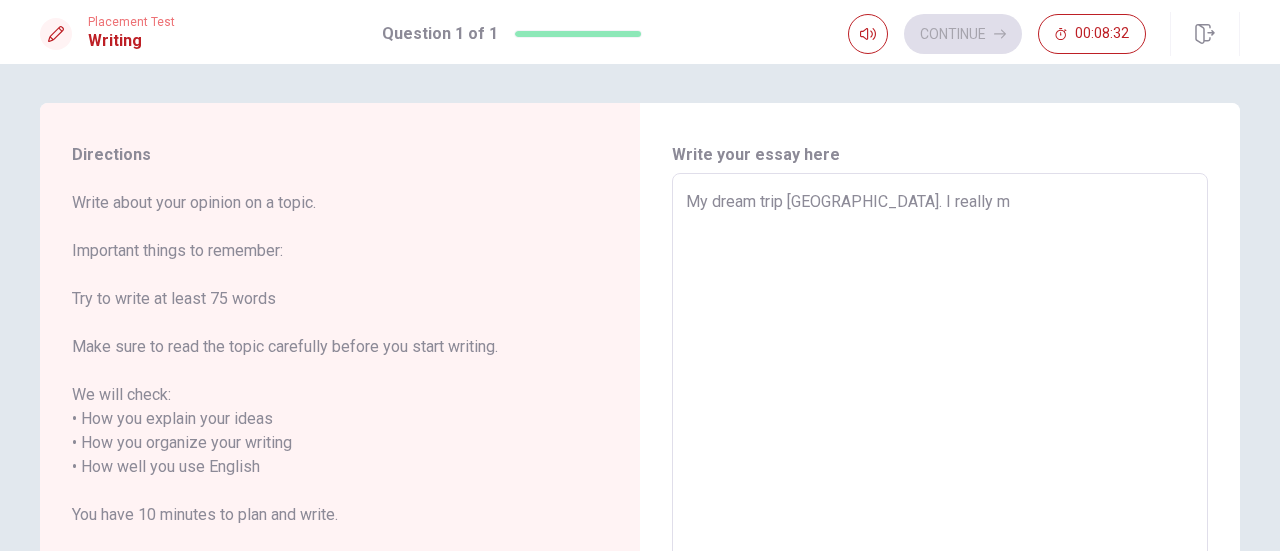type on "x" 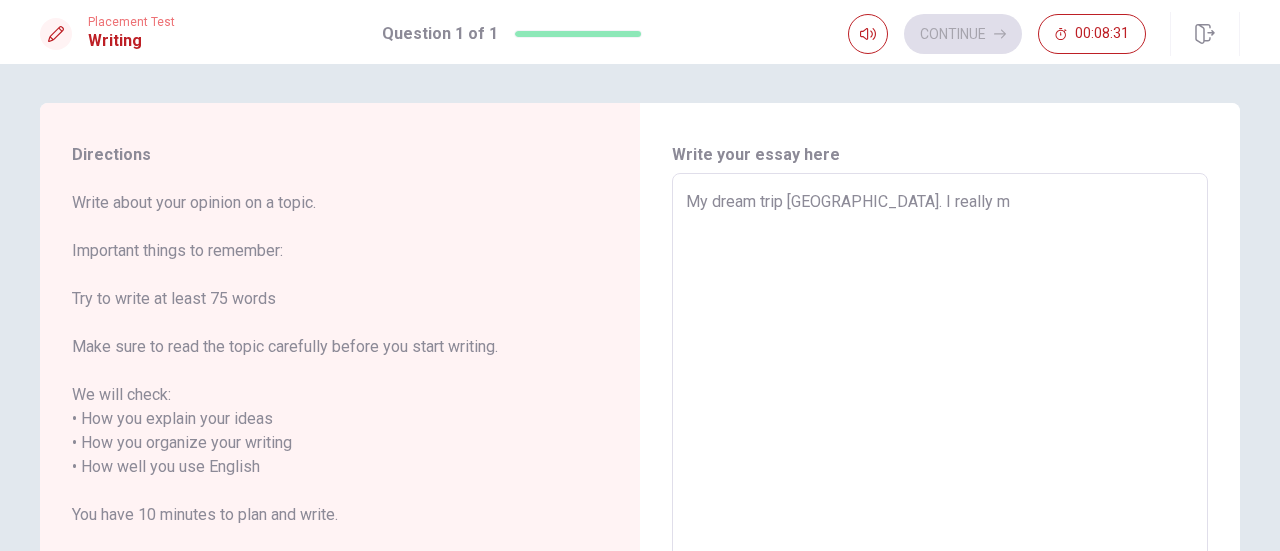 type on "My dream trip [GEOGRAPHIC_DATA]. I really" 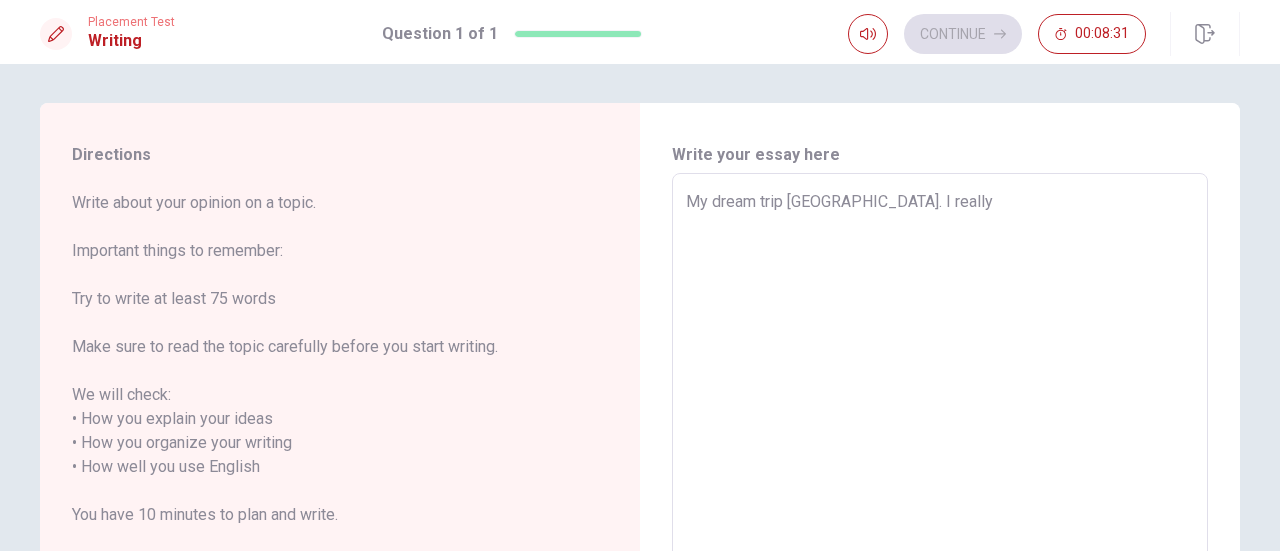 type on "x" 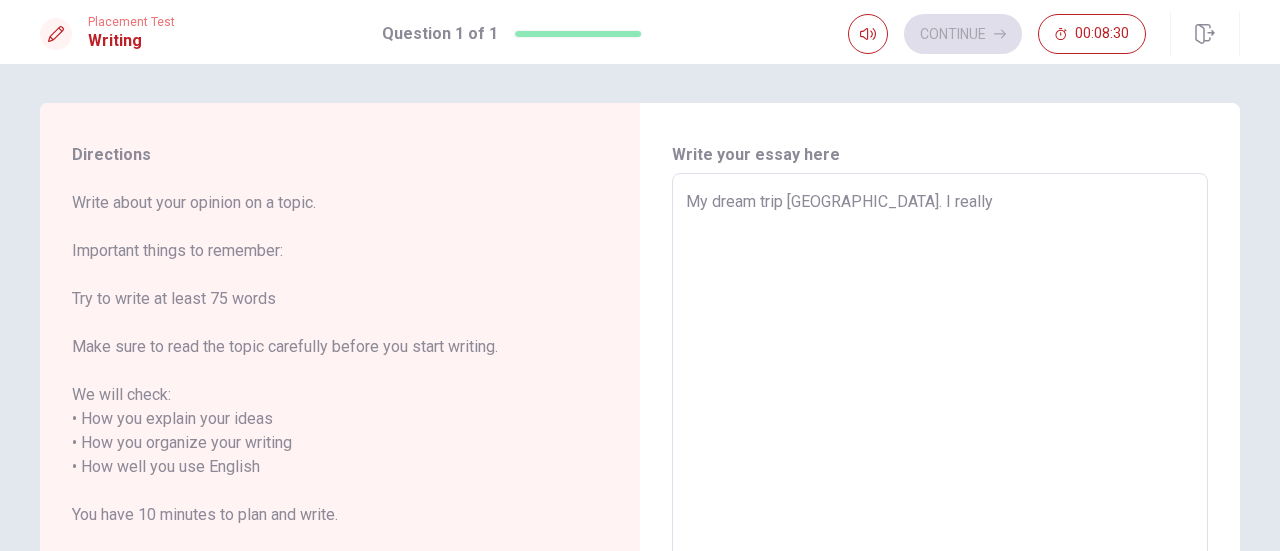 type on "My dream trip [GEOGRAPHIC_DATA]. I really l" 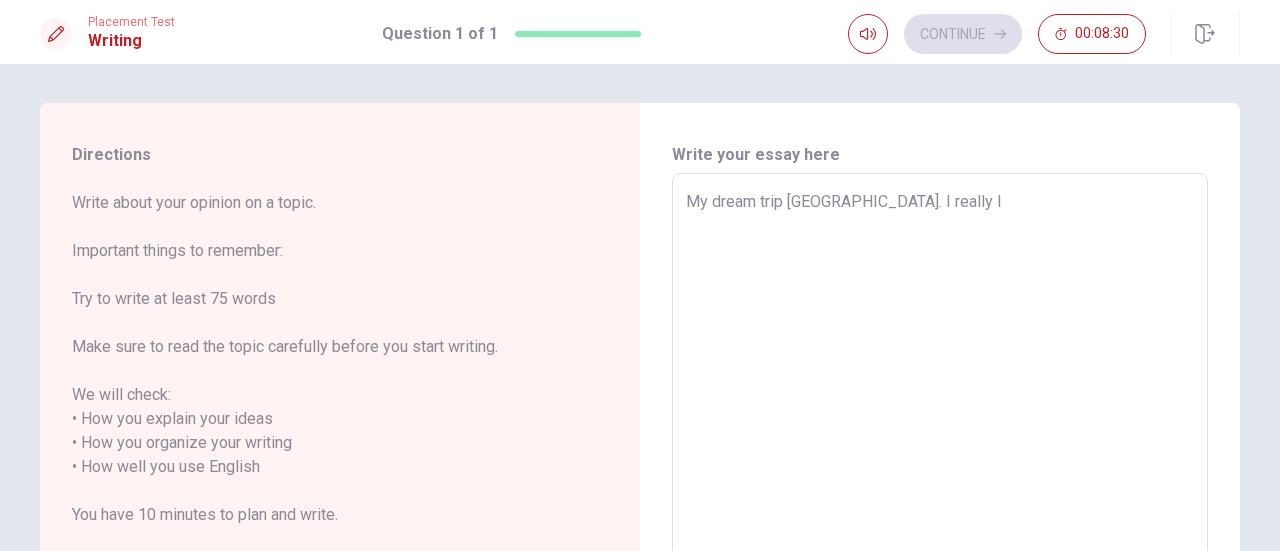 type on "x" 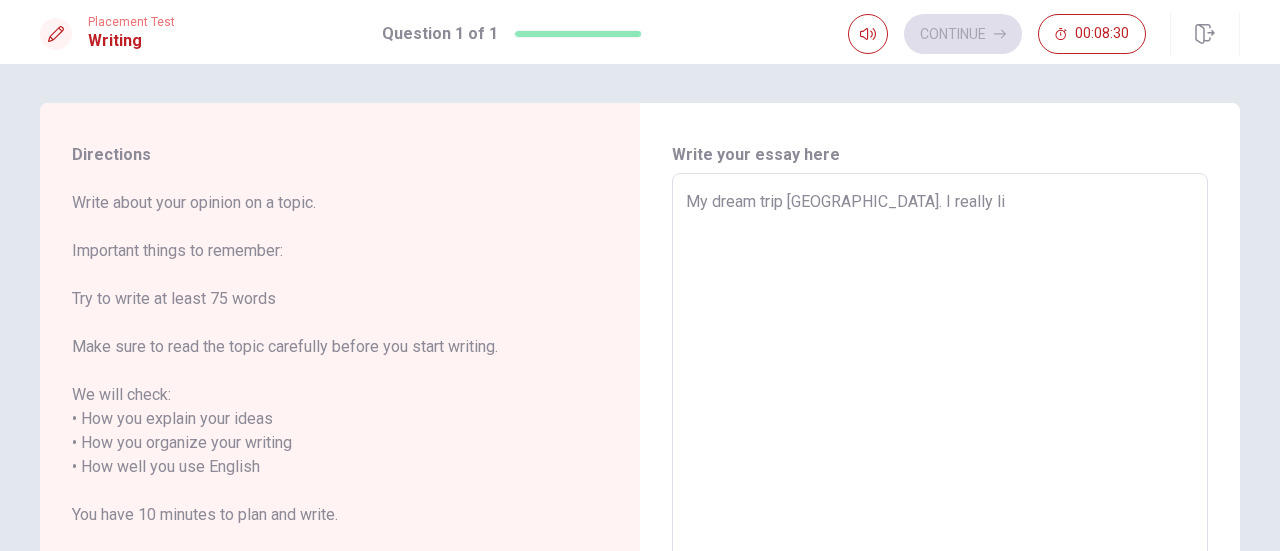 type on "x" 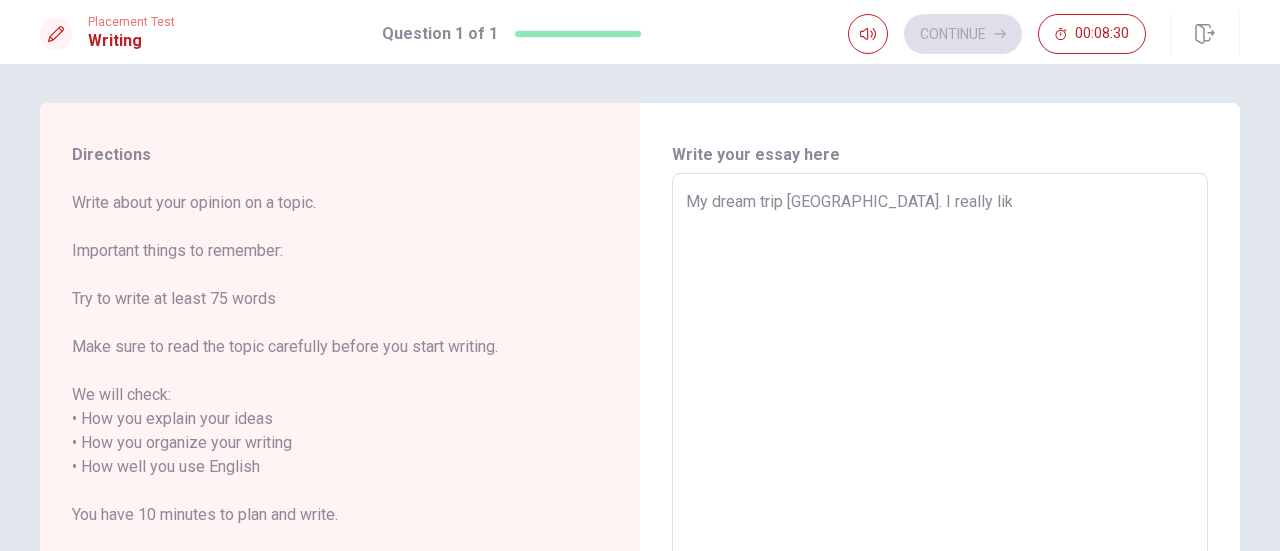 type on "x" 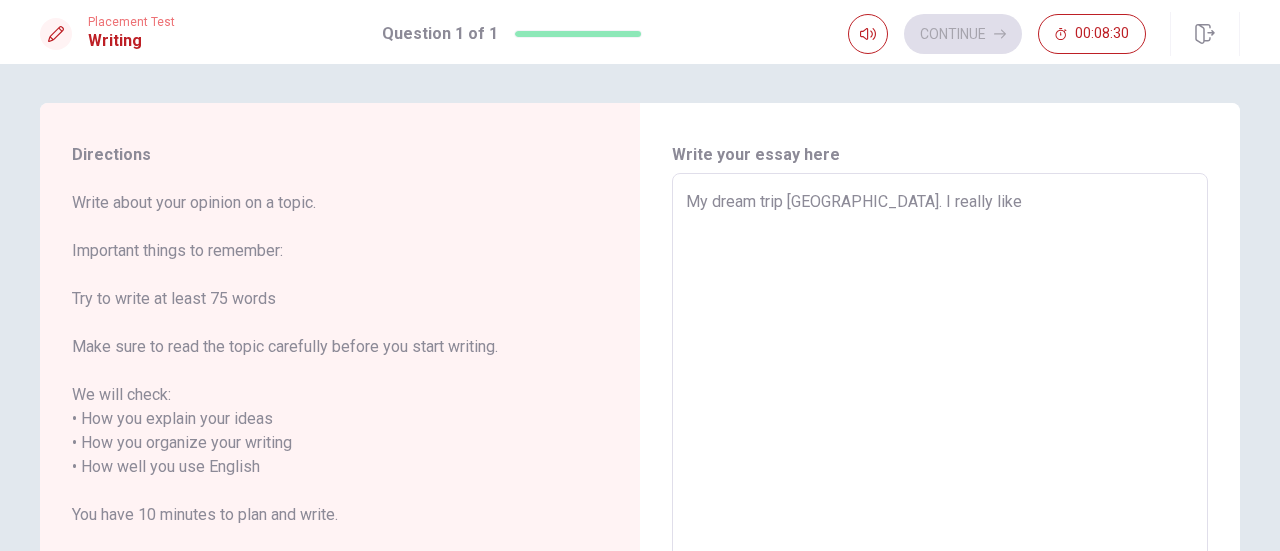 type on "x" 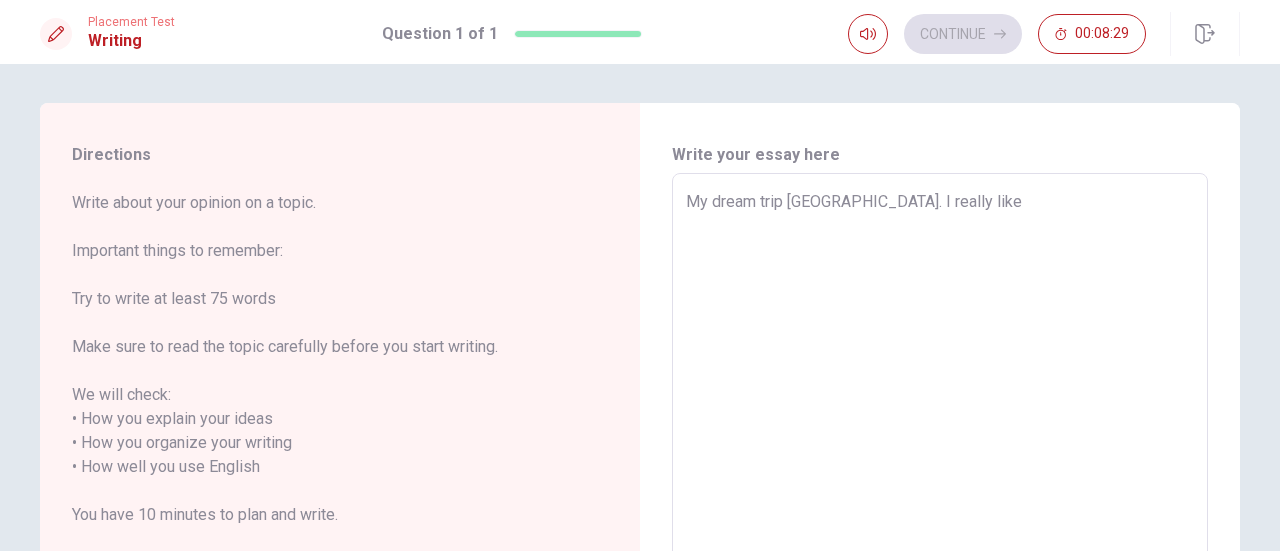 type on "My dream trip [GEOGRAPHIC_DATA]. I really like  t" 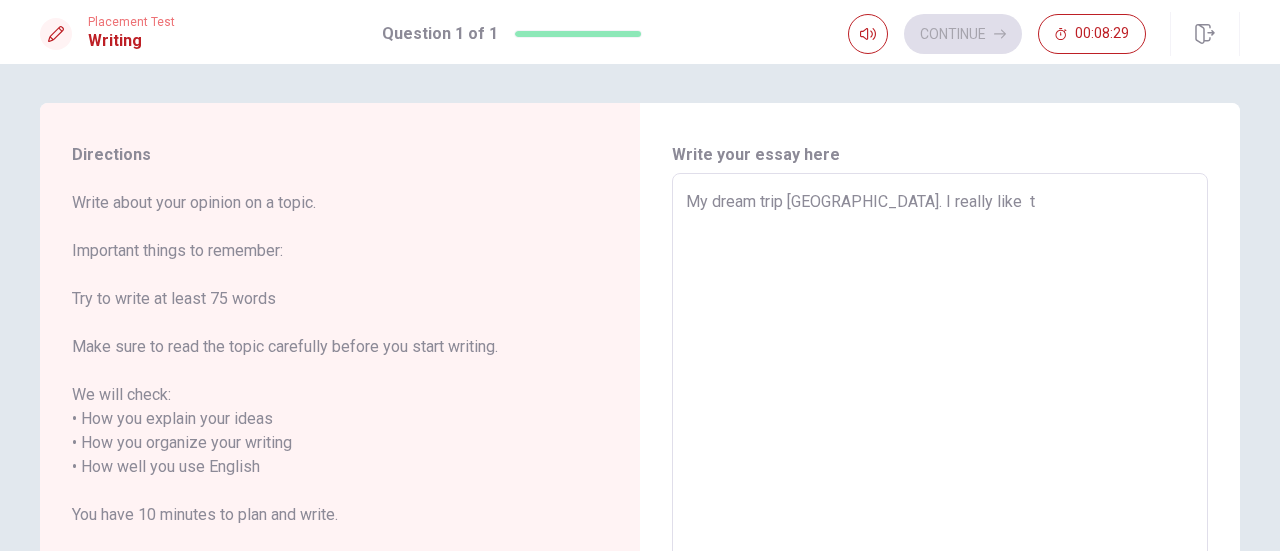 type on "x" 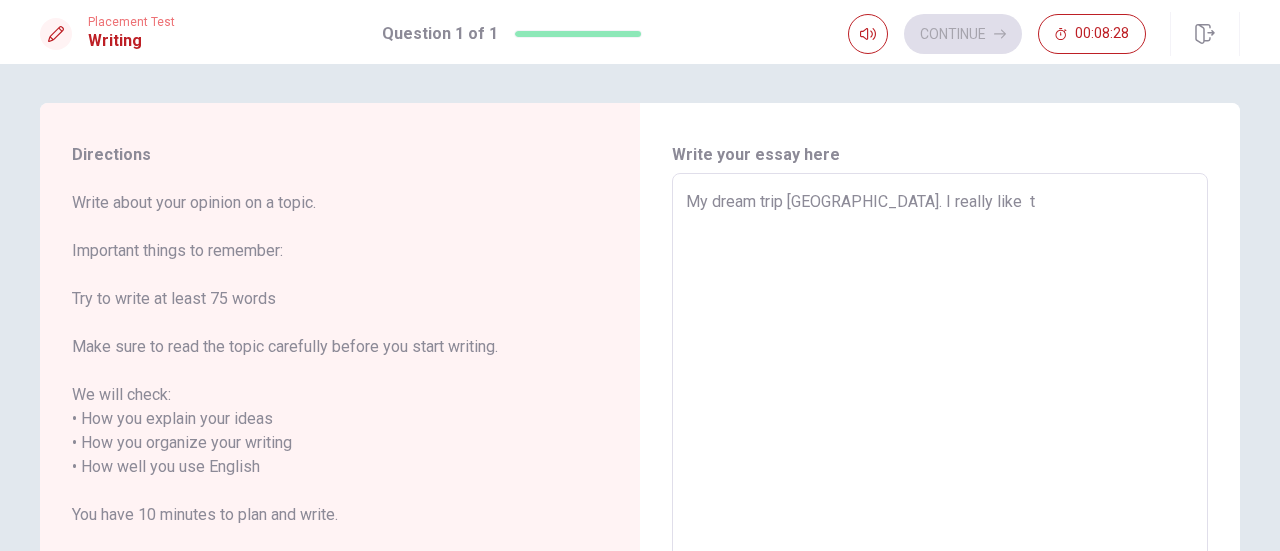 type on "My dream trip [GEOGRAPHIC_DATA]. I really like  th" 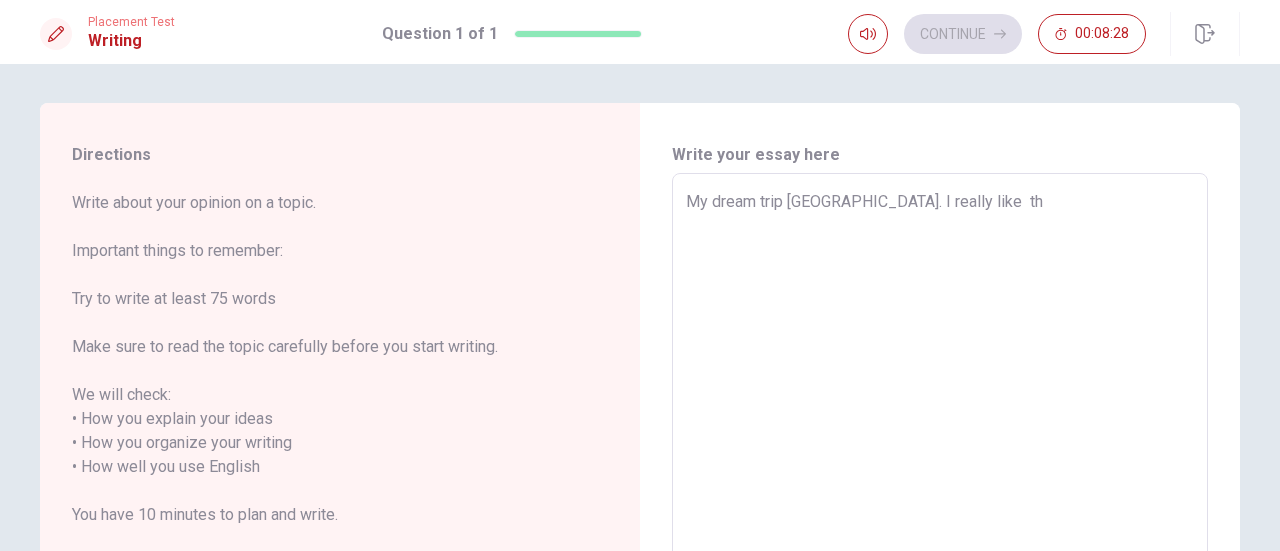 type on "My dream trip [GEOGRAPHIC_DATA]. I really like  the" 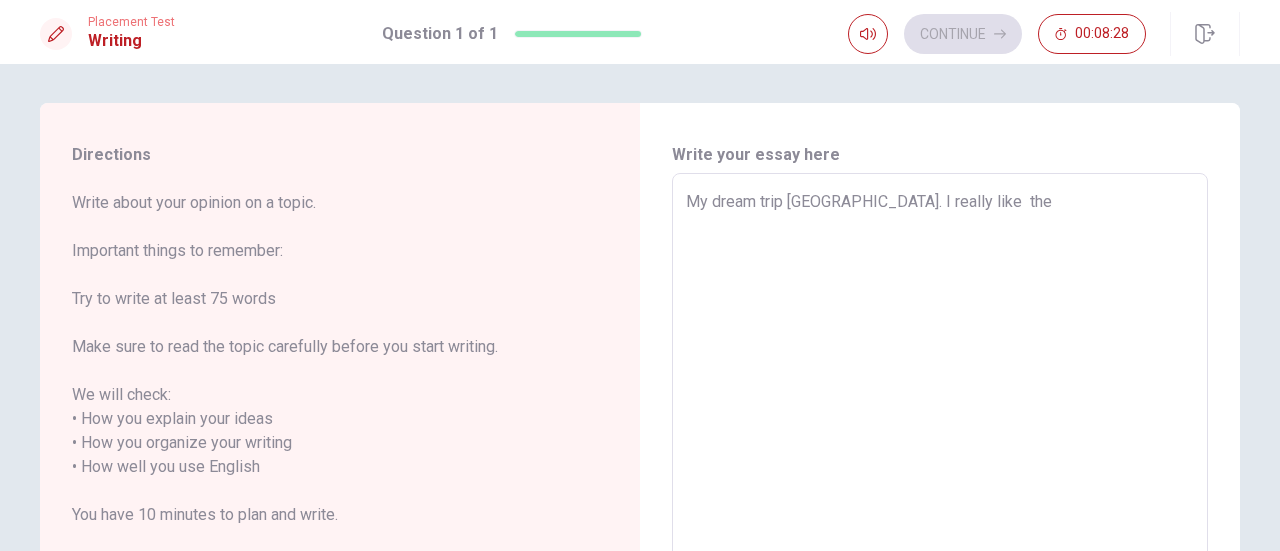 type on "x" 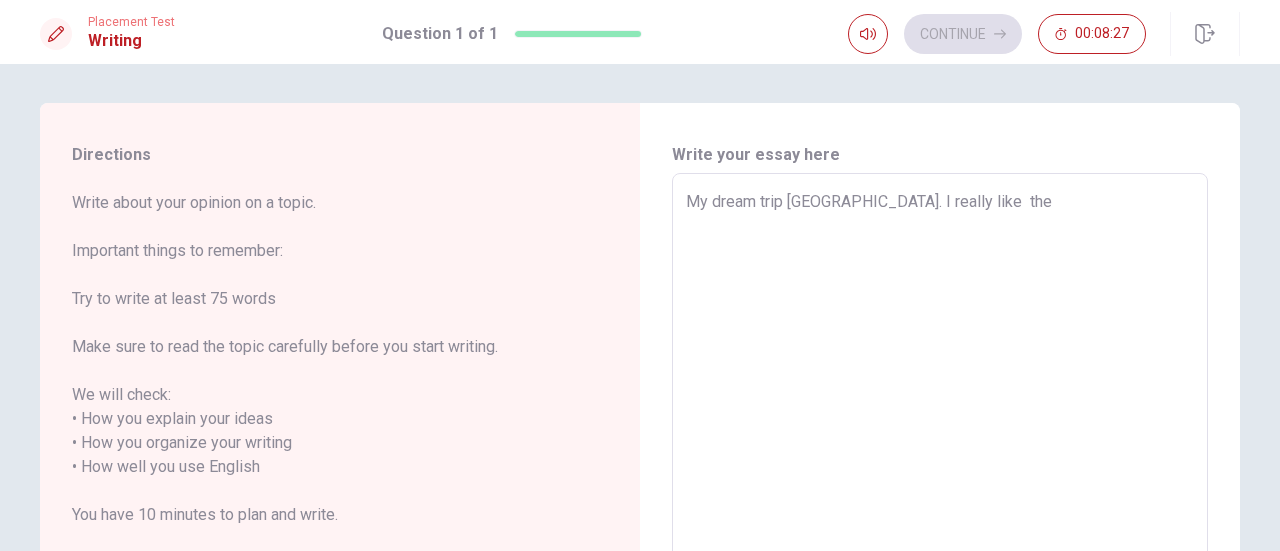 type on "My dream trip [GEOGRAPHIC_DATA]. I really like  the j" 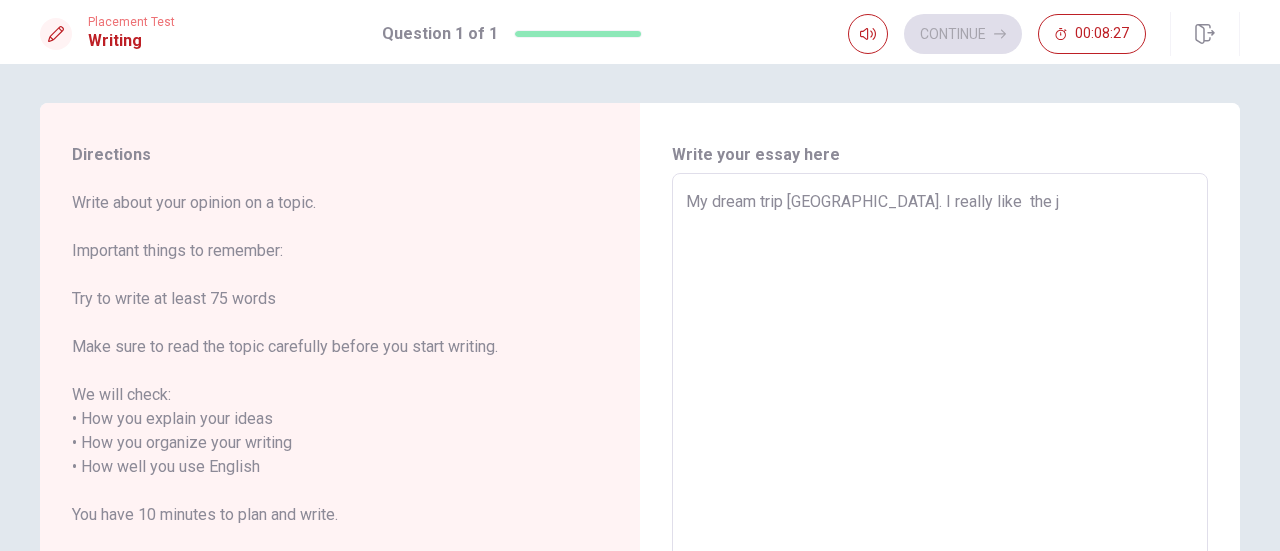 type on "x" 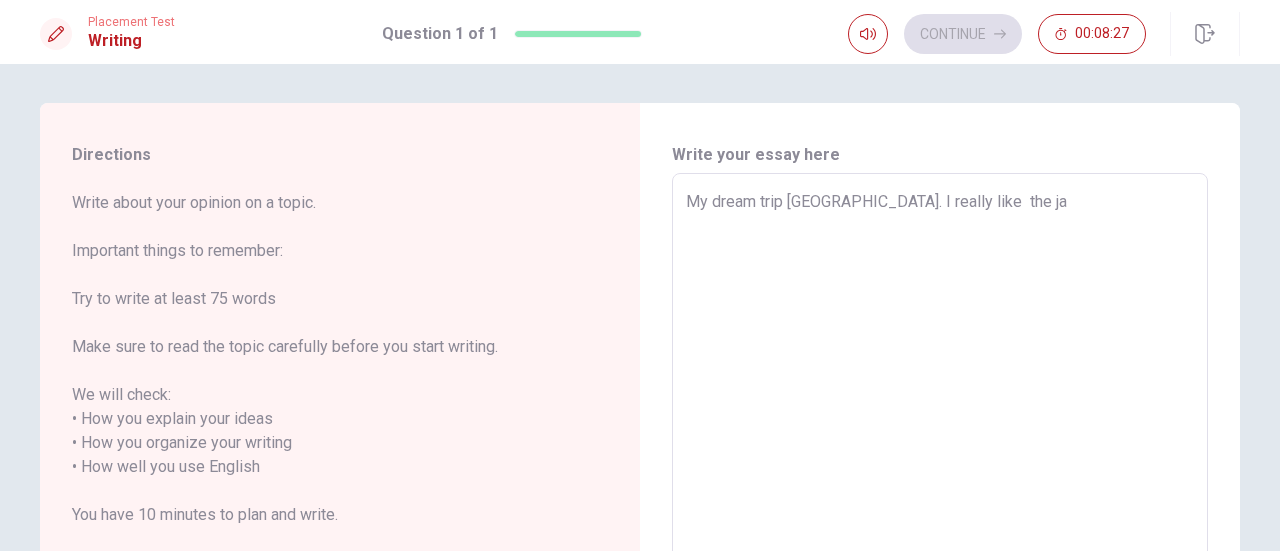 type on "x" 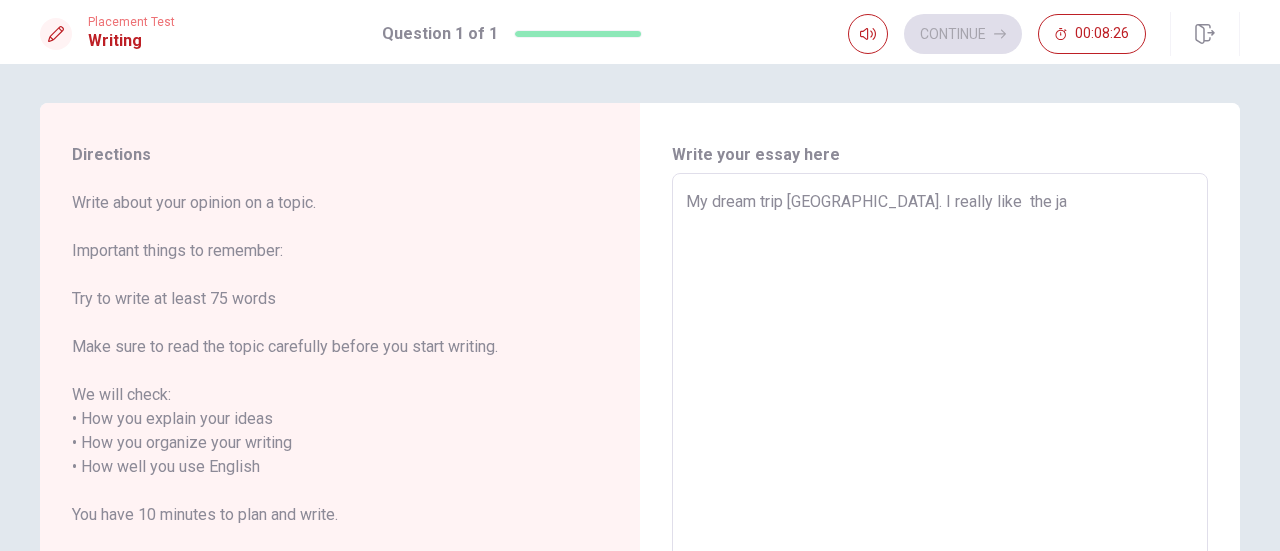 type on "My dream trip [GEOGRAPHIC_DATA]. I really like  the j" 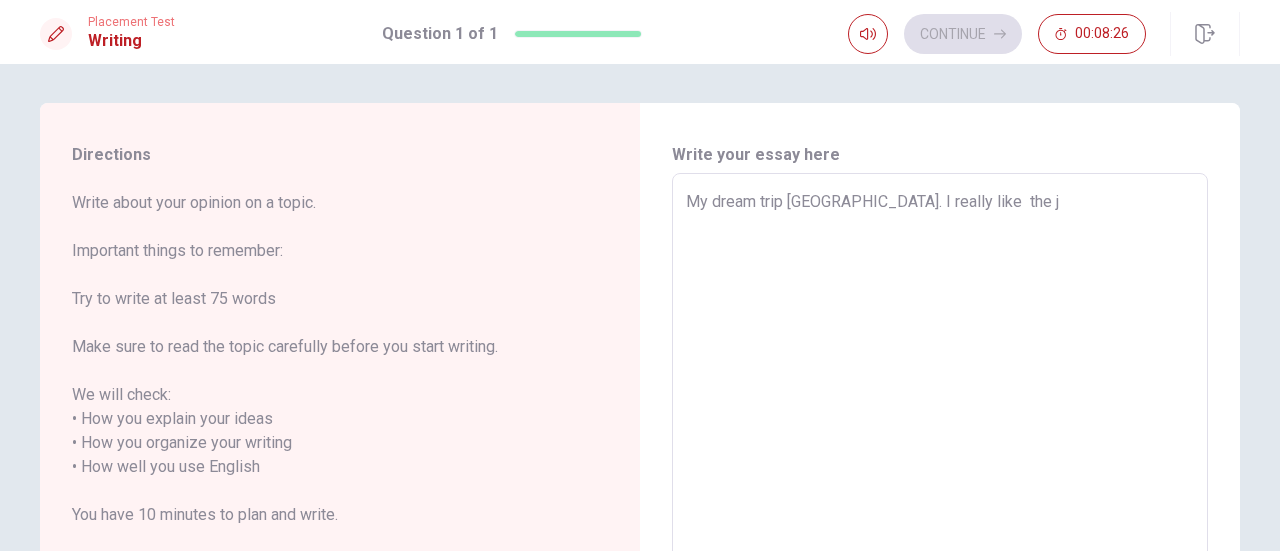 type on "x" 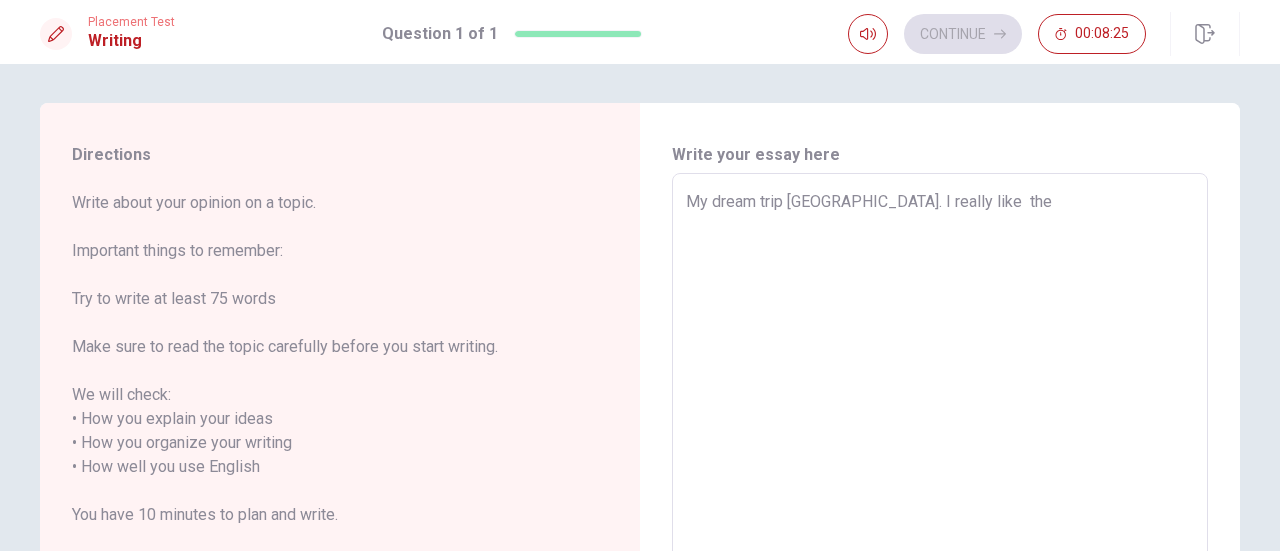 type on "x" 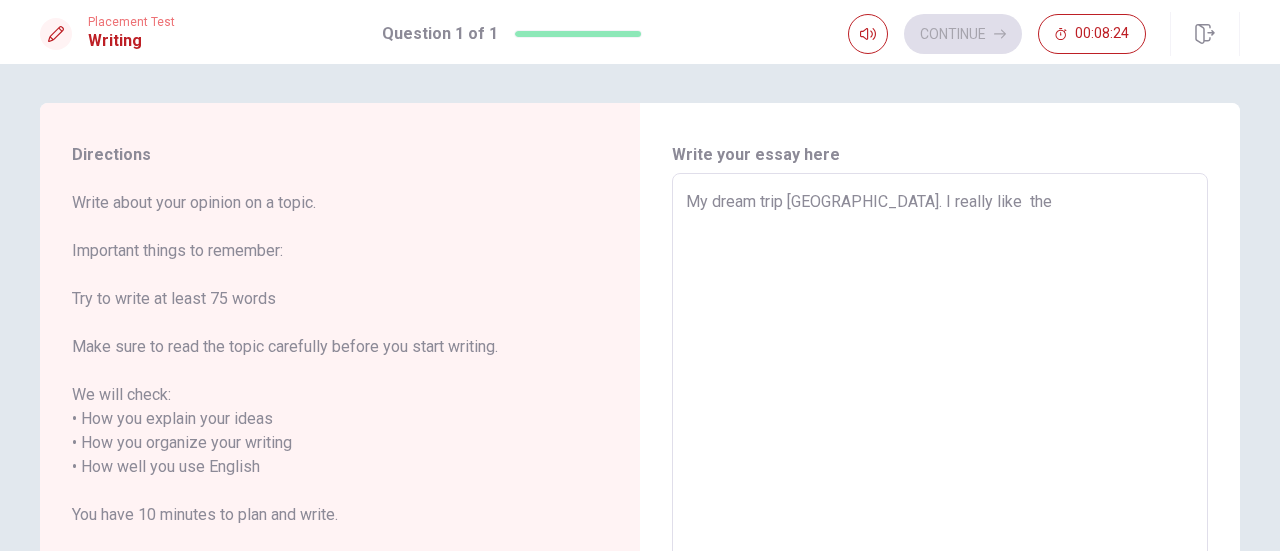 type on "My dream trip [GEOGRAPHIC_DATA]. I really like  the j" 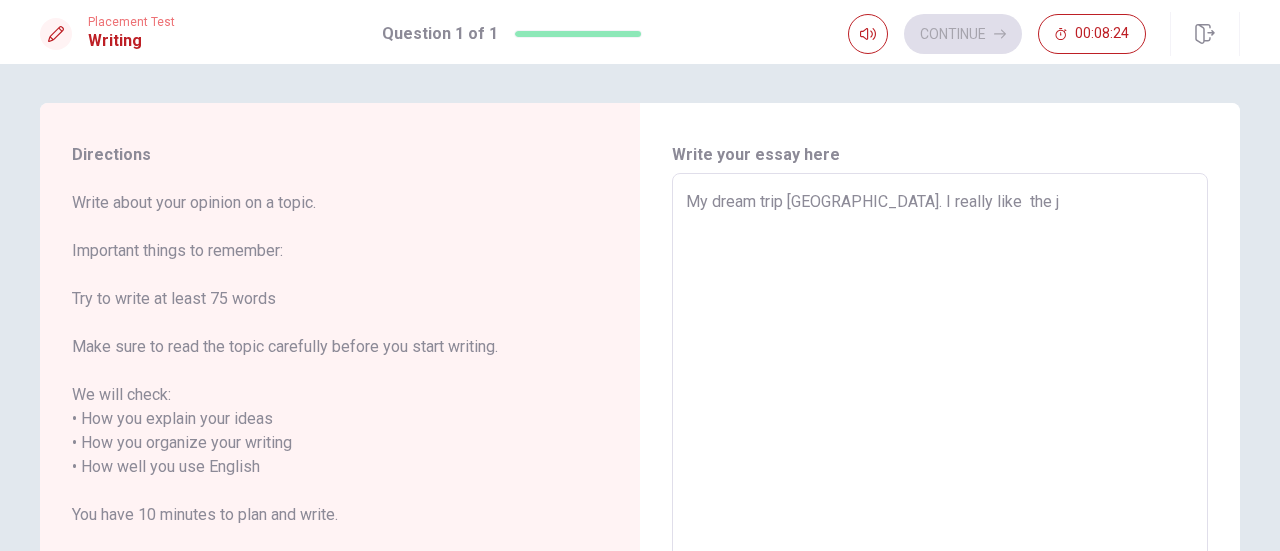 type on "x" 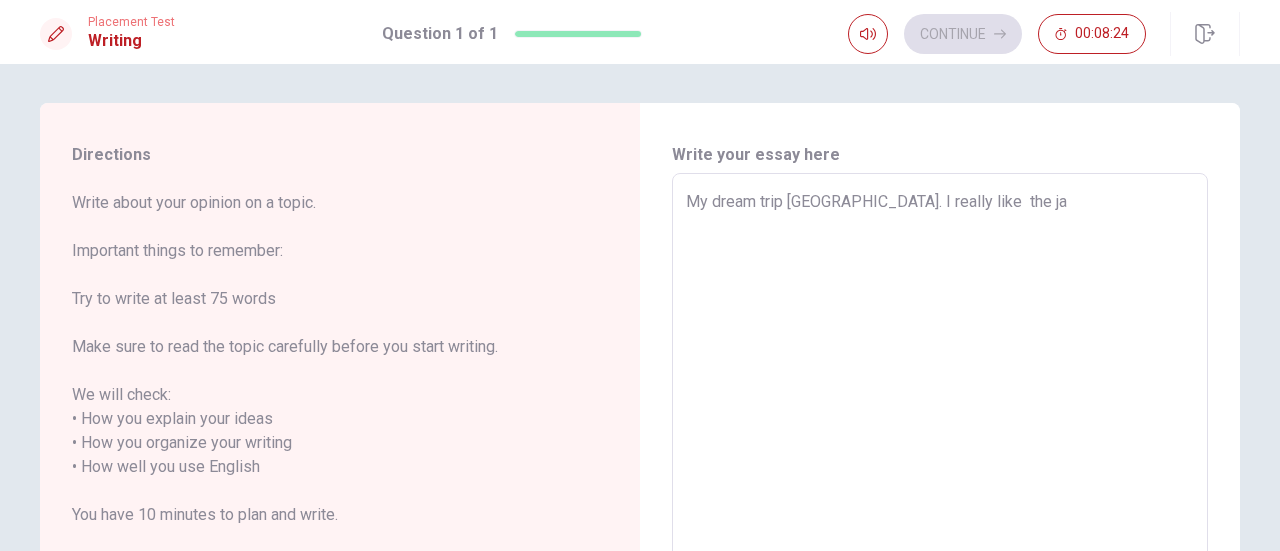 type on "x" 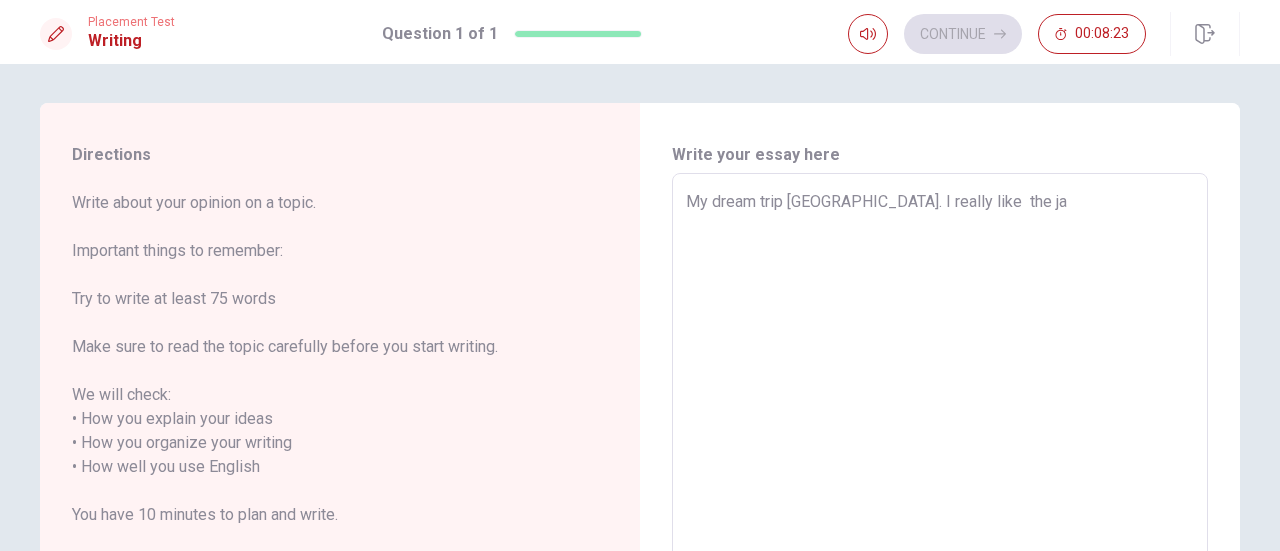 type on "My dream trip [GEOGRAPHIC_DATA]. I really like  the jap" 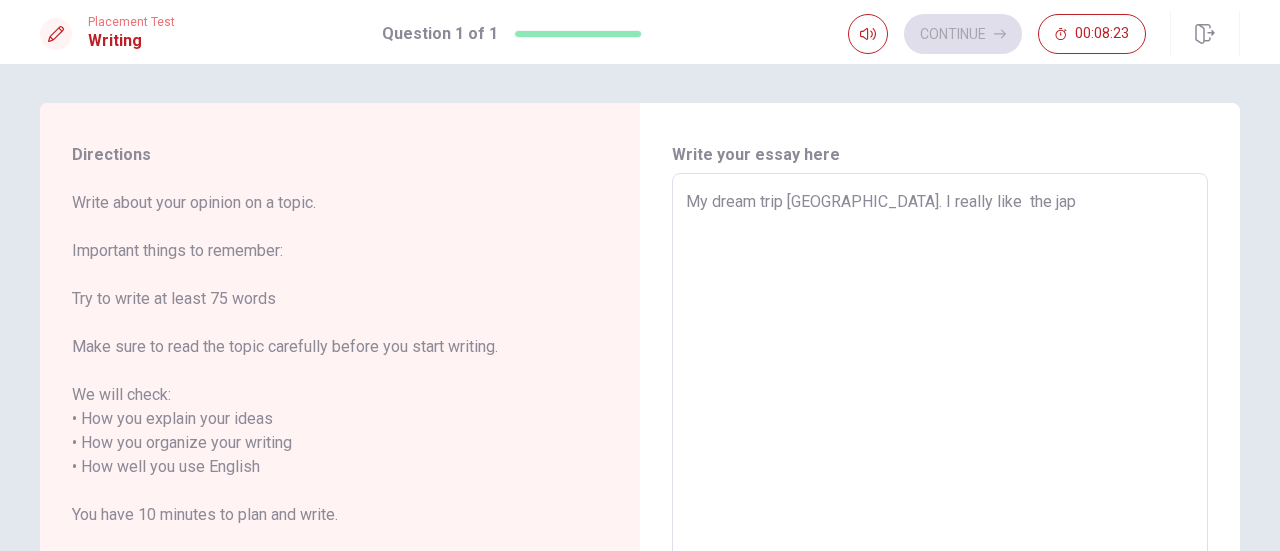 type 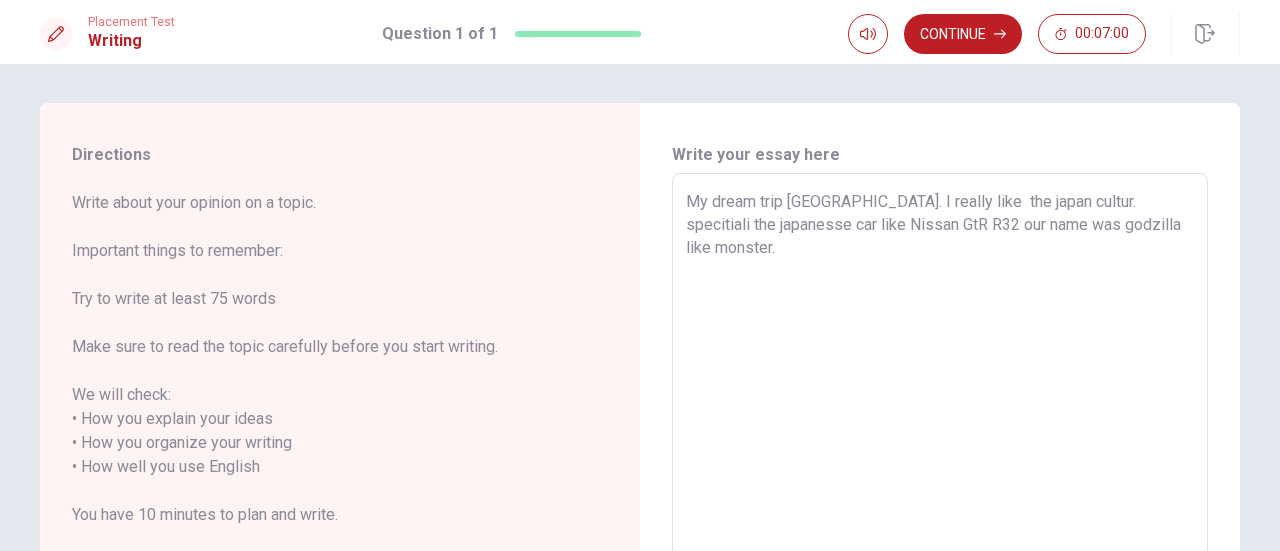 click on "My dream trip [GEOGRAPHIC_DATA]. I really like  the japan cultur. specitiali the japanesse car like Nissan GtR R32 our name was godzilla like monster." at bounding box center [940, 467] 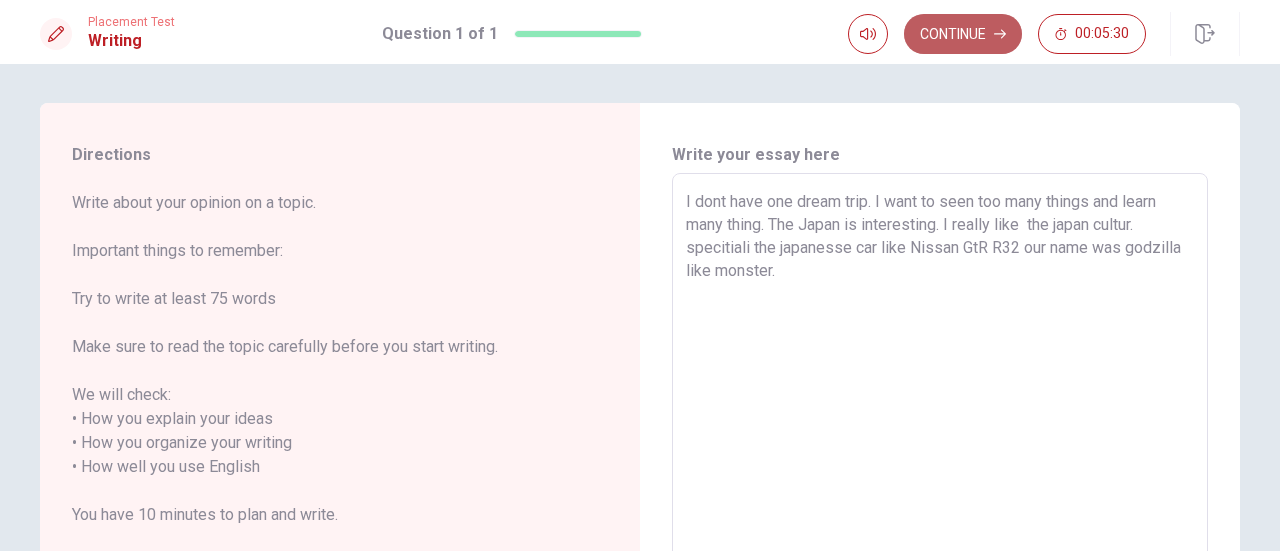 click on "Continue" at bounding box center [963, 34] 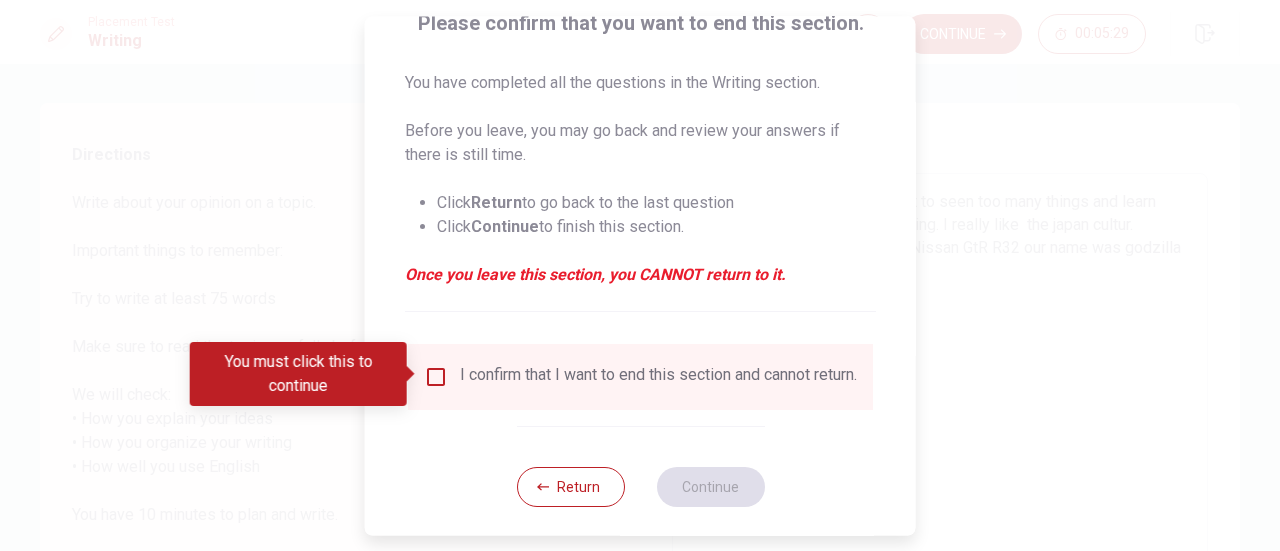 scroll, scrollTop: 174, scrollLeft: 0, axis: vertical 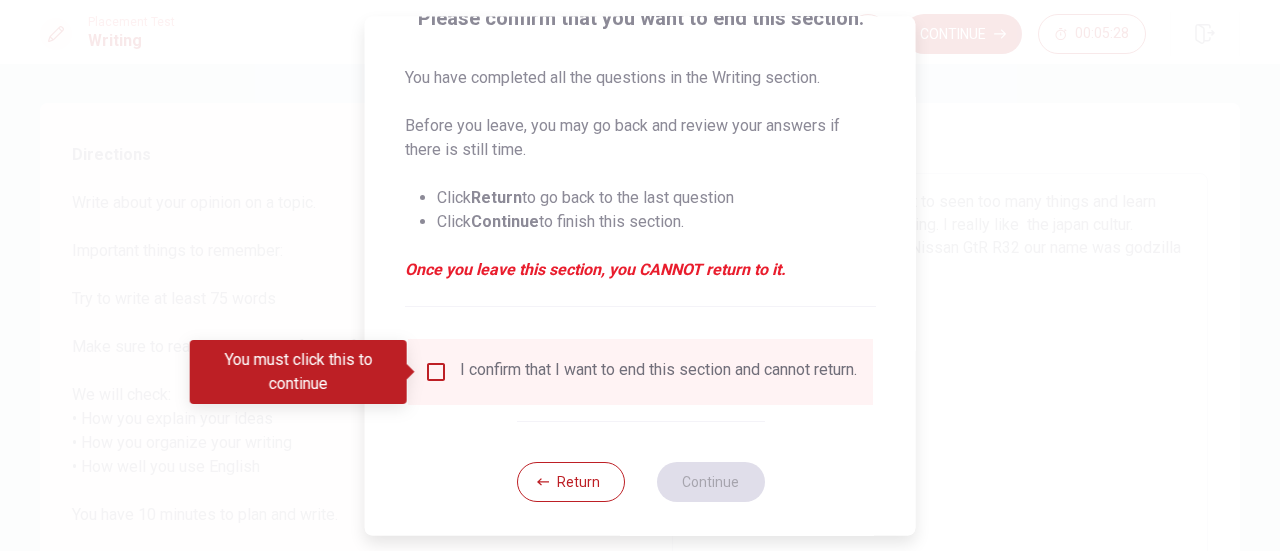click on "I confirm that I want to end this section and cannot return." at bounding box center [658, 372] 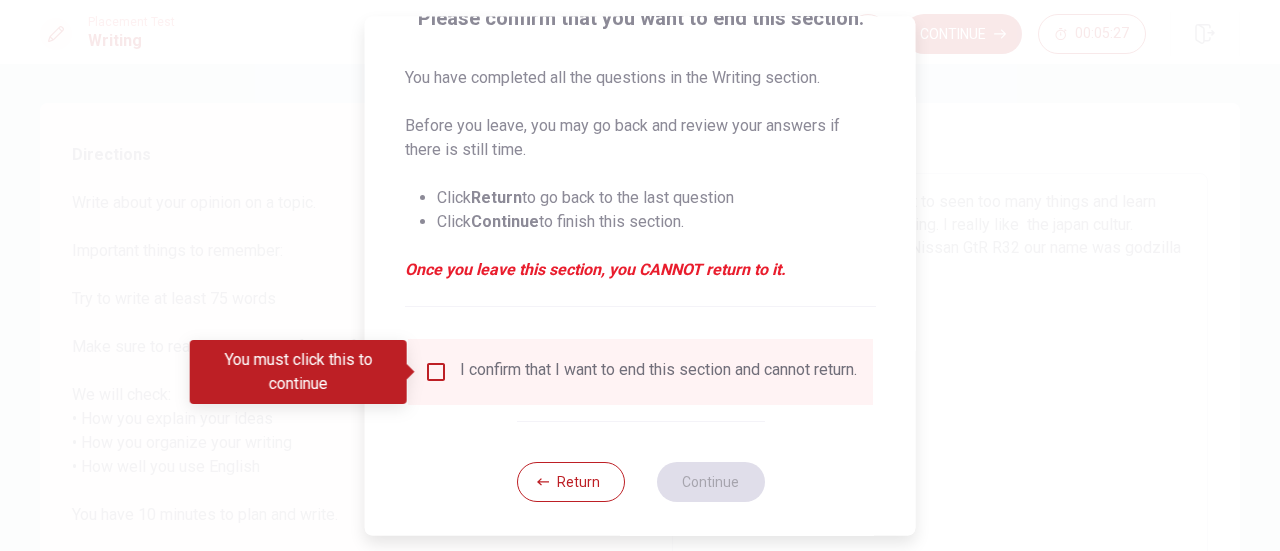 click at bounding box center [436, 372] 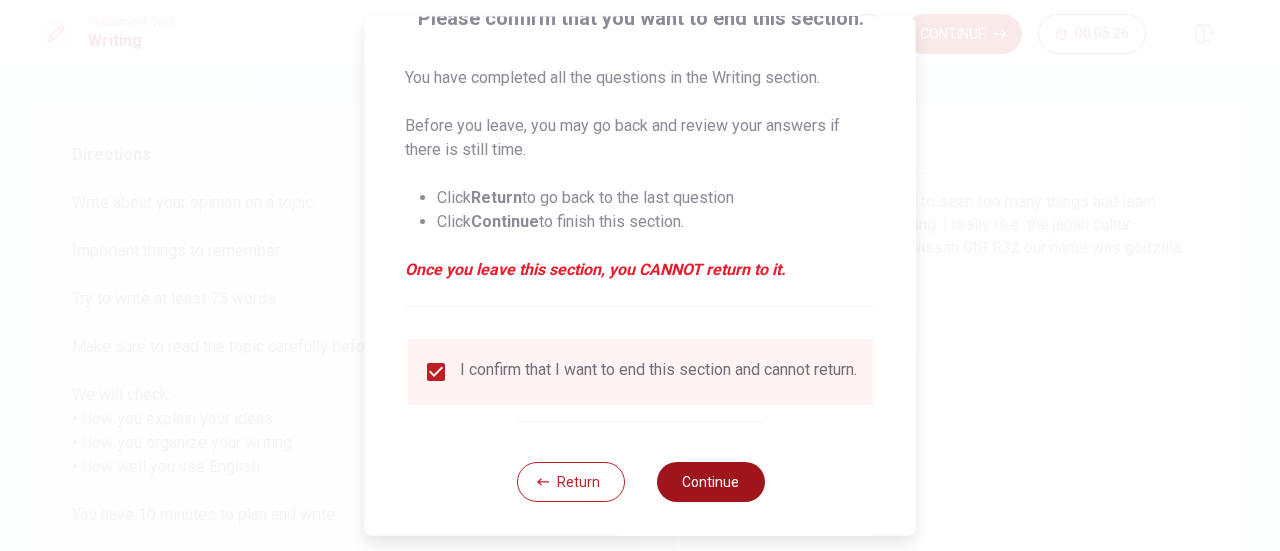 click on "Continue" at bounding box center [710, 482] 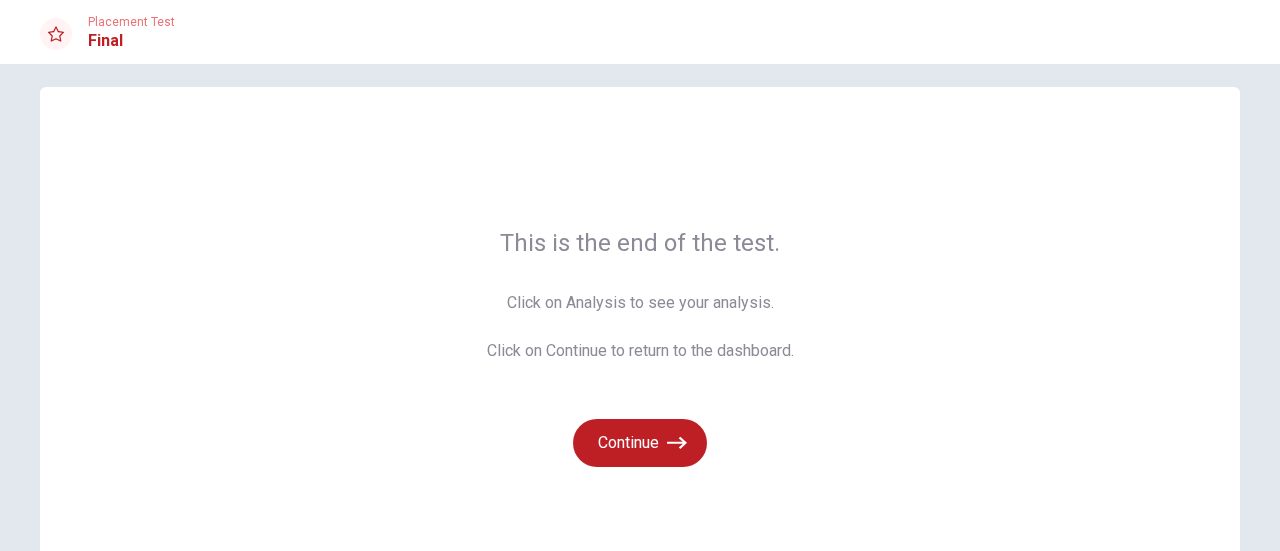 scroll, scrollTop: 28, scrollLeft: 0, axis: vertical 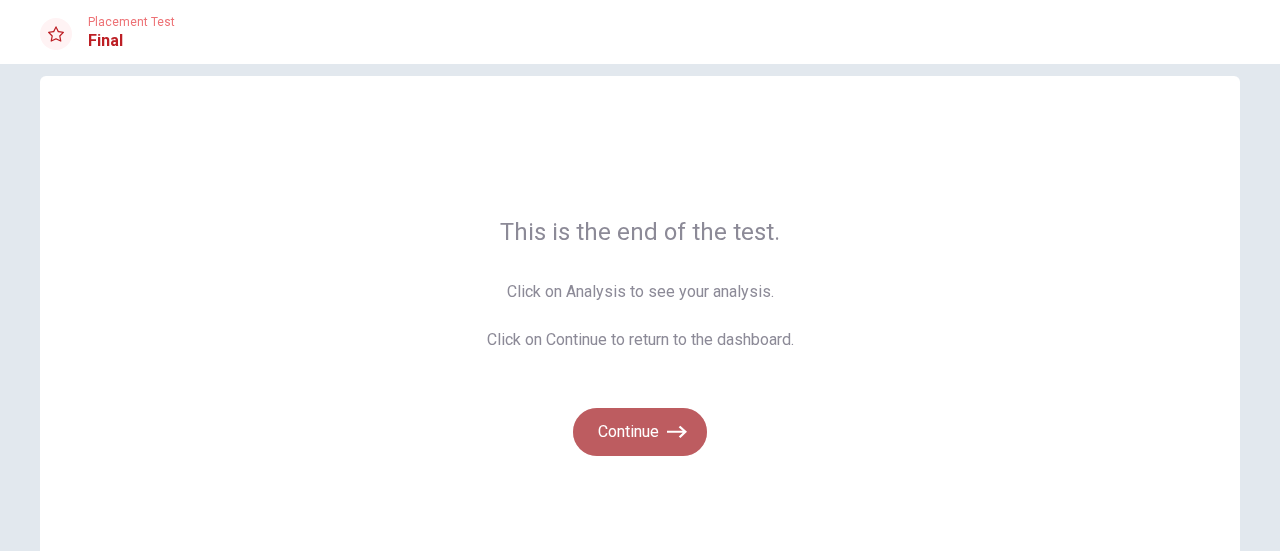 click on "Continue" at bounding box center (640, 432) 